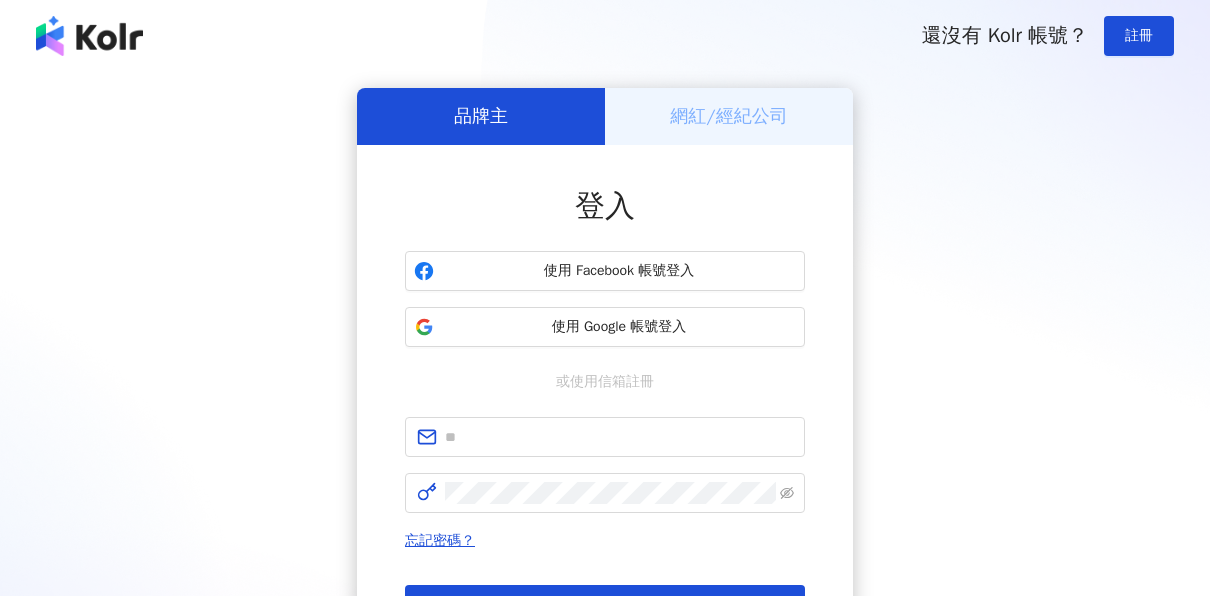 scroll, scrollTop: 0, scrollLeft: 0, axis: both 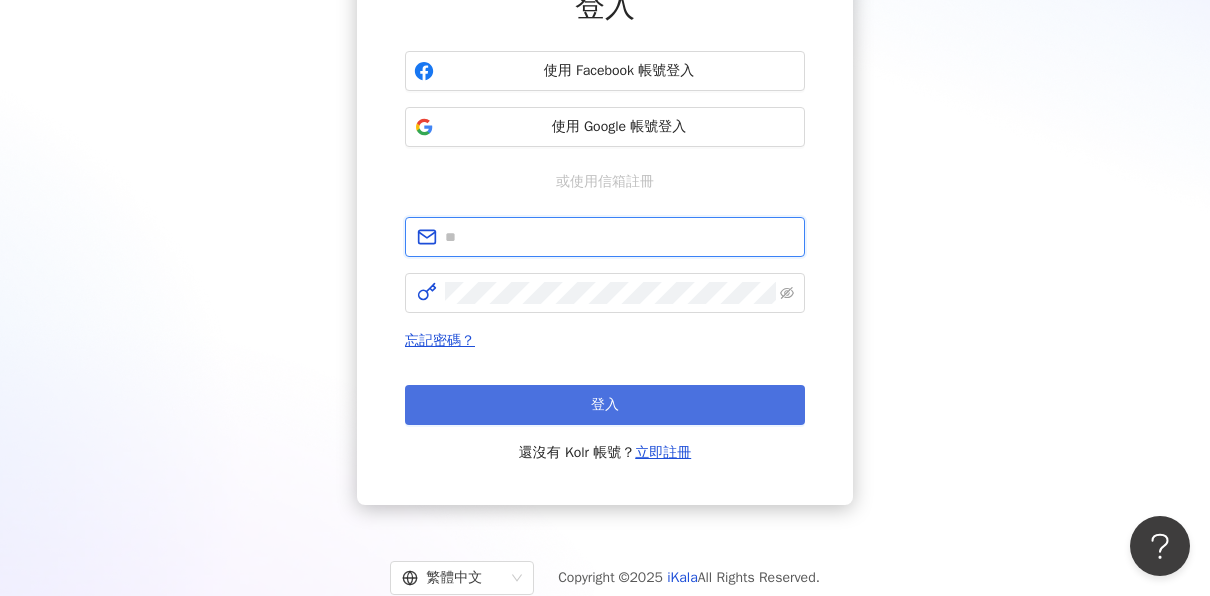 type on "**********" 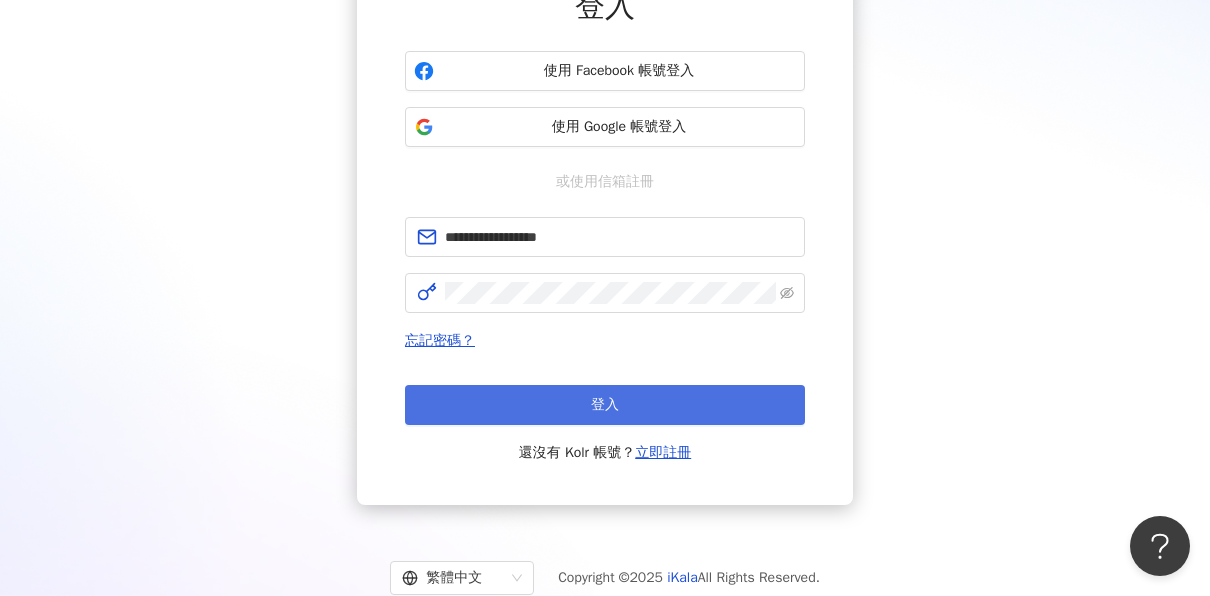 click on "登入" at bounding box center (605, 405) 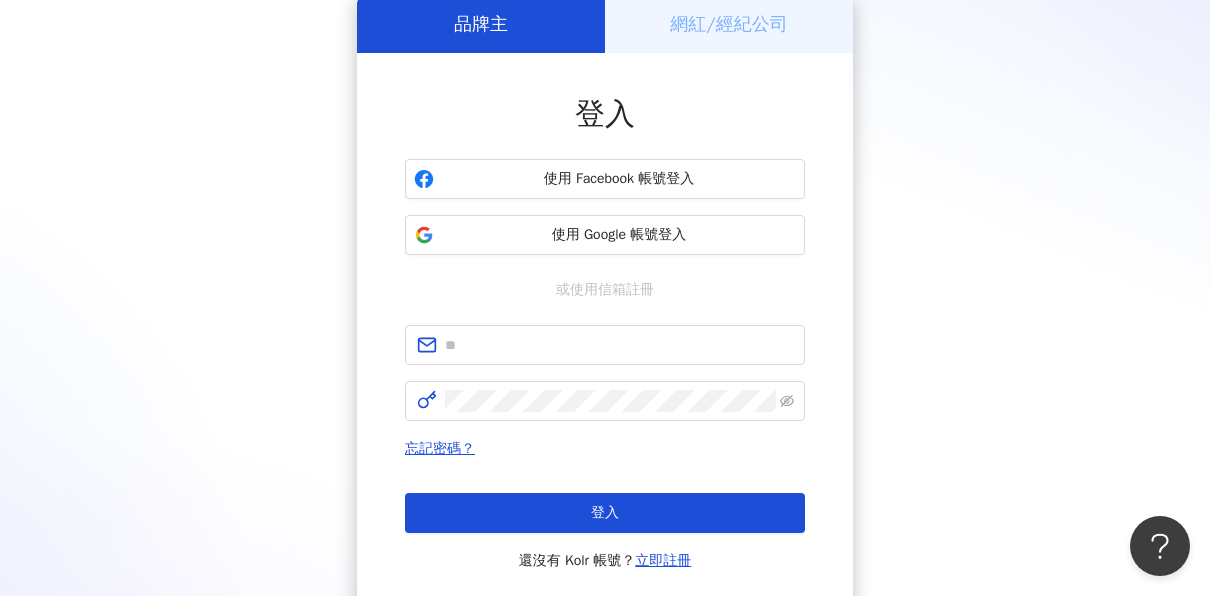 scroll, scrollTop: 200, scrollLeft: 0, axis: vertical 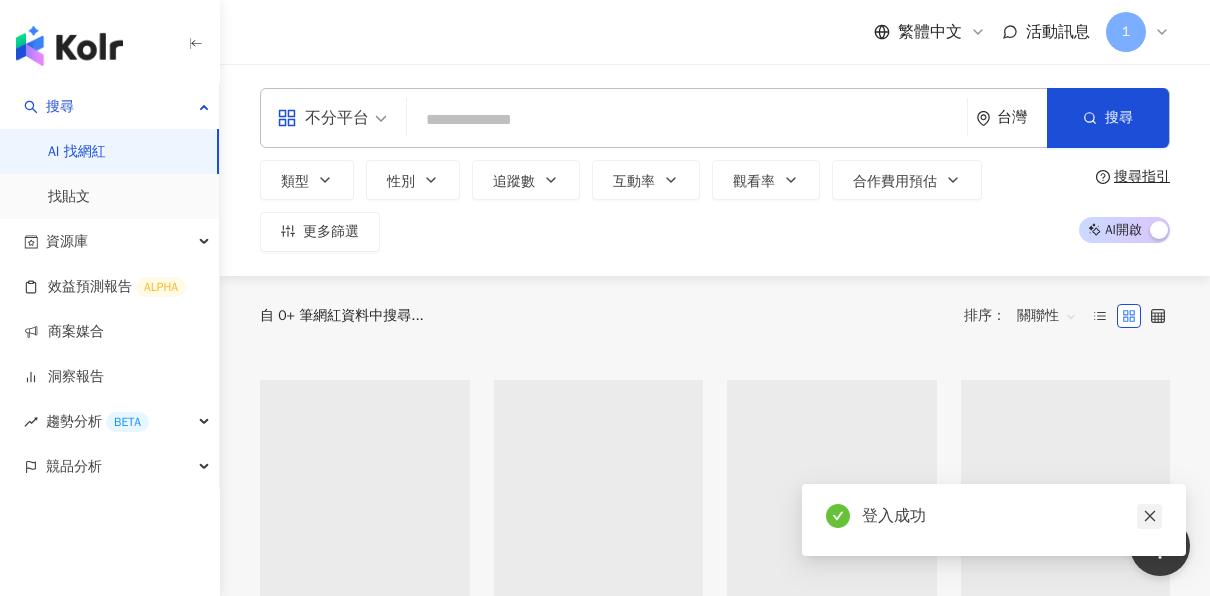 click 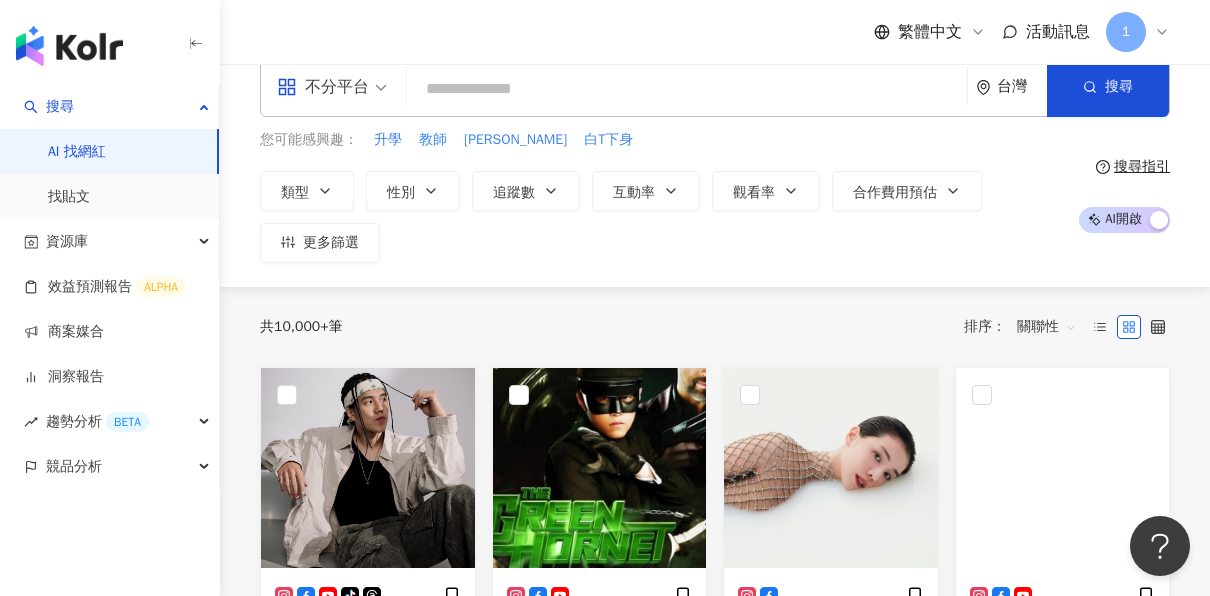 scroll, scrollTop: 0, scrollLeft: 0, axis: both 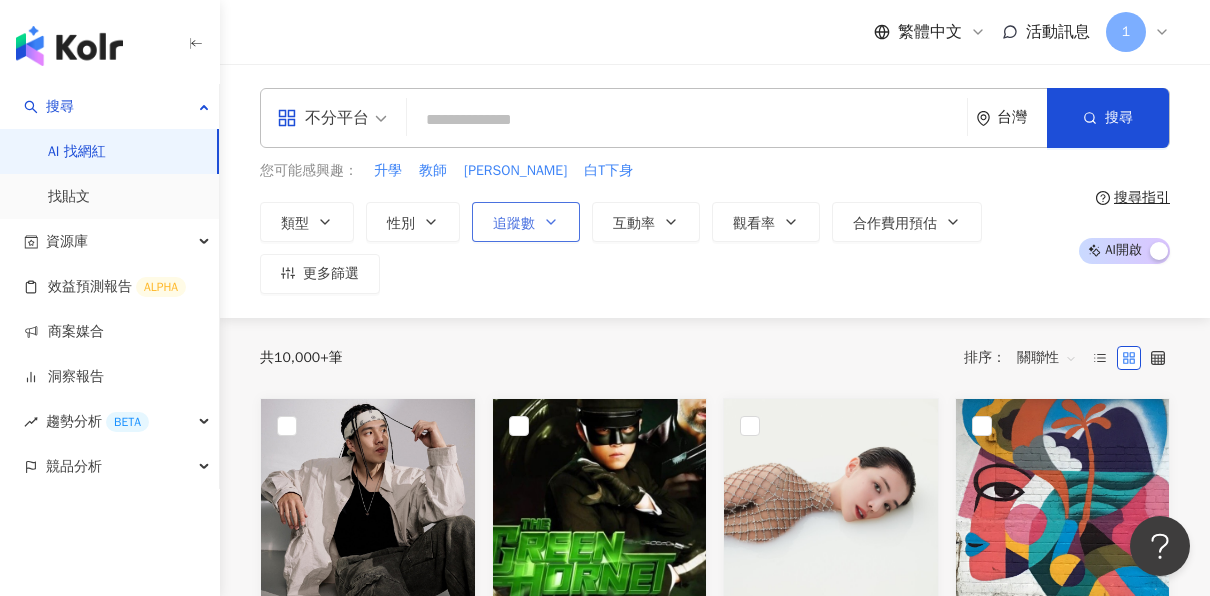 click on "追蹤數" at bounding box center [526, 222] 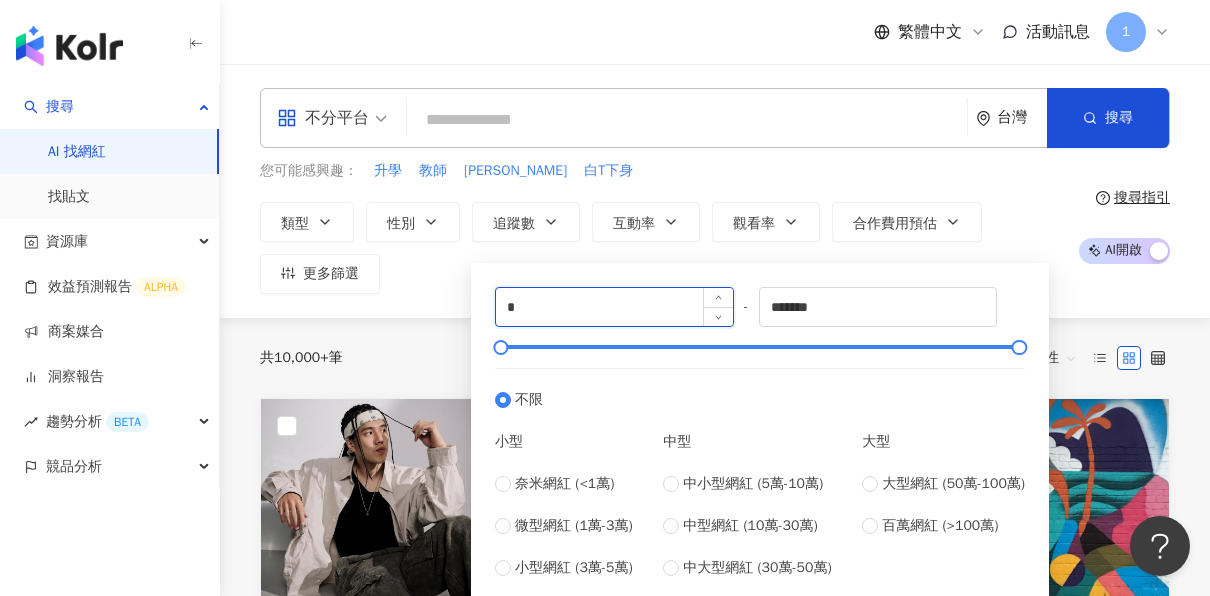 click on "*" at bounding box center [614, 307] 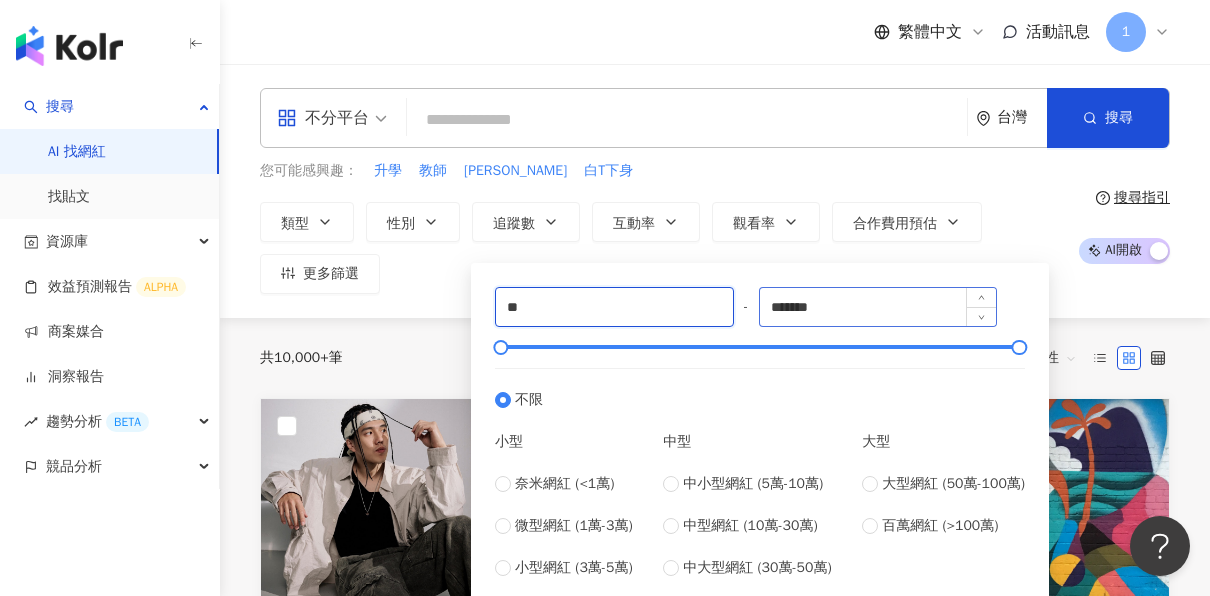 type on "*" 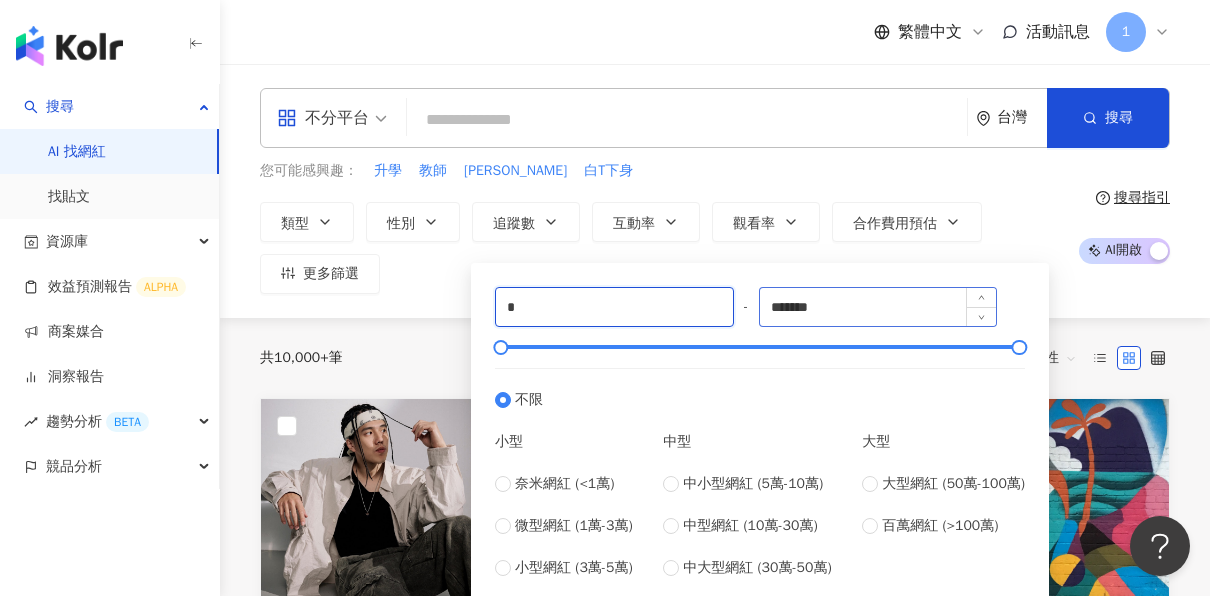 type on "*" 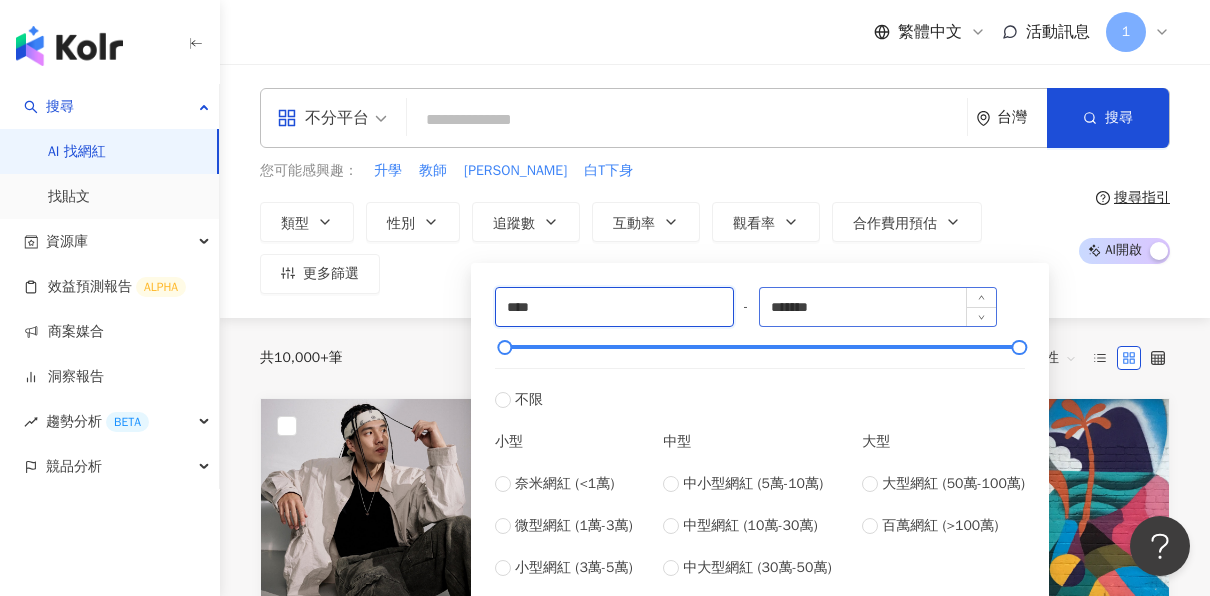 type on "****" 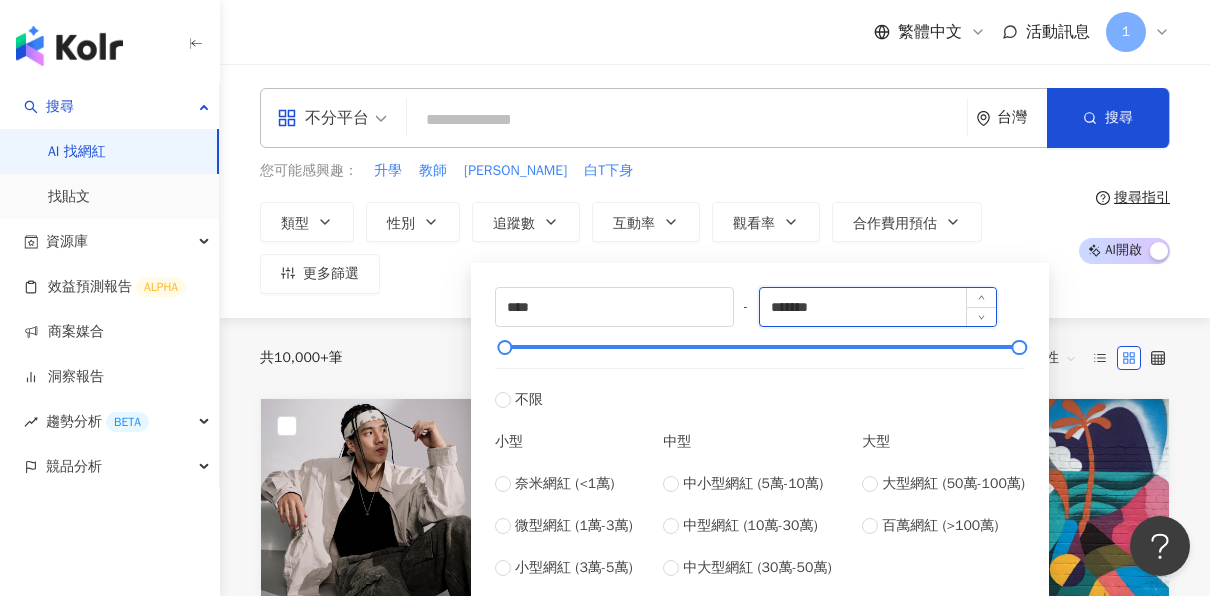 drag, startPoint x: 842, startPoint y: 306, endPoint x: 778, endPoint y: 312, distance: 64.28063 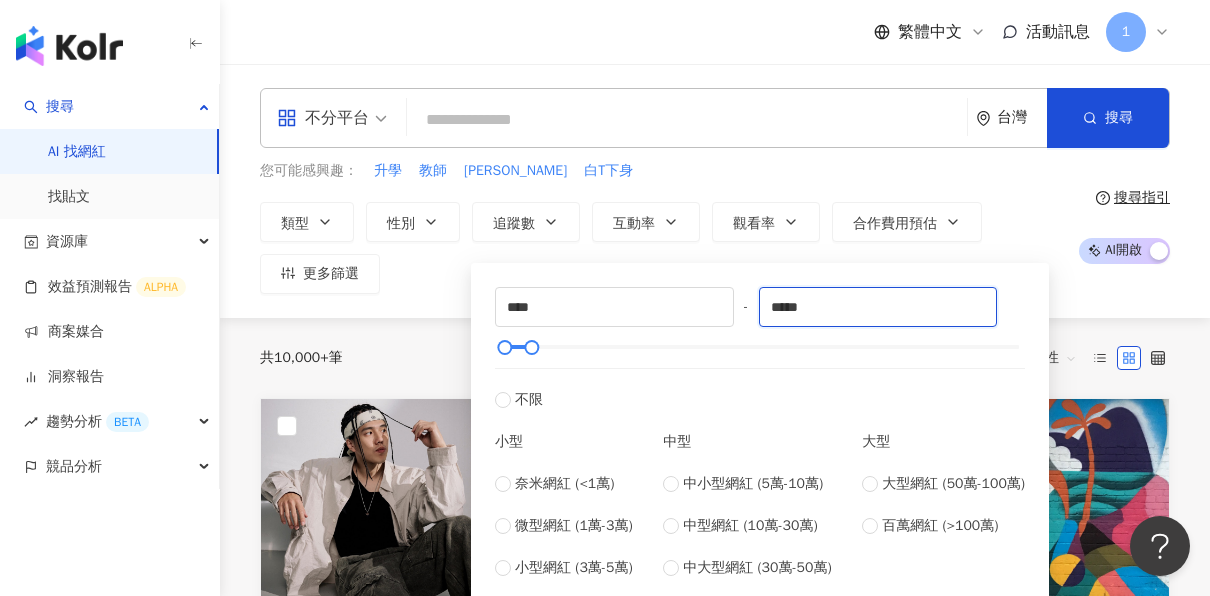 type on "*****" 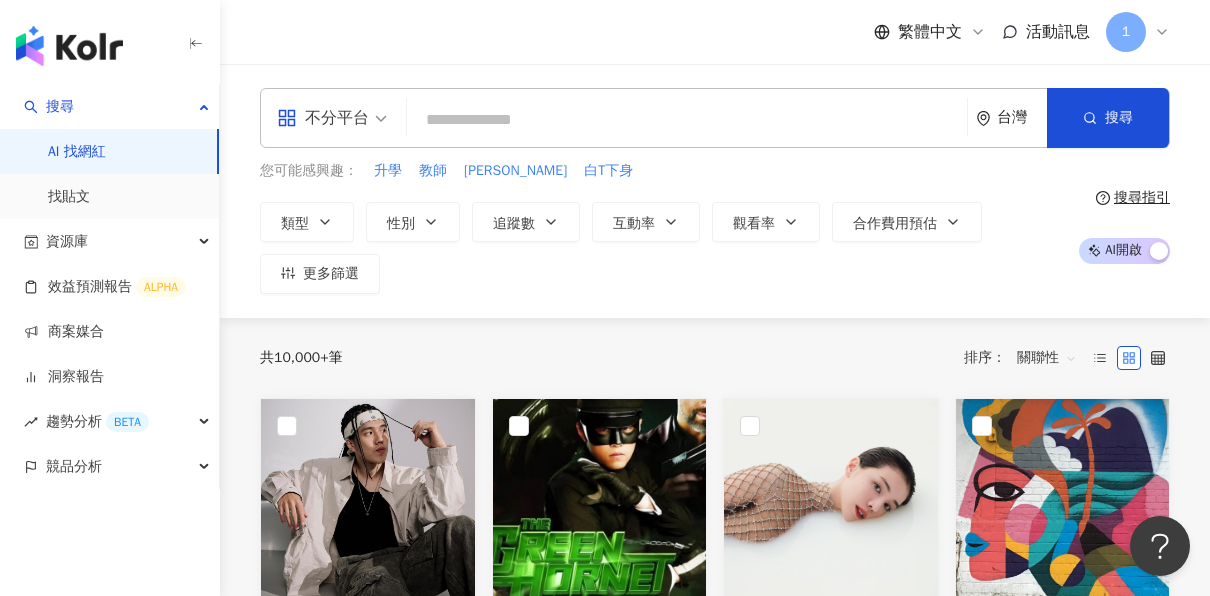 click on "類型 性別 追蹤數 互動率 觀看率 合作費用預估  更多篩選 ****  -  ***** 不限 小型 奈米網紅 (<1萬) 微型網紅 (1萬-3萬) 小型網紅 (3萬-5萬) 中型 中小型網紅 (5萬-10萬) 中型網紅 (10萬-30萬) 中大型網紅 (30萬-50萬) 大型 大型網紅 (50萬-100萬) 百萬網紅 (>100萬)" at bounding box center [662, 248] 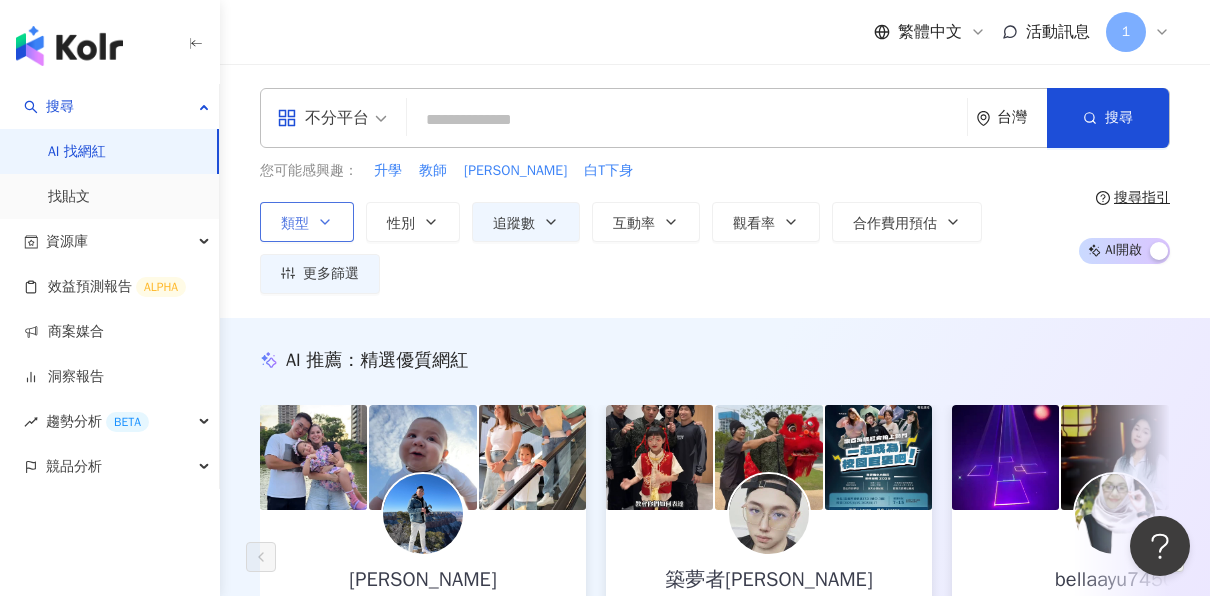 click 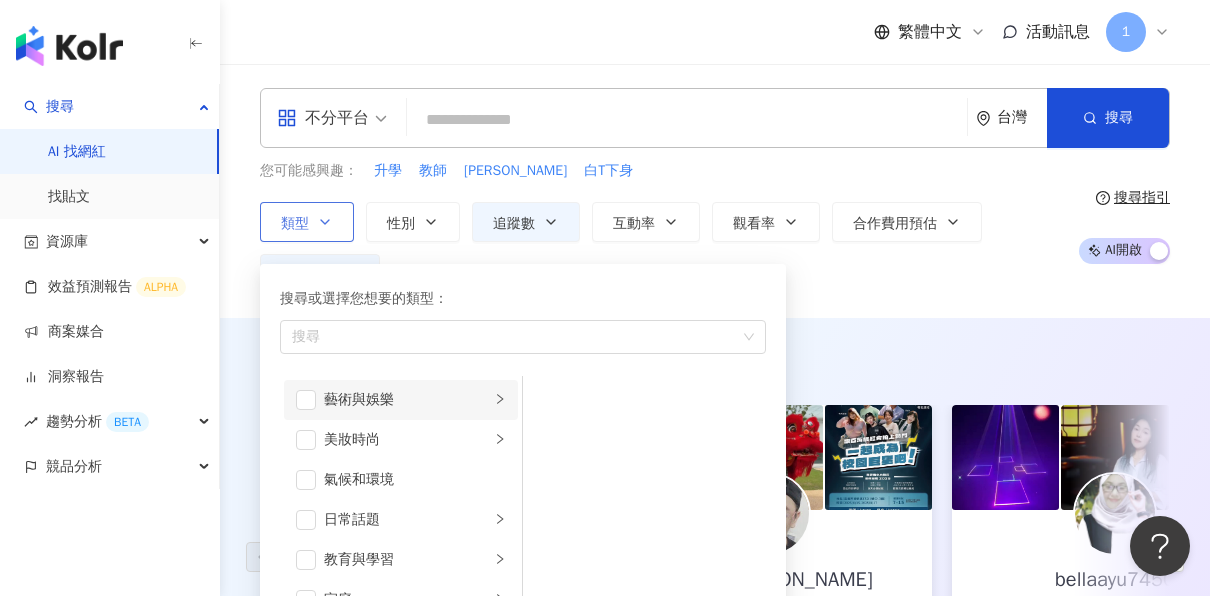 click 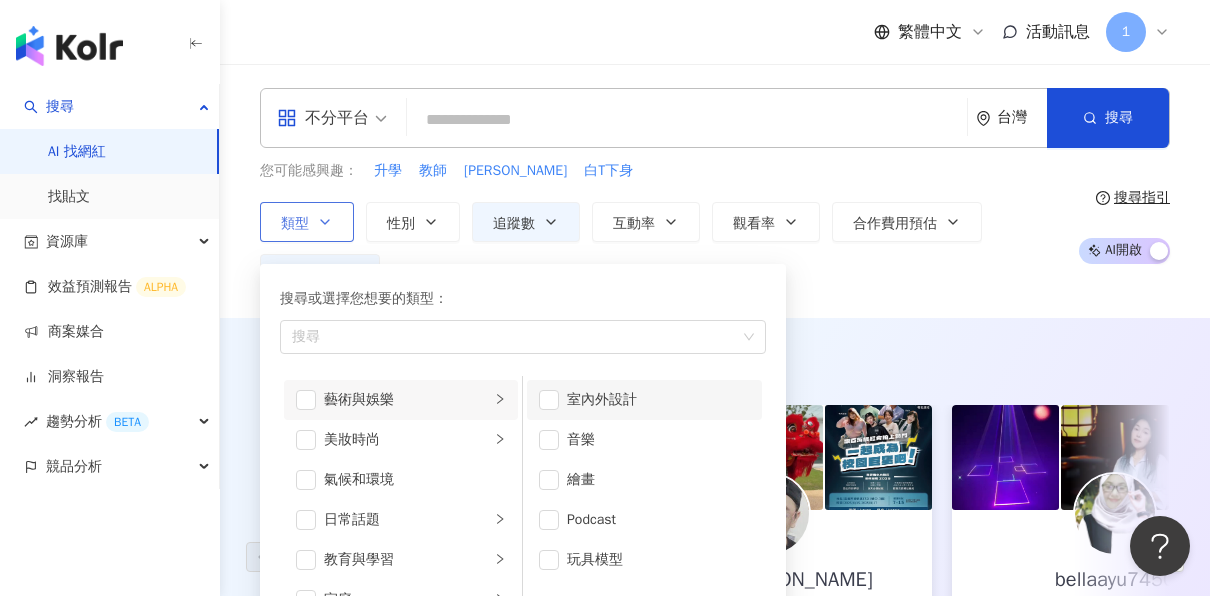 click on "室內外設計" at bounding box center [658, 400] 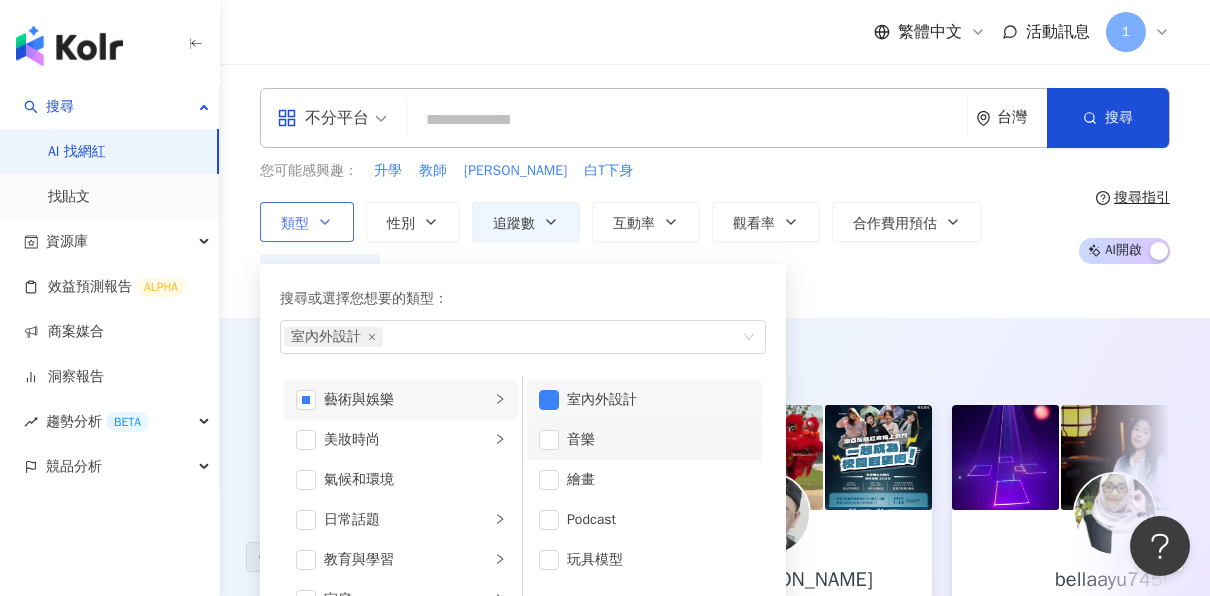 scroll, scrollTop: 100, scrollLeft: 0, axis: vertical 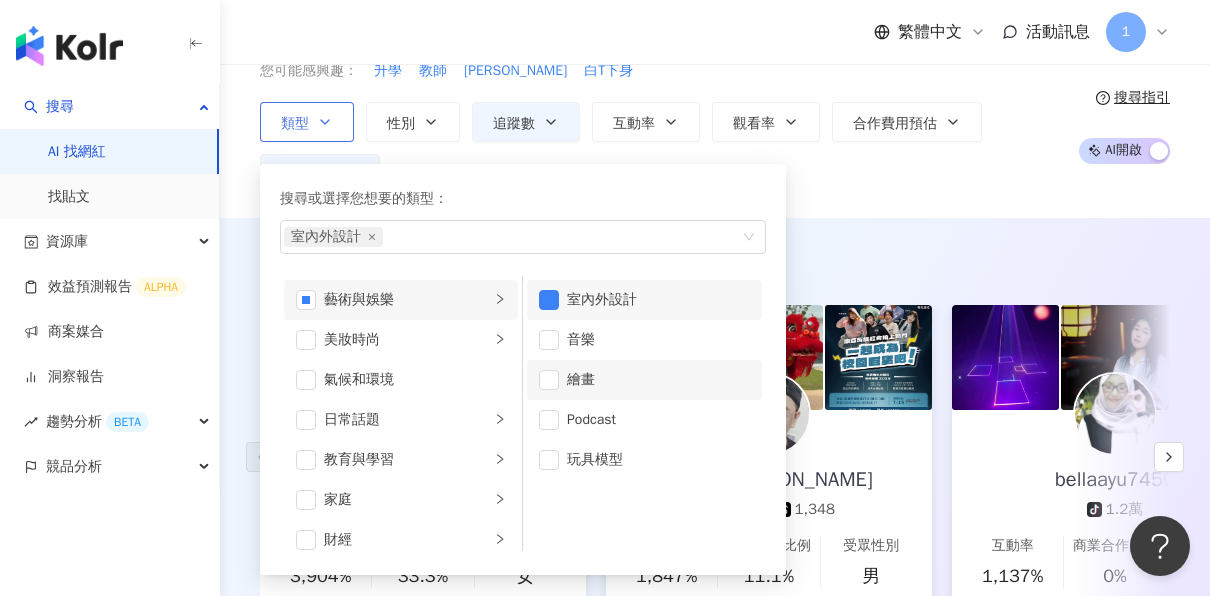 click on "繪畫" at bounding box center (658, 380) 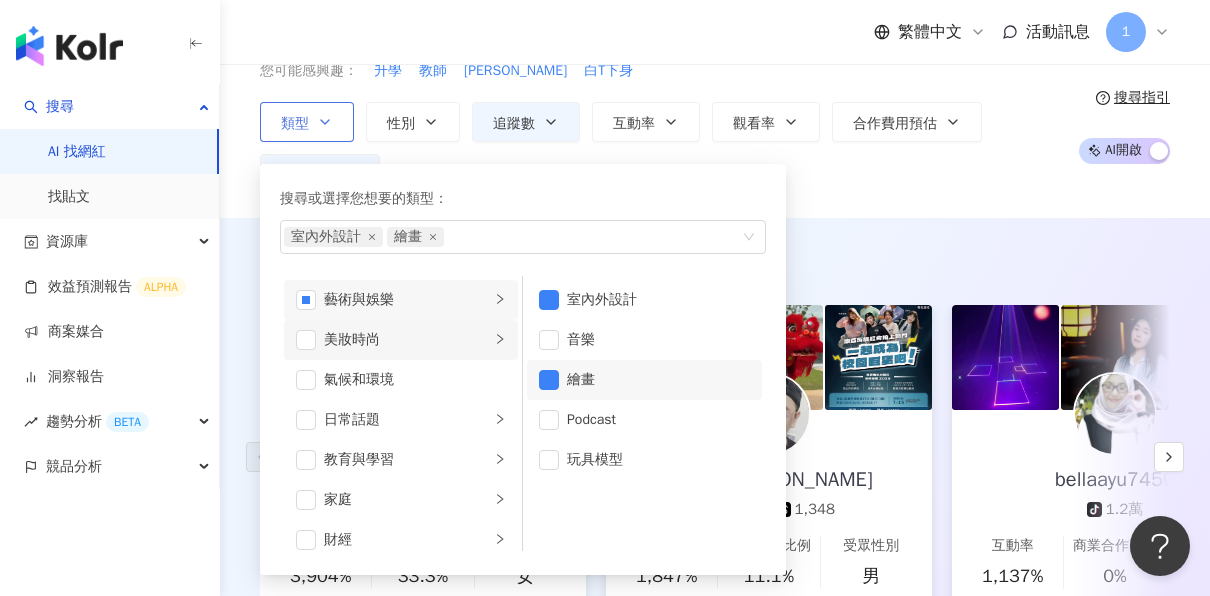 click 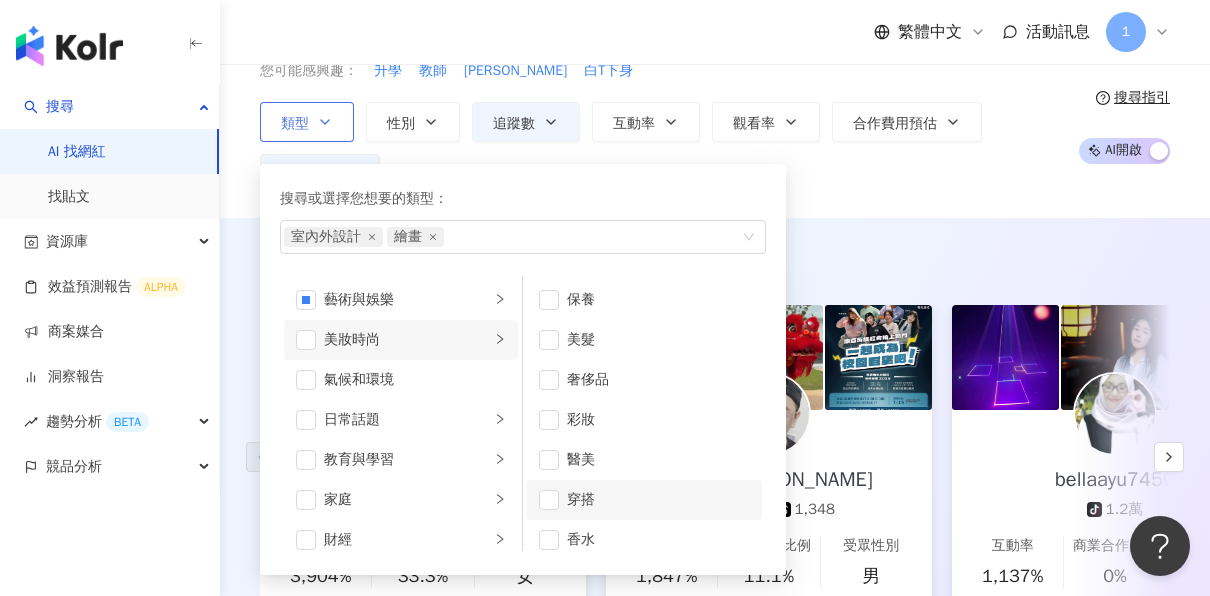 click on "穿搭" at bounding box center (658, 500) 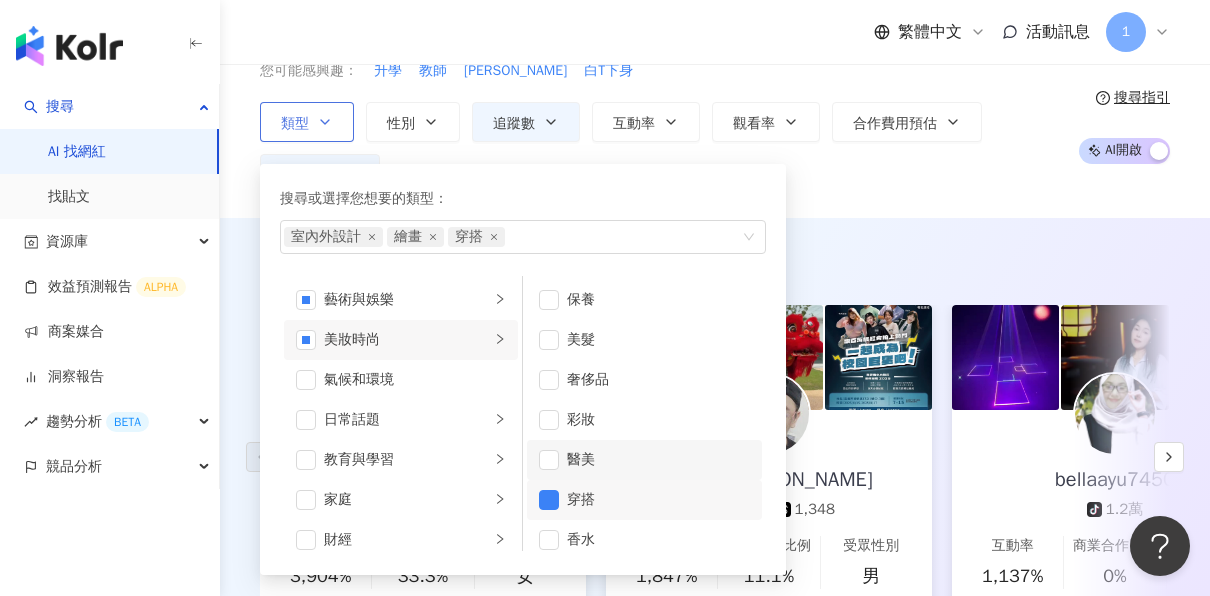 scroll, scrollTop: 12, scrollLeft: 0, axis: vertical 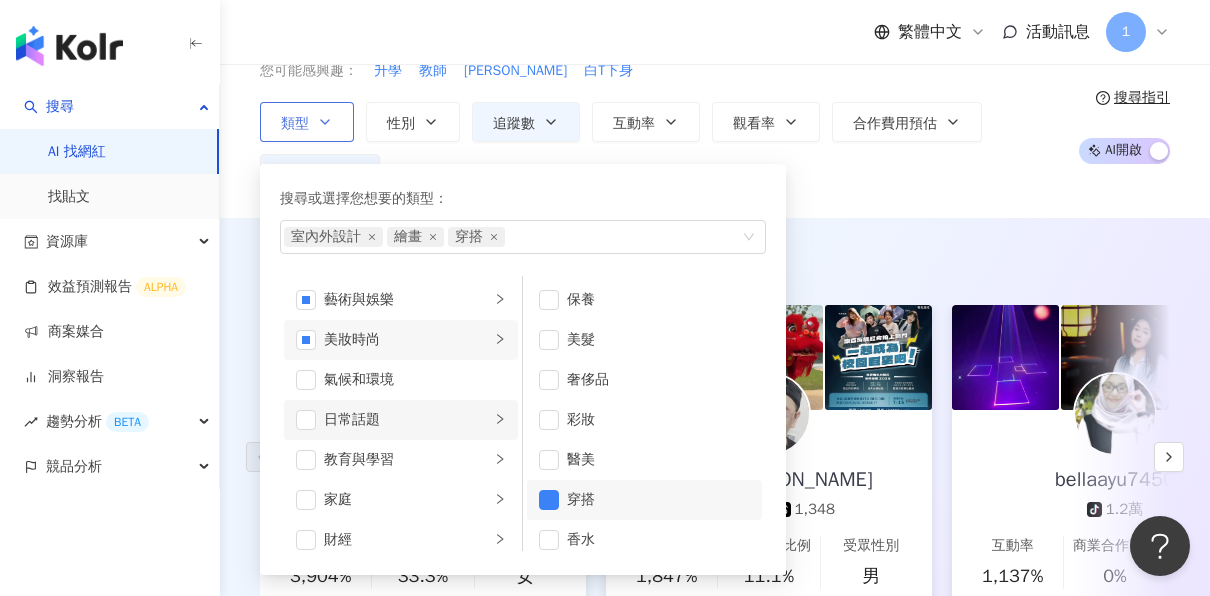 click on "日常話題" at bounding box center (401, 420) 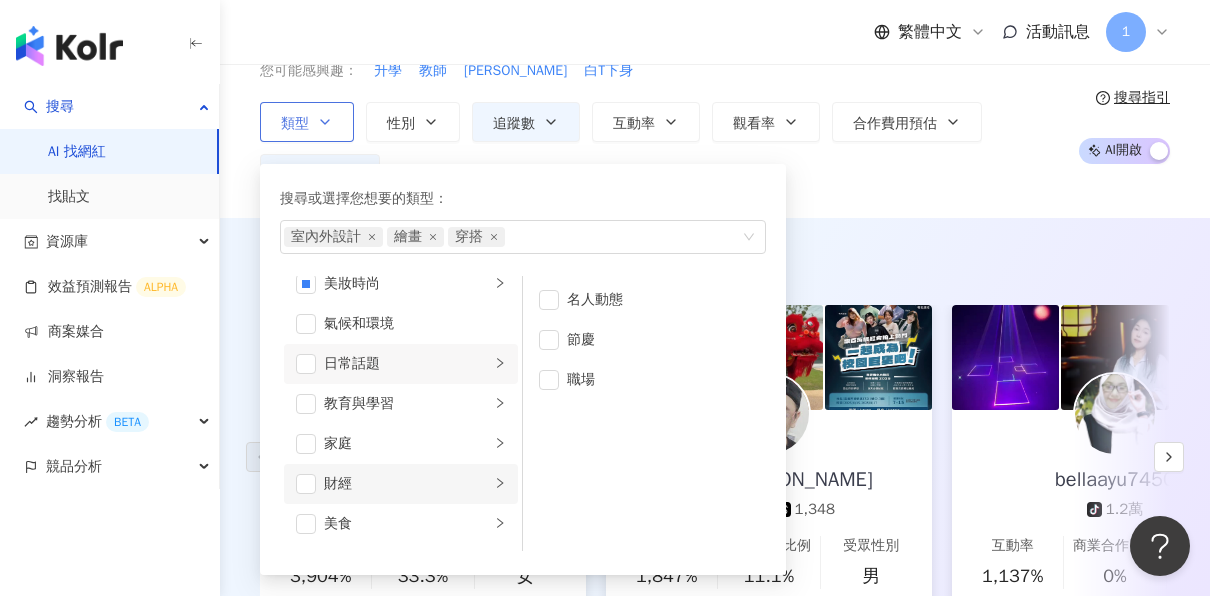 scroll, scrollTop: 100, scrollLeft: 0, axis: vertical 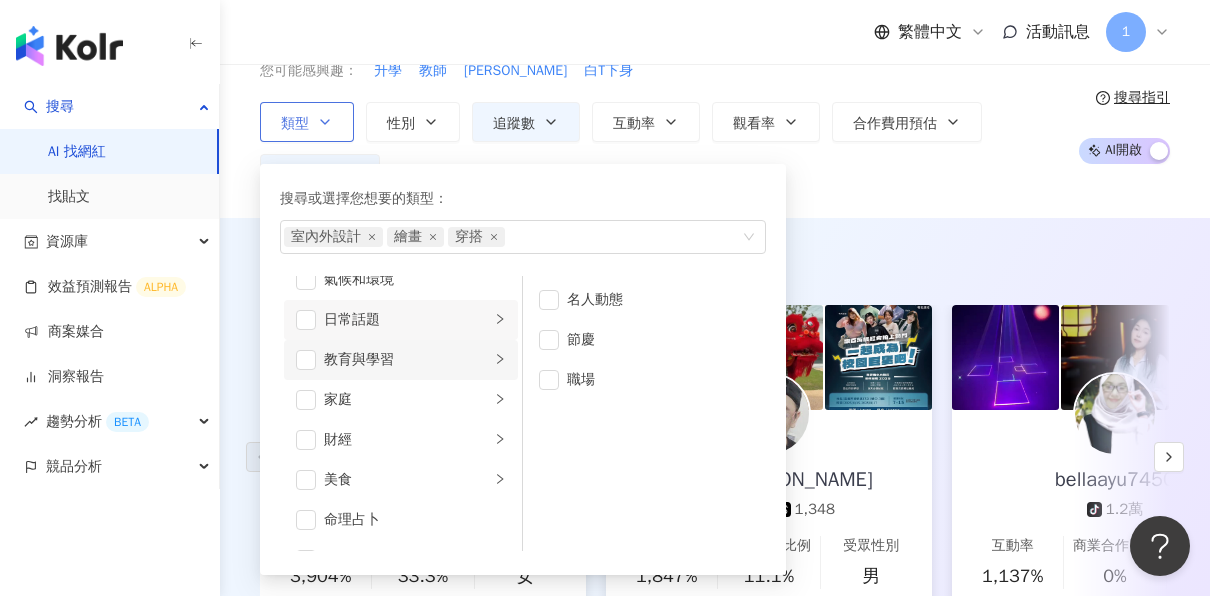 click 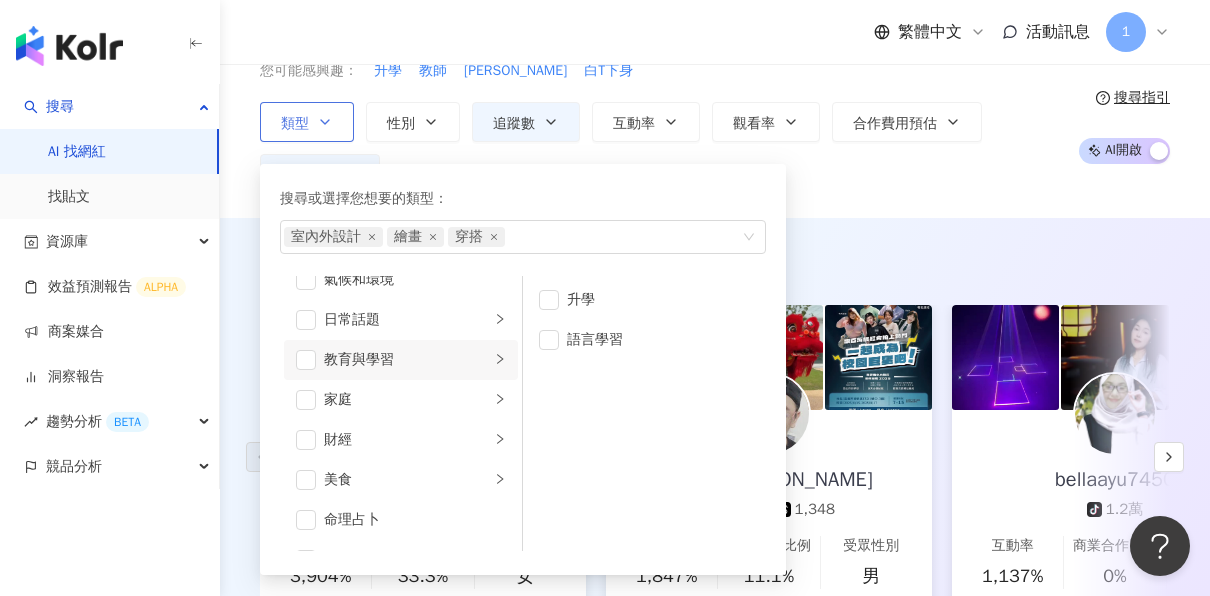 click 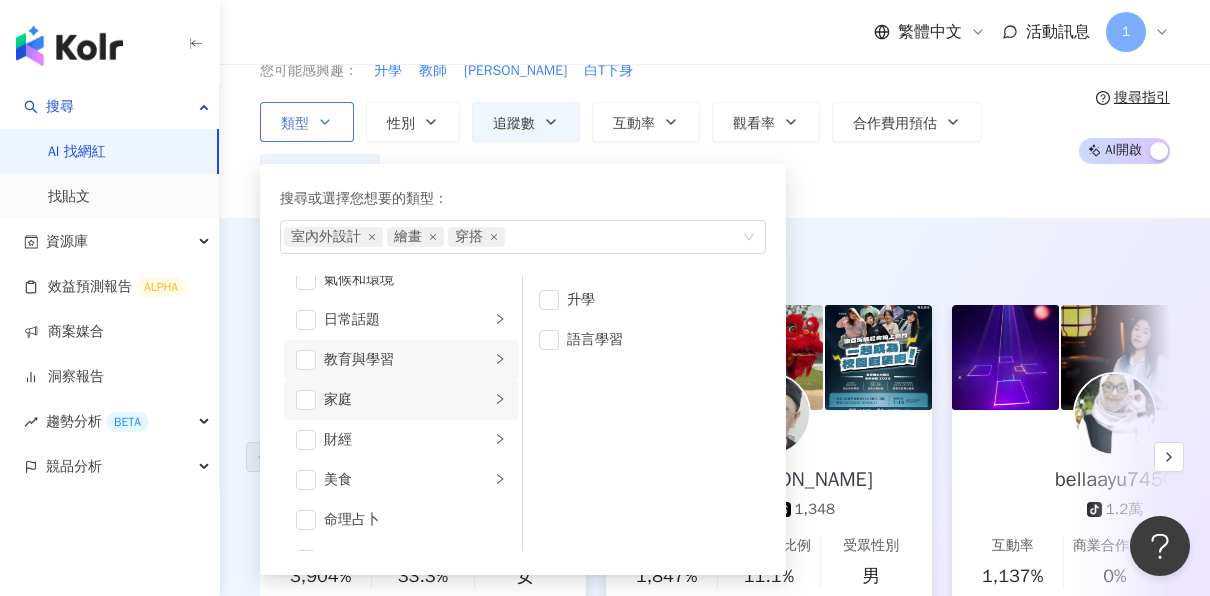 click on "家庭" at bounding box center [401, 400] 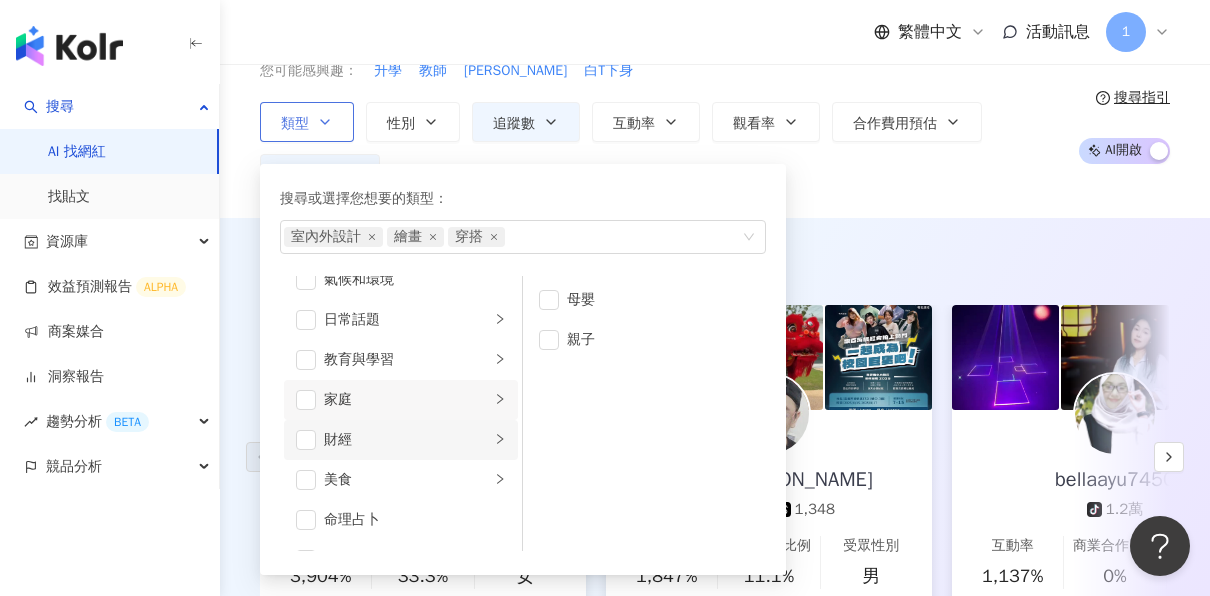 click at bounding box center (500, 439) 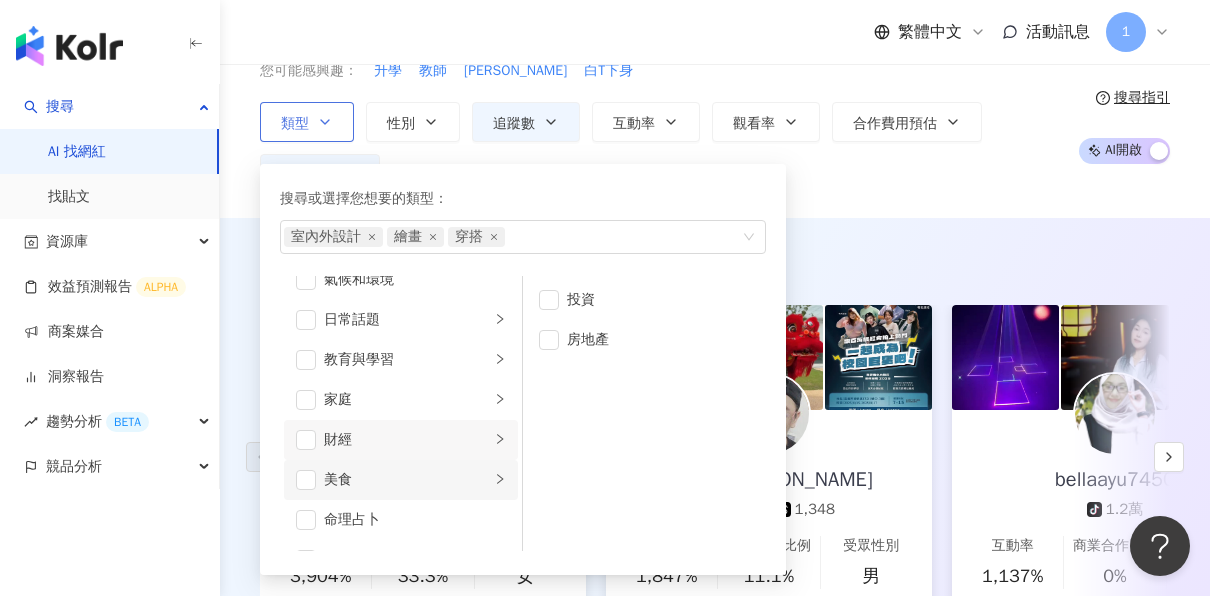 click 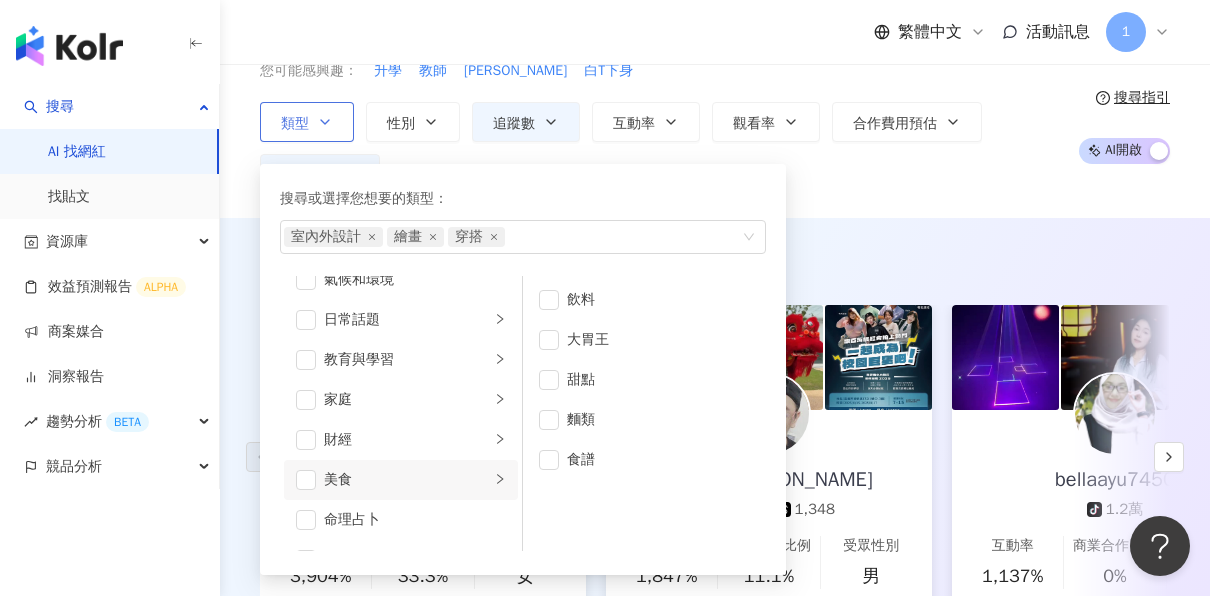 scroll, scrollTop: 200, scrollLeft: 0, axis: vertical 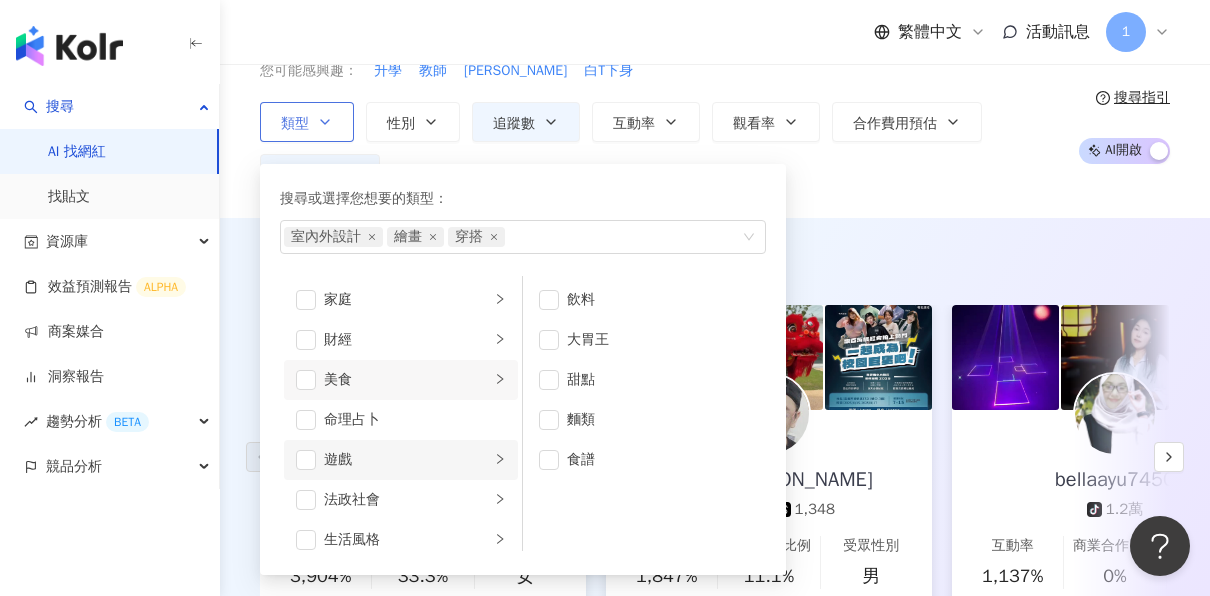 click 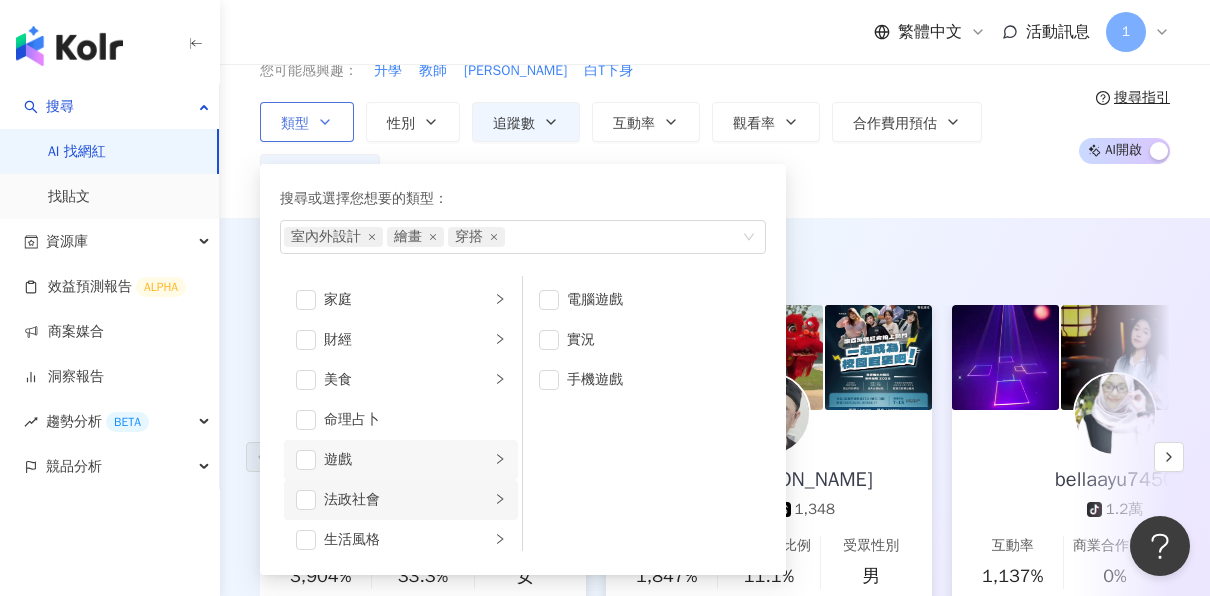 click at bounding box center (500, 499) 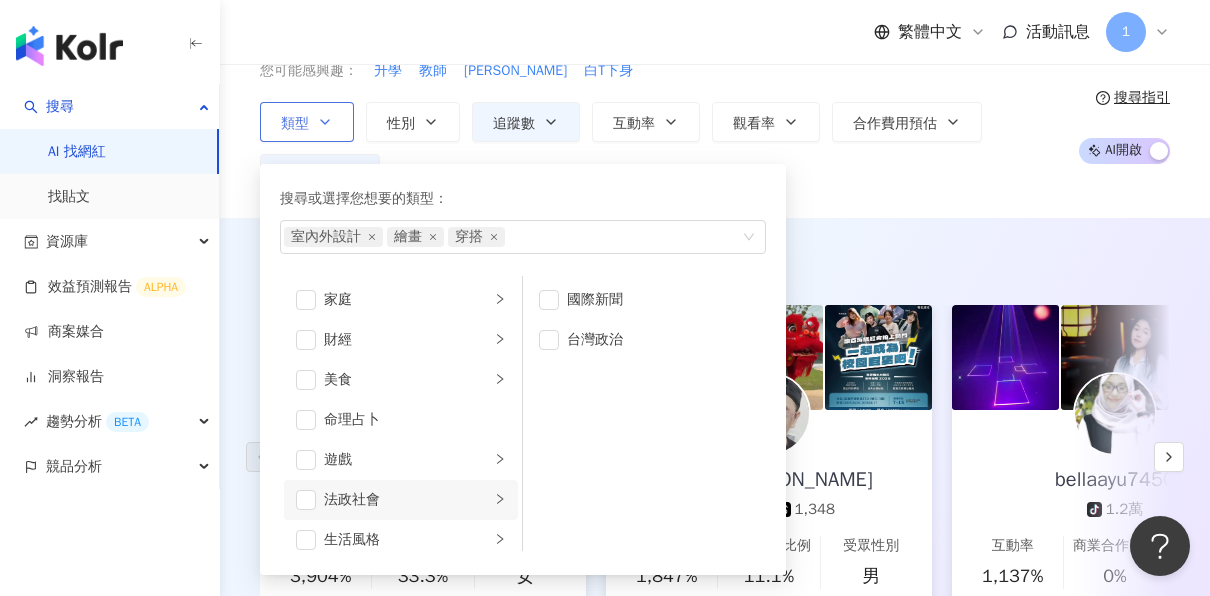 scroll, scrollTop: 300, scrollLeft: 0, axis: vertical 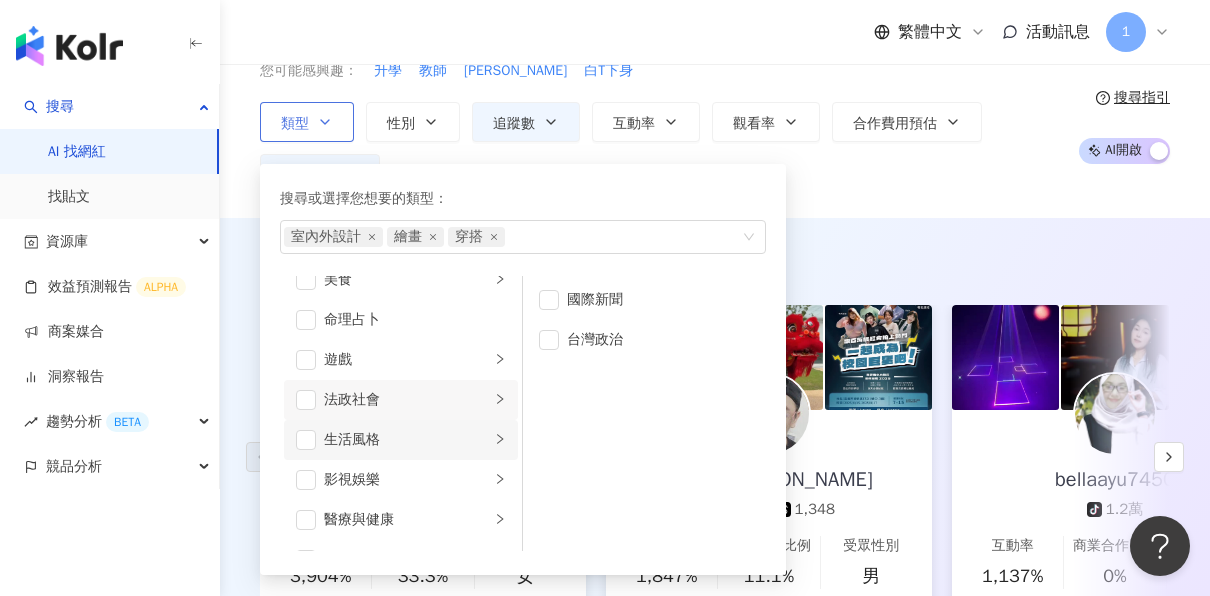click 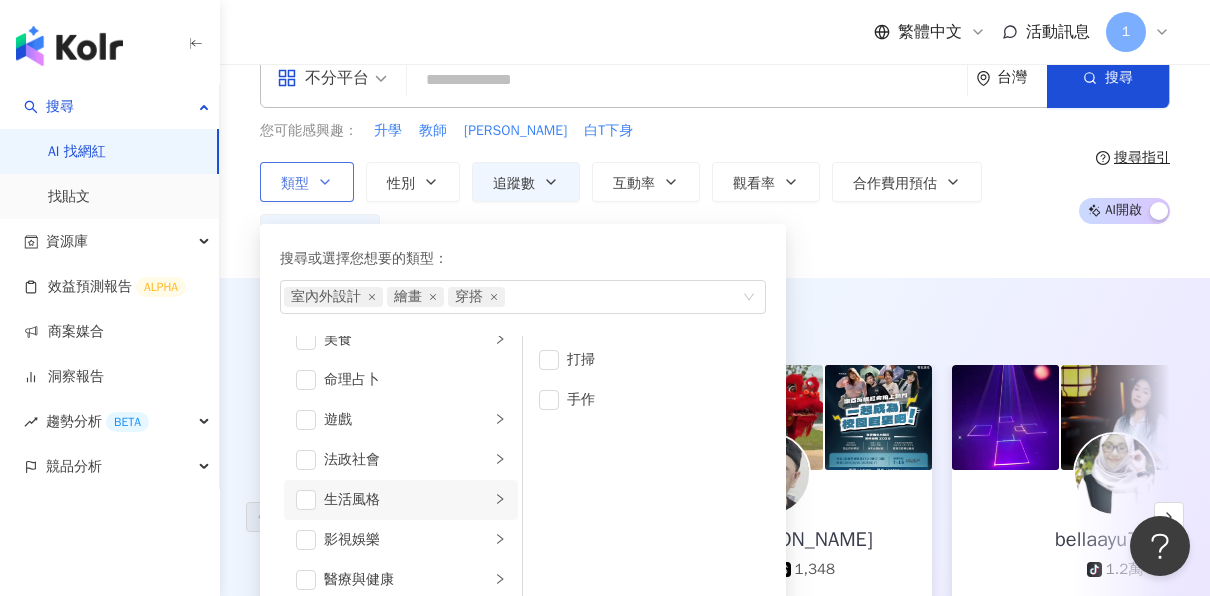 scroll, scrollTop: 0, scrollLeft: 0, axis: both 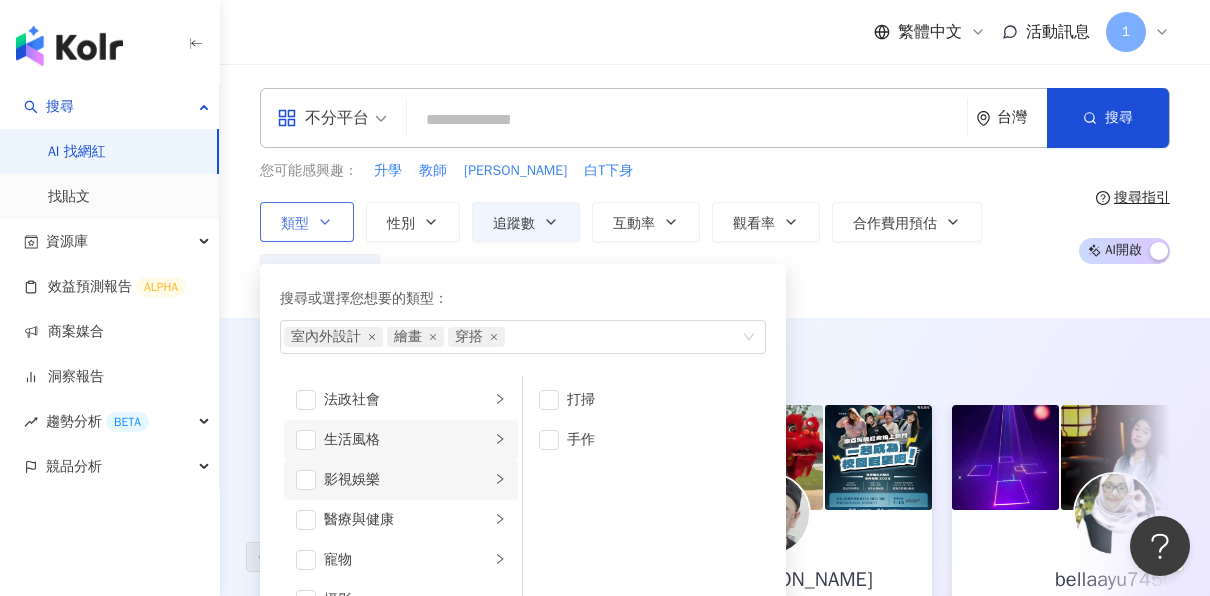 click 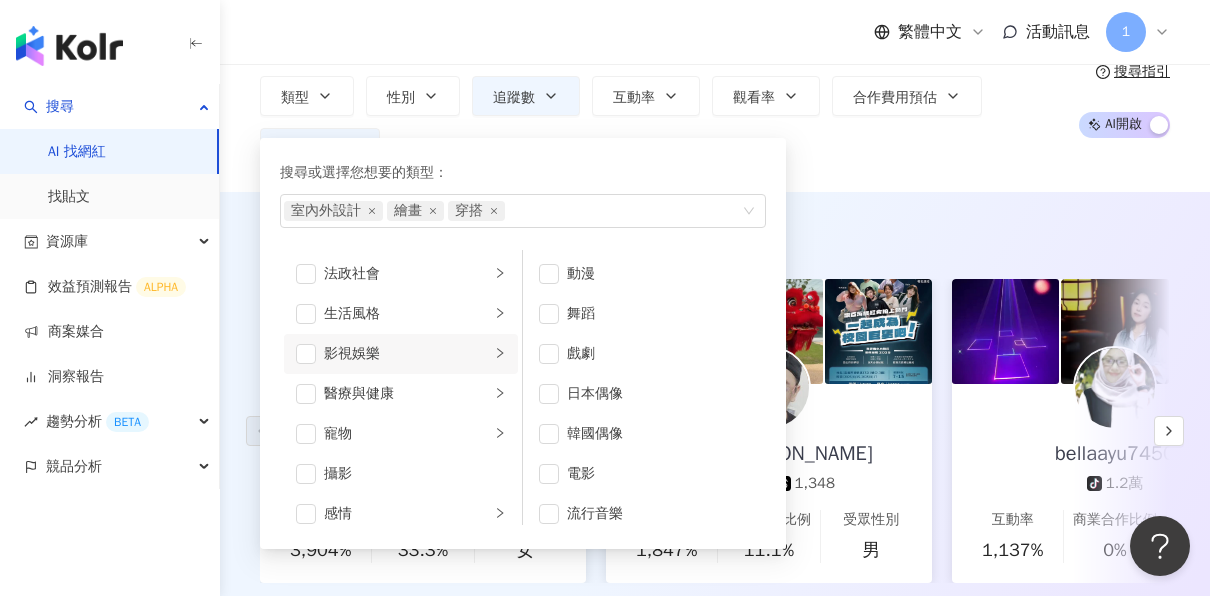 scroll, scrollTop: 200, scrollLeft: 0, axis: vertical 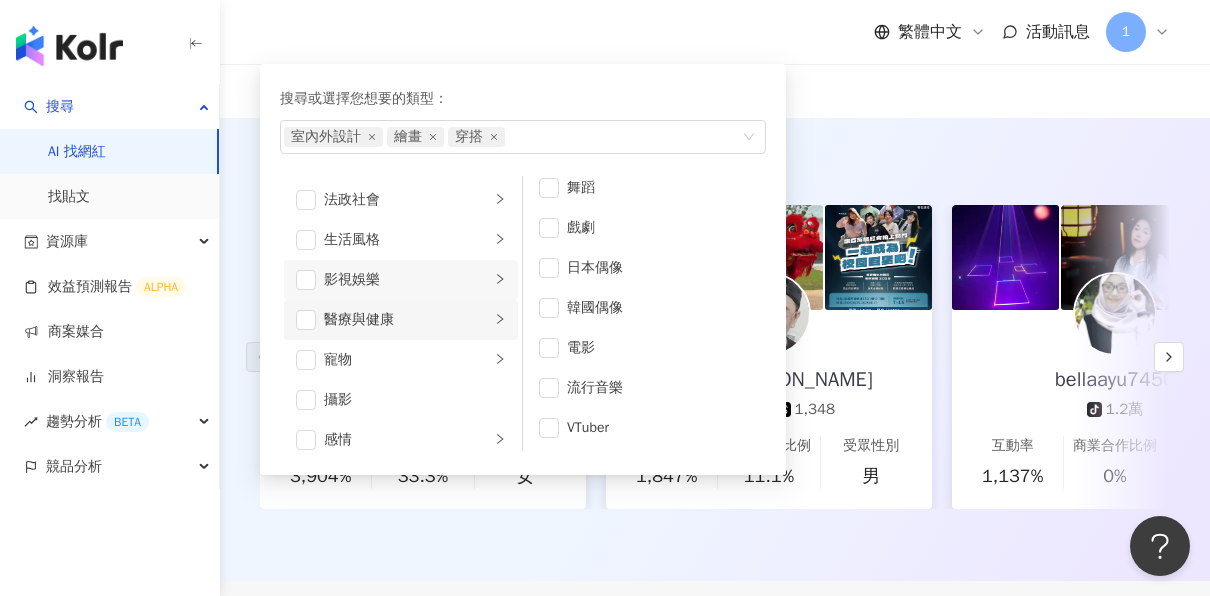 click 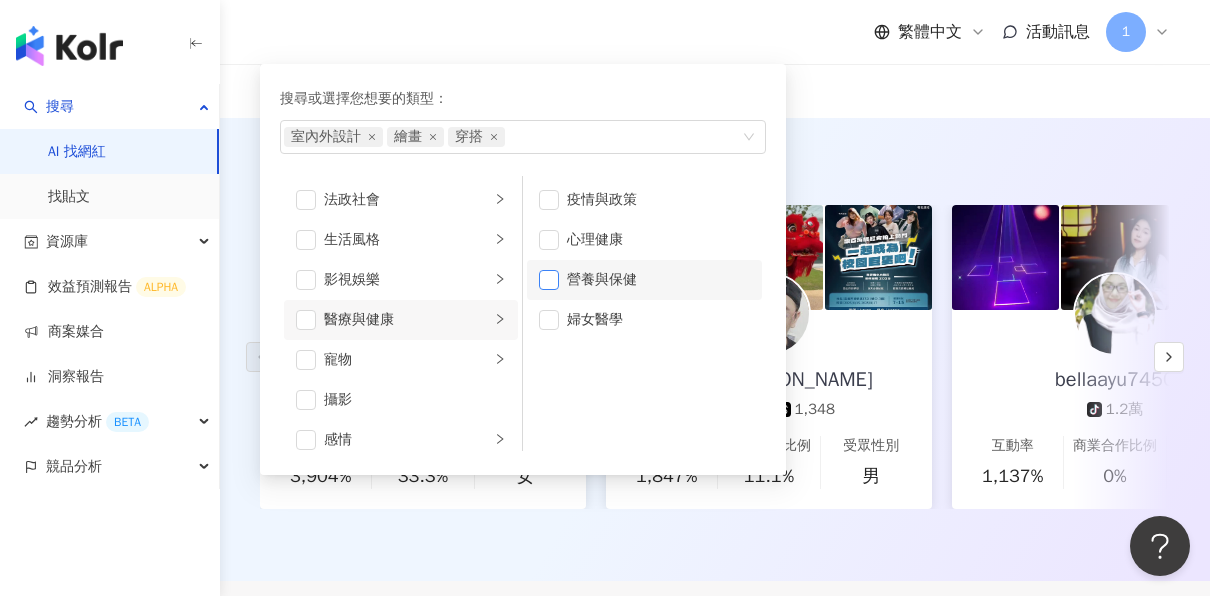 click at bounding box center (549, 280) 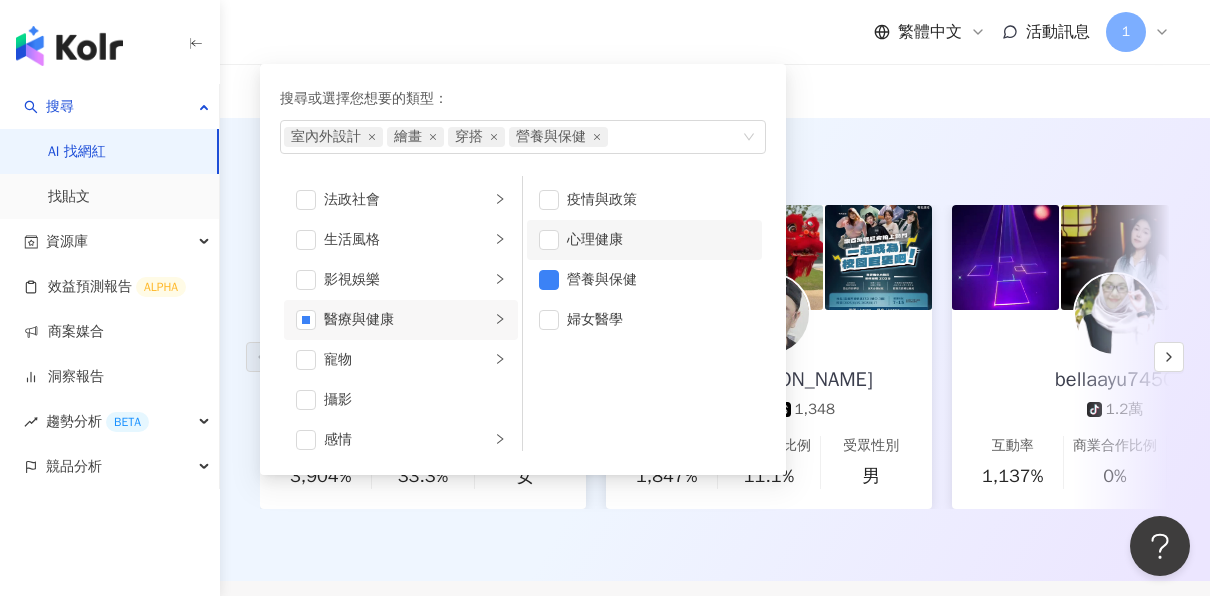 click on "心理健康" at bounding box center [644, 240] 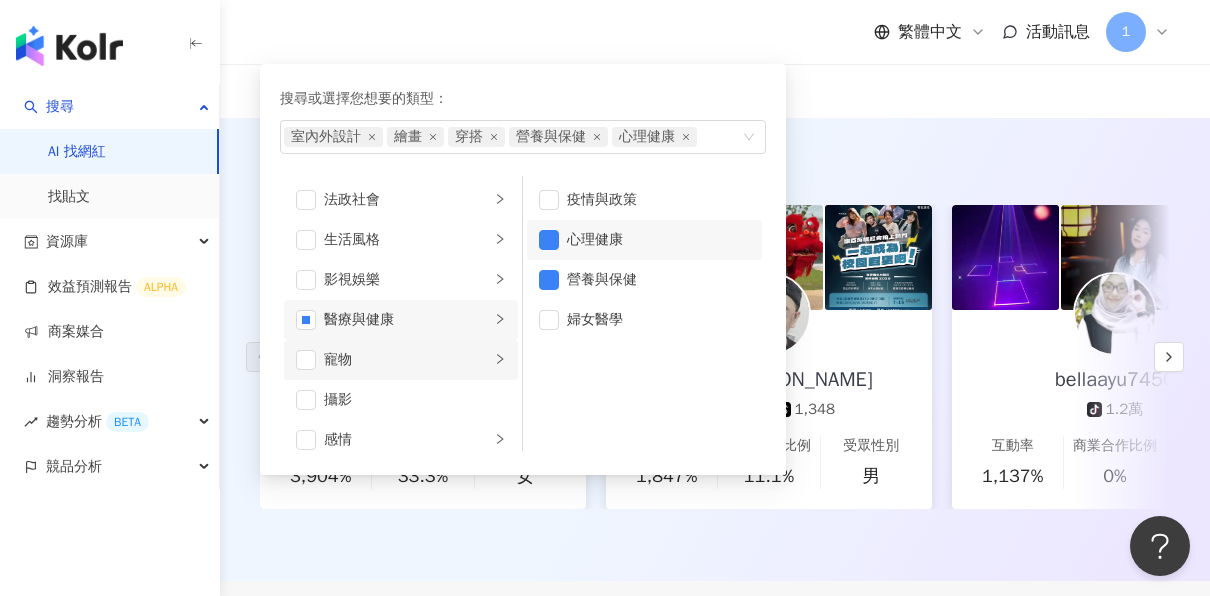 click on "寵物" at bounding box center [401, 360] 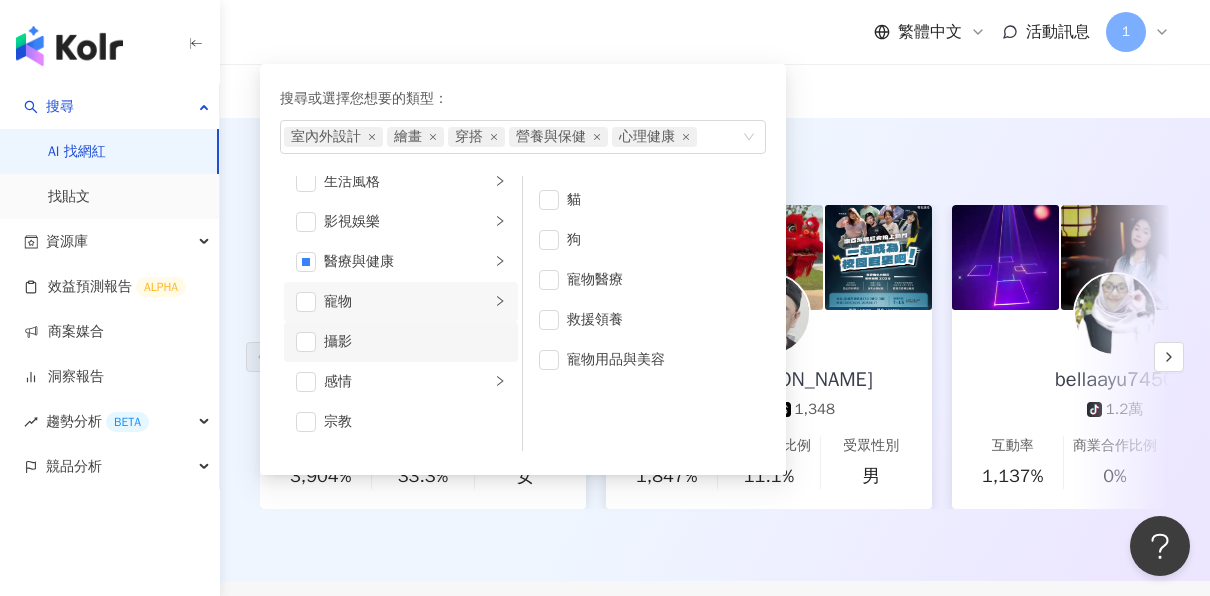 scroll, scrollTop: 500, scrollLeft: 0, axis: vertical 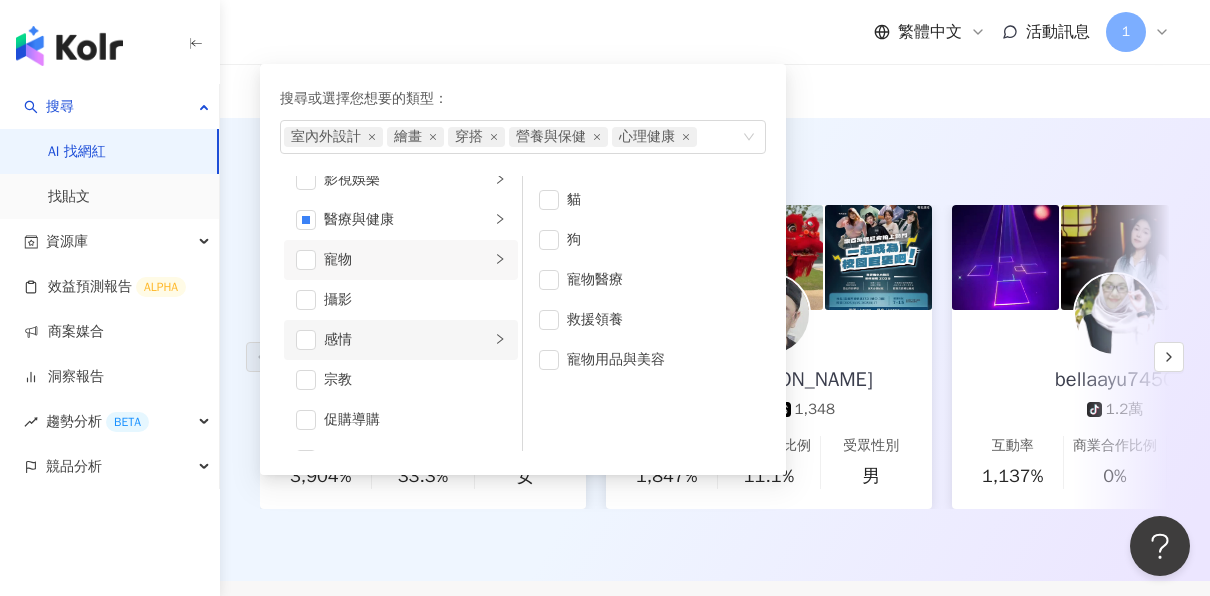 click 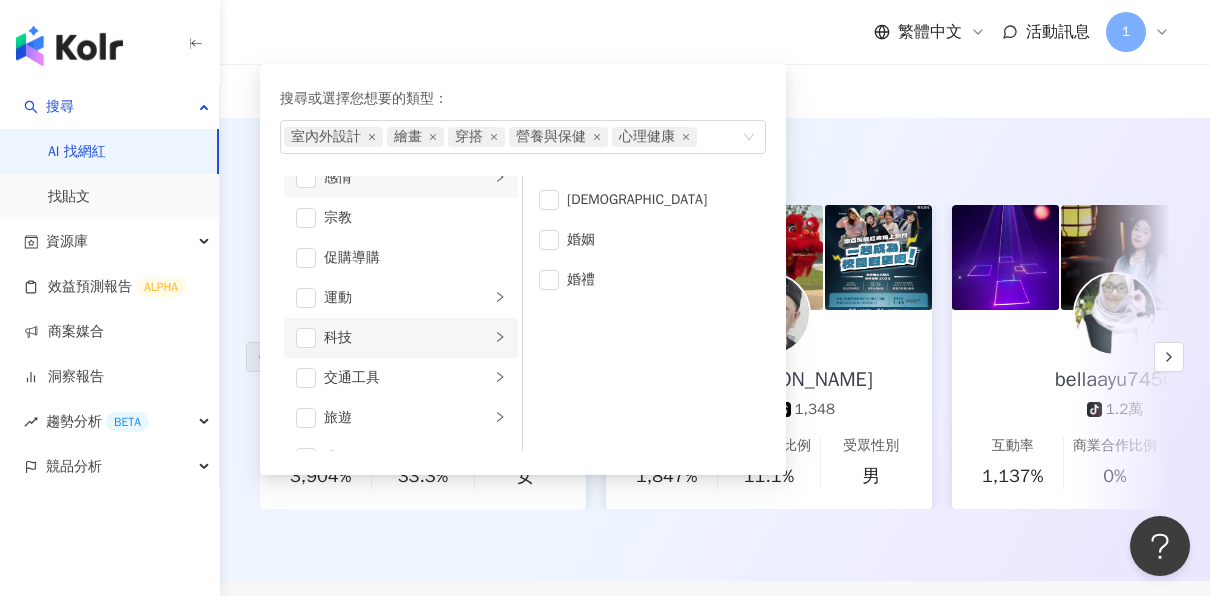 scroll, scrollTop: 692, scrollLeft: 0, axis: vertical 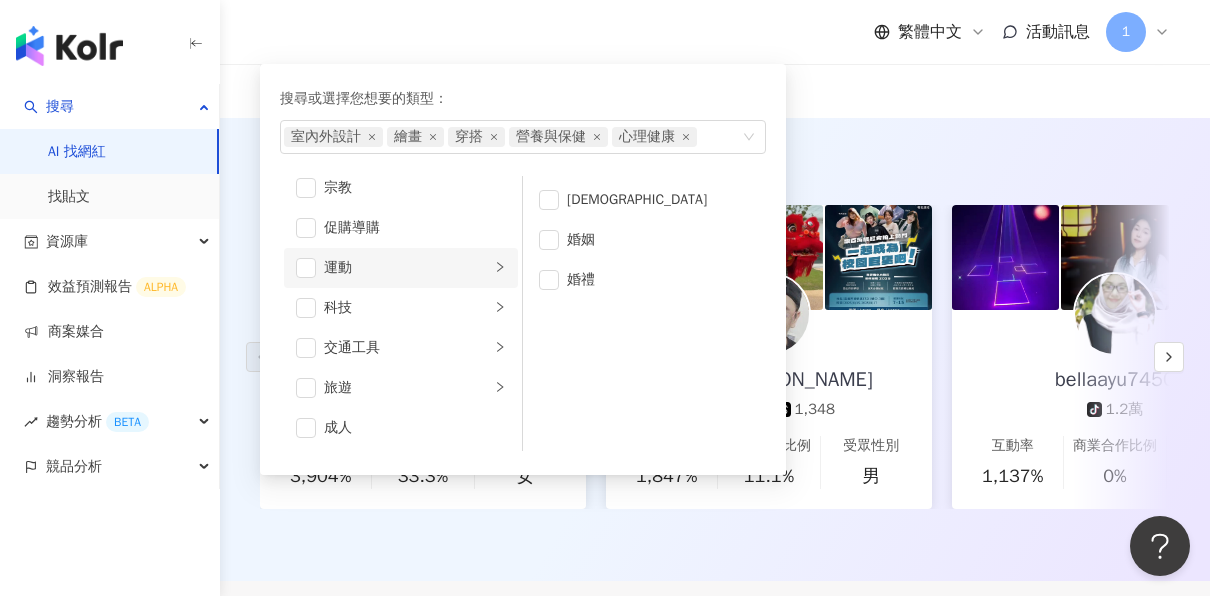 click 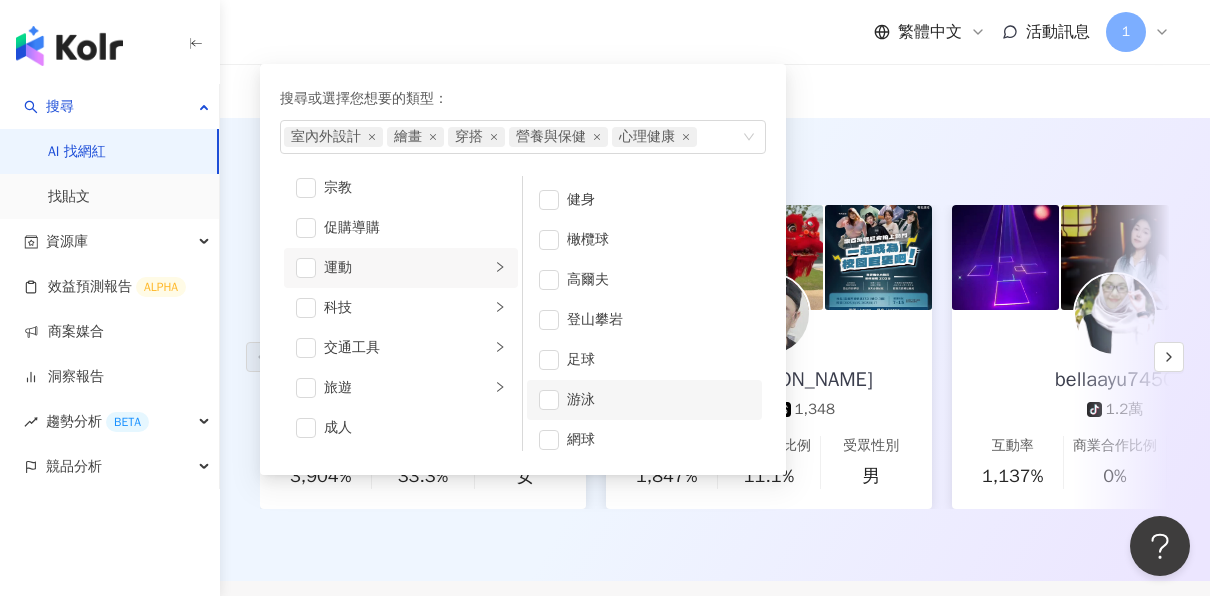 scroll, scrollTop: 252, scrollLeft: 0, axis: vertical 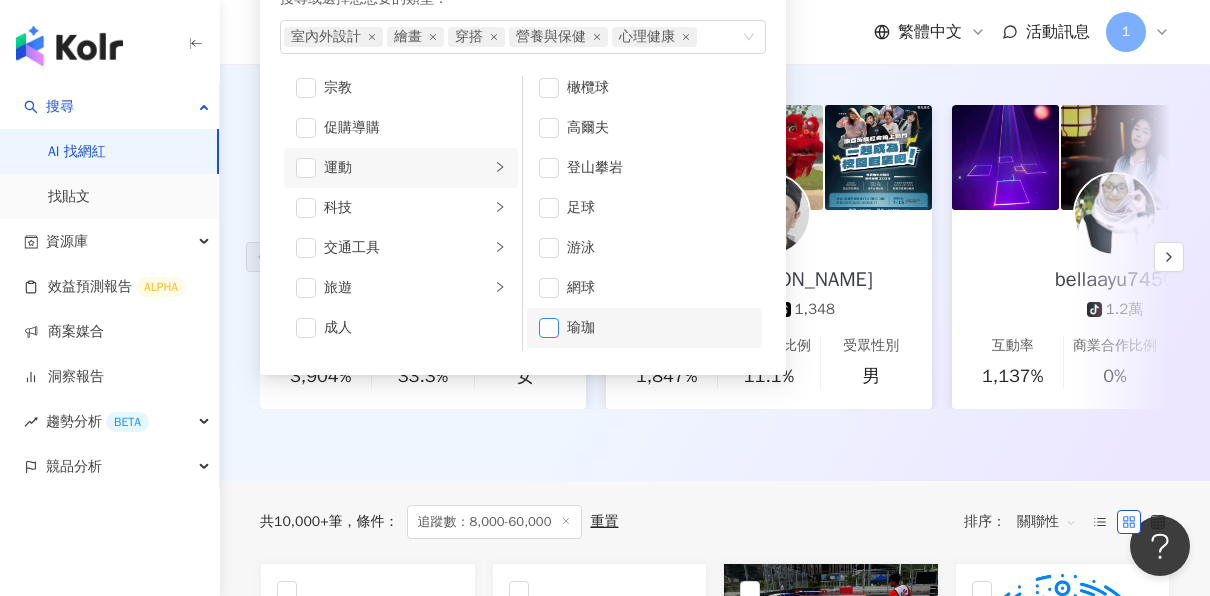 click at bounding box center (549, 328) 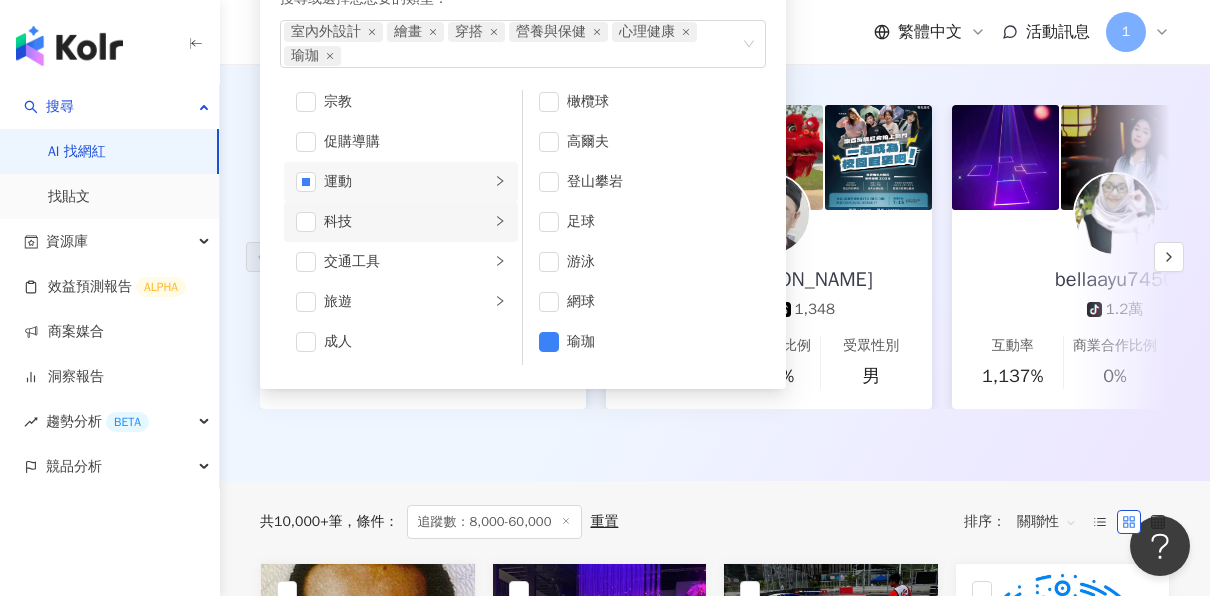 click on "科技" at bounding box center (401, 222) 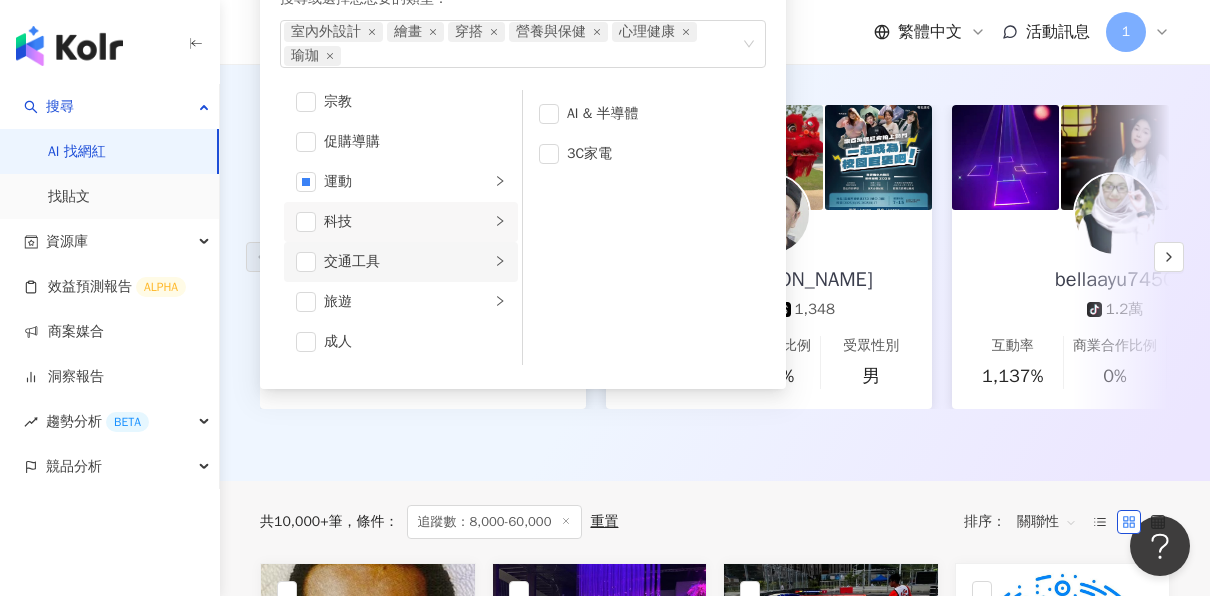 click on "交通工具" at bounding box center (401, 262) 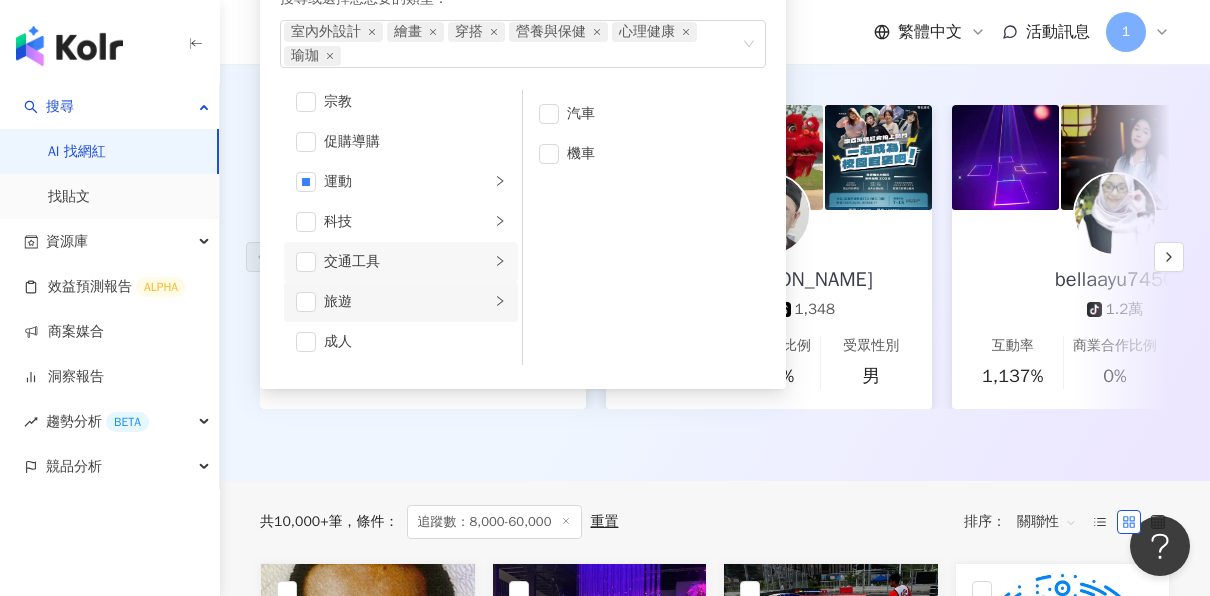 click on "旅遊" at bounding box center (401, 302) 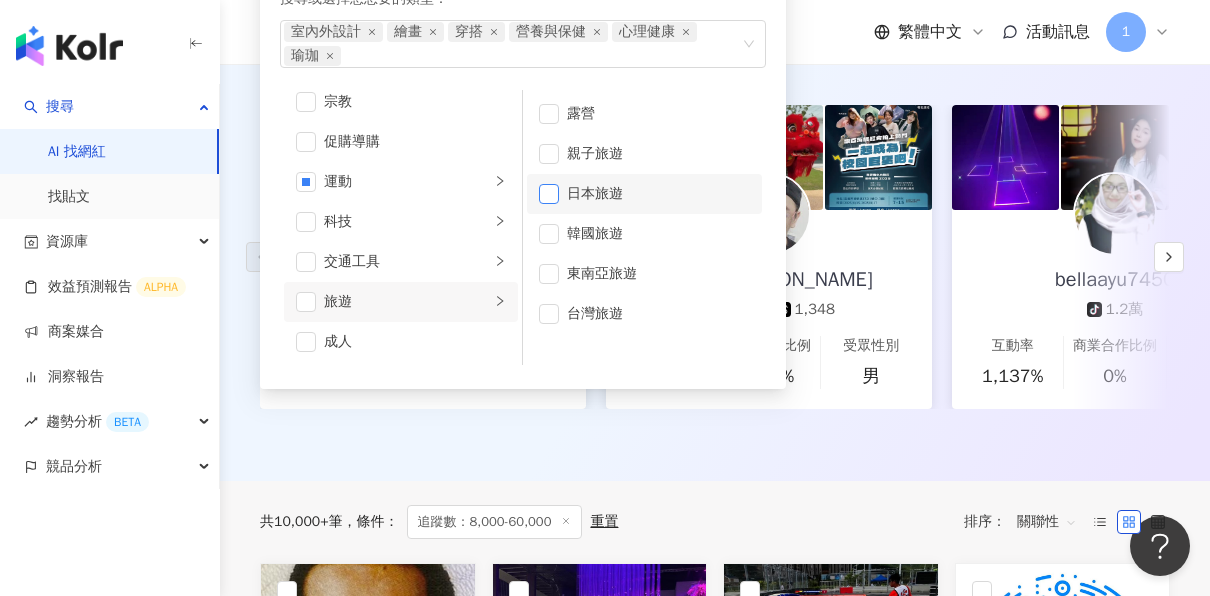 click at bounding box center [549, 194] 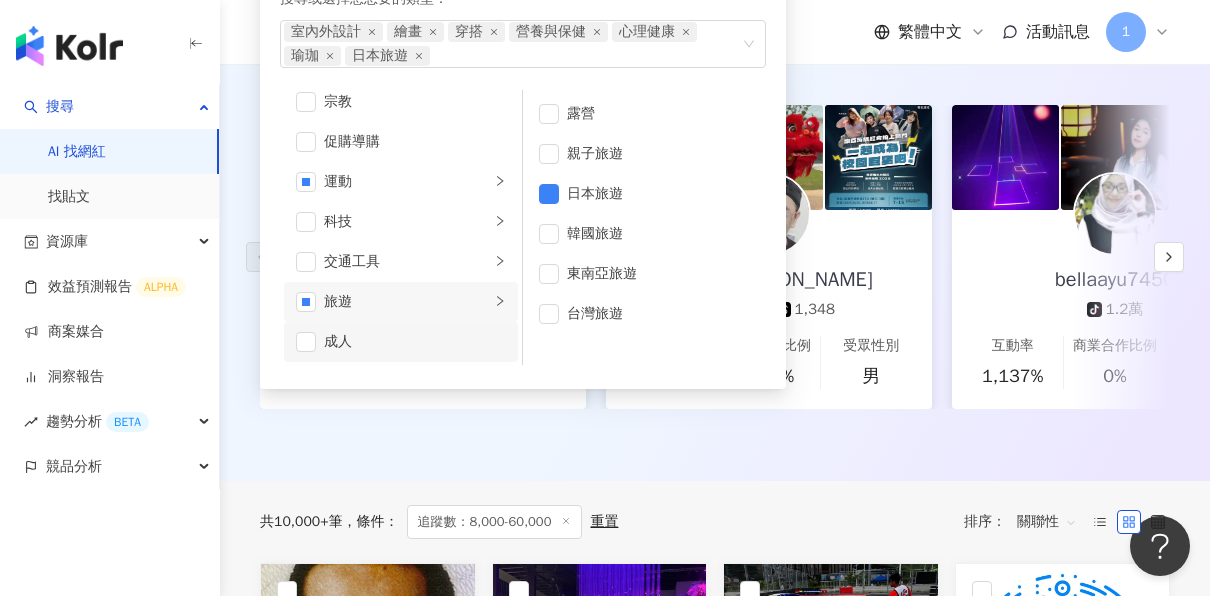 click on "成人" at bounding box center [401, 342] 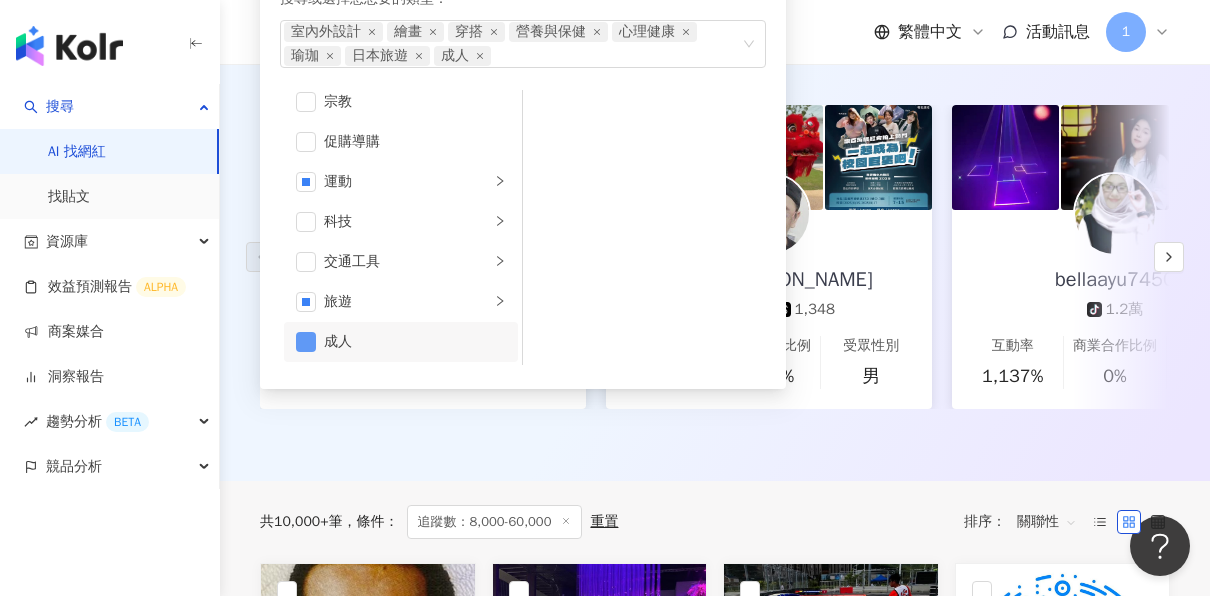 click at bounding box center (306, 342) 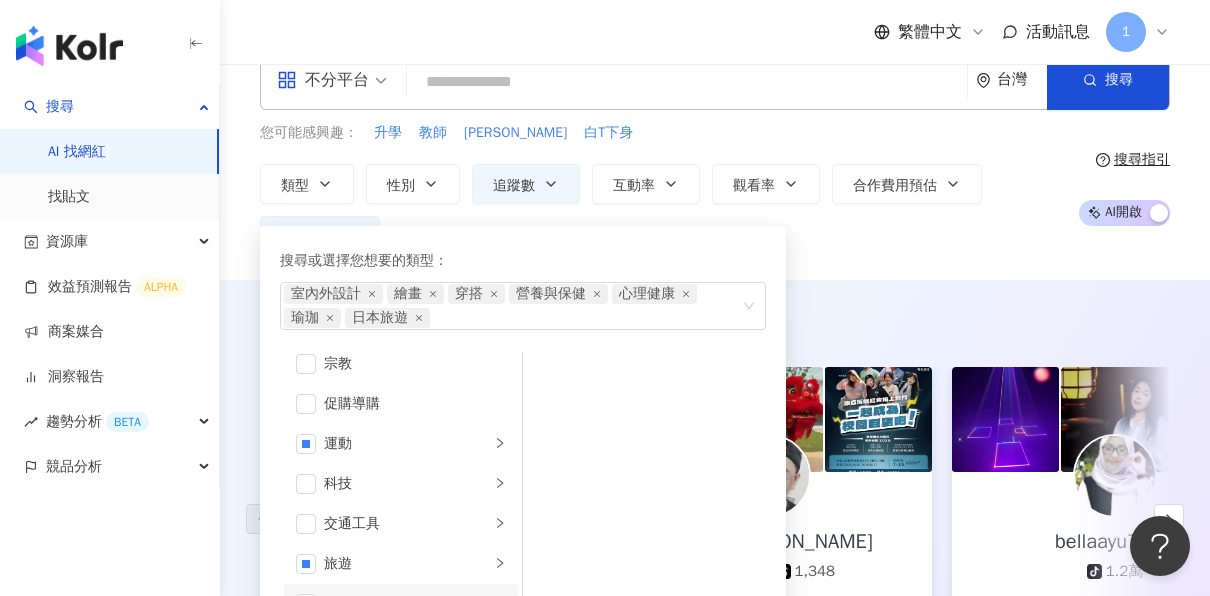 scroll, scrollTop: 0, scrollLeft: 0, axis: both 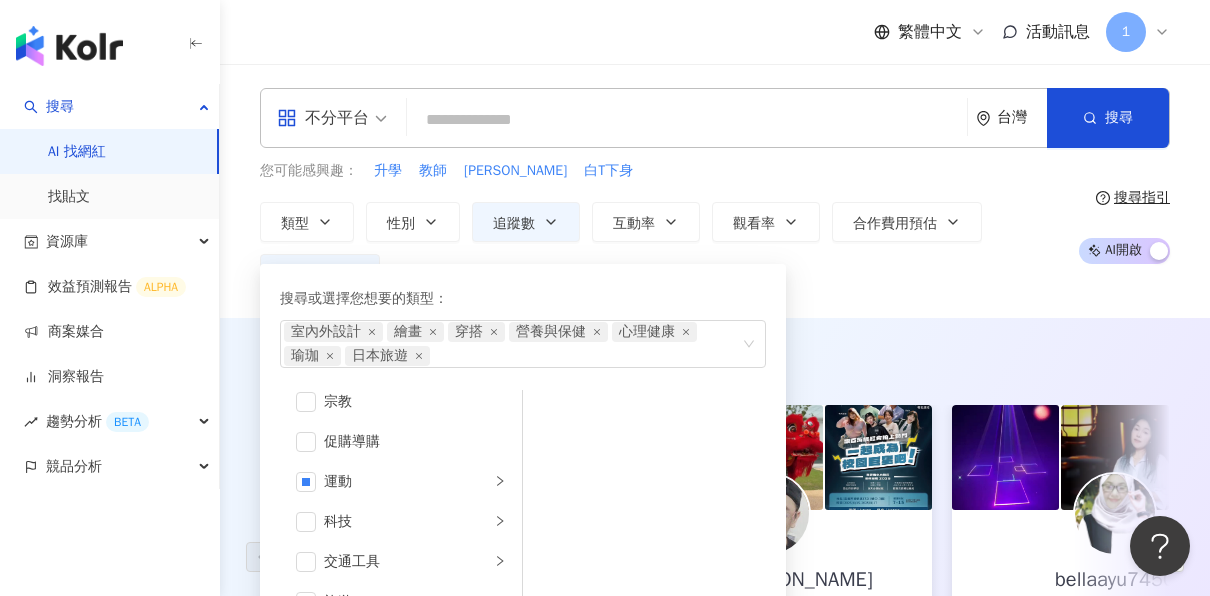 click on "類型 搜尋或選擇您想要的類型： 室內外設計 繪畫 穿搭 營養與保健 心理健康 瑜珈 日本旅遊   藝術與娛樂 美妝時尚 氣候和環境 日常話題 教育與學習 家庭 財經 美食 命理占卜 遊戲 法政社會 生活風格 影視娛樂 醫療與健康 寵物 攝影 感情 宗教 促購導購 運動 科技 交通工具 旅遊 成人 性別 追蹤數 互動率 觀看率 合作費用預估  更多篩選 ****  -  ***** 不限 小型 奈米網紅 (<1萬) 微型網紅 (1萬-3萬) 小型網紅 (3萬-5萬) 中型 中小型網紅 (5萬-10萬) 中型網紅 (10萬-30萬) 中大型網紅 (30萬-50萬) 大型 大型網紅 (50萬-100萬) 百萬網紅 (>100萬)" at bounding box center [662, 248] 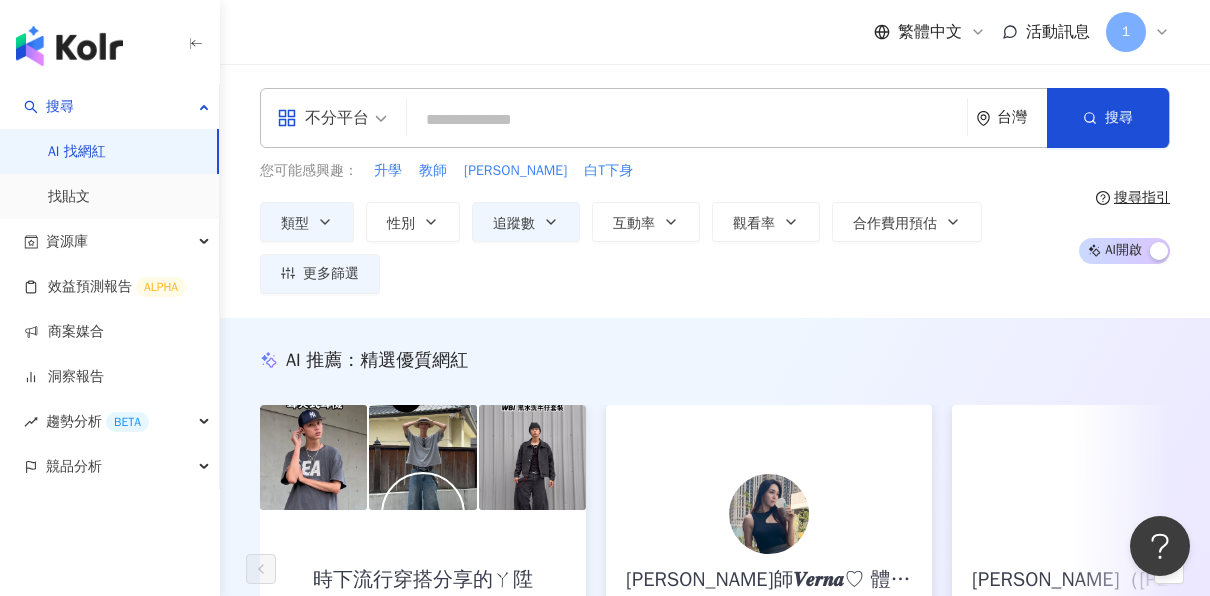 click on "不分平台" at bounding box center [332, 118] 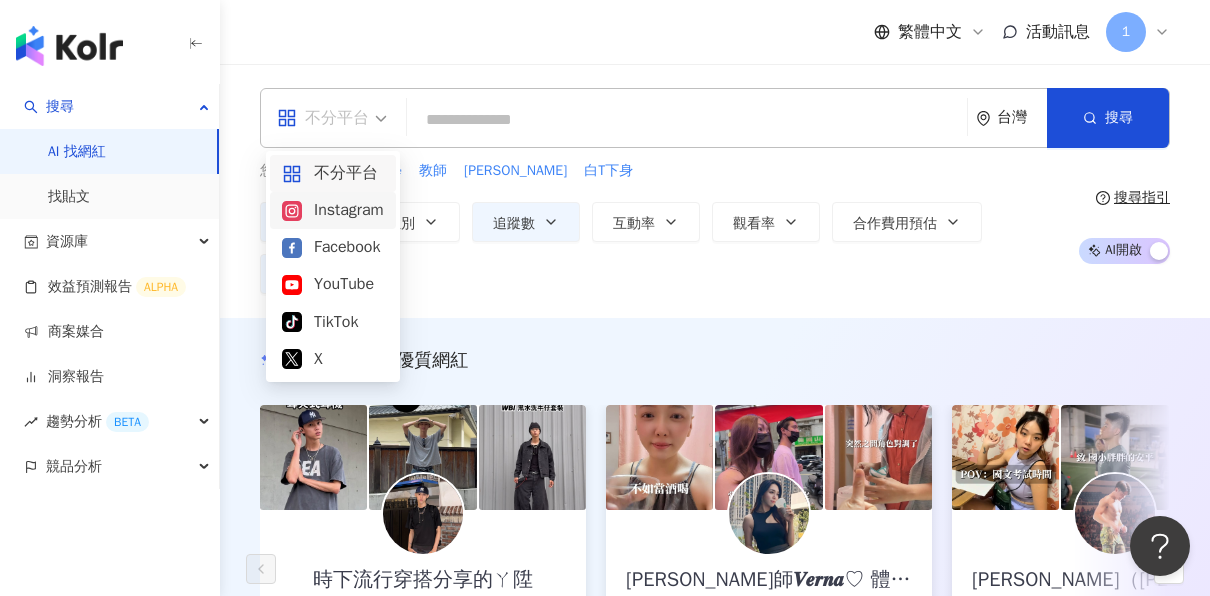 click on "Instagram" at bounding box center (333, 210) 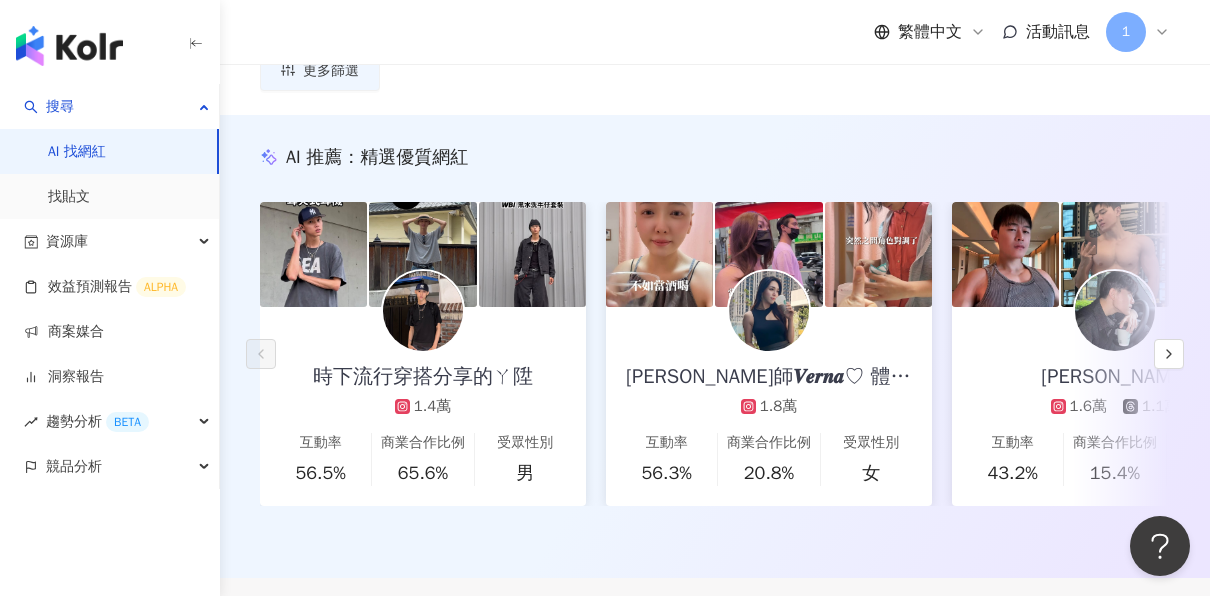 scroll, scrollTop: 0, scrollLeft: 0, axis: both 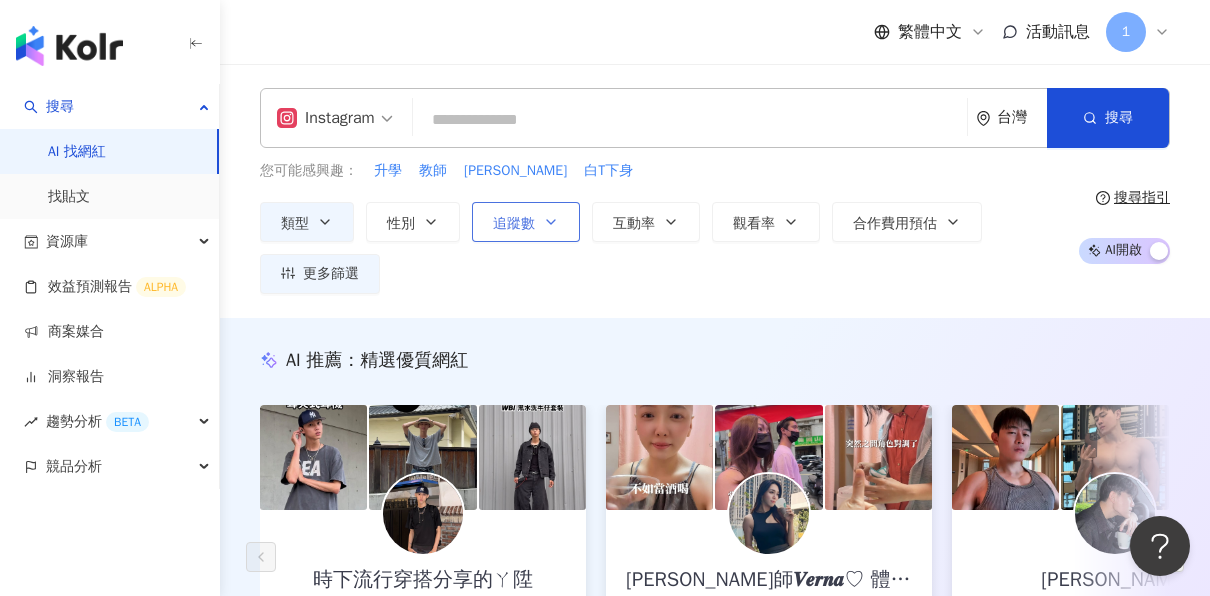 click on "追蹤數" at bounding box center (514, 224) 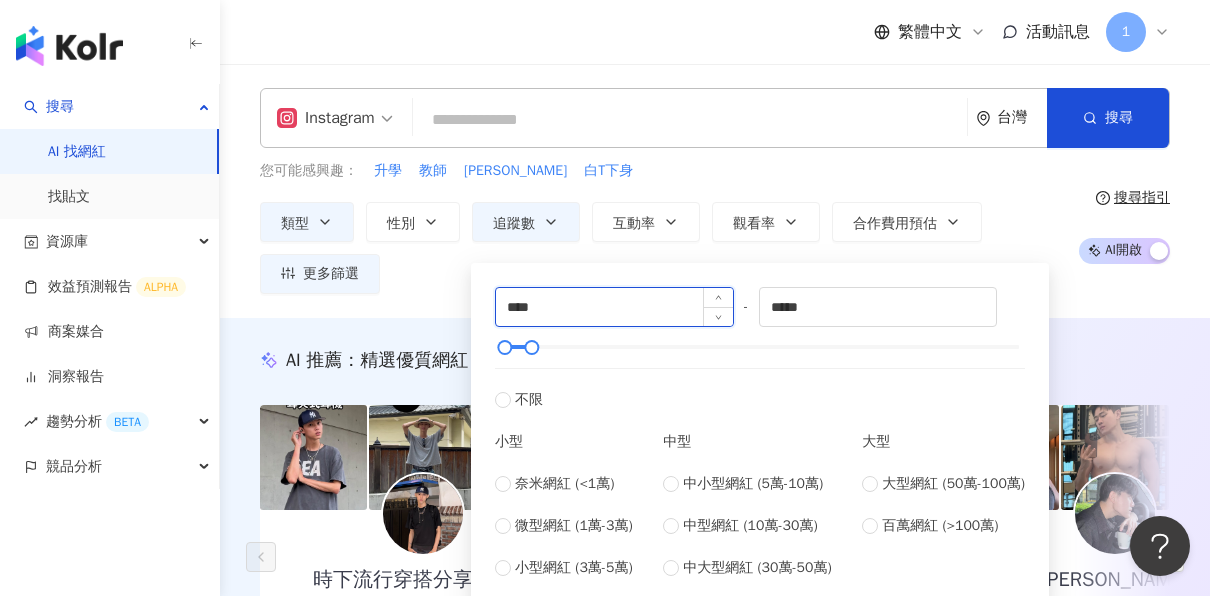 click on "****" at bounding box center [614, 307] 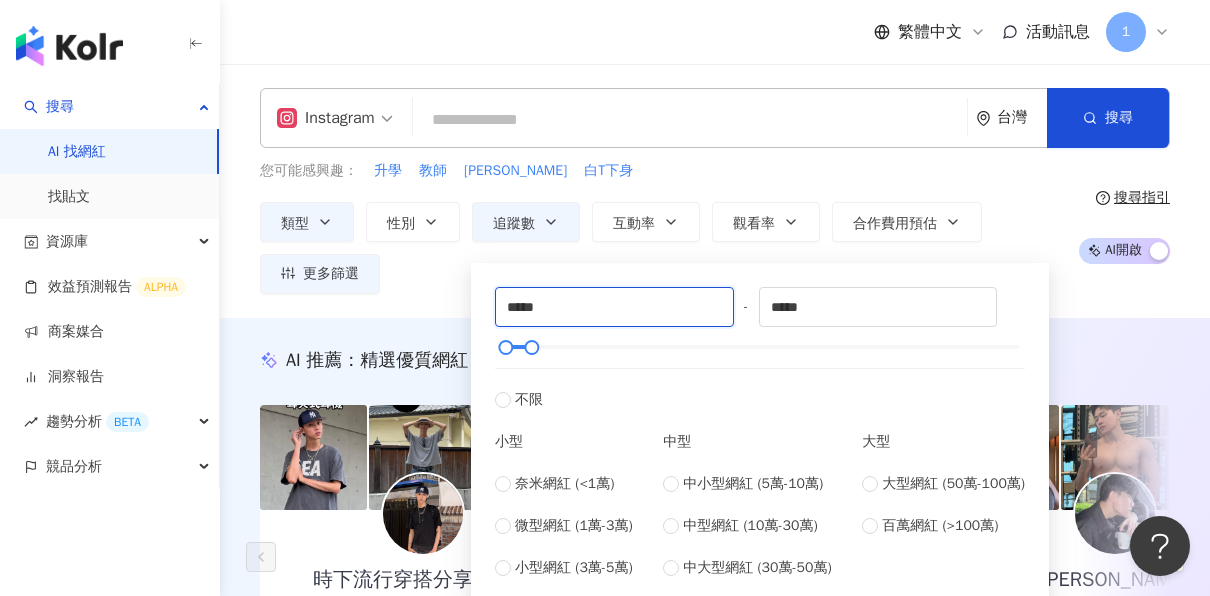 type on "*****" 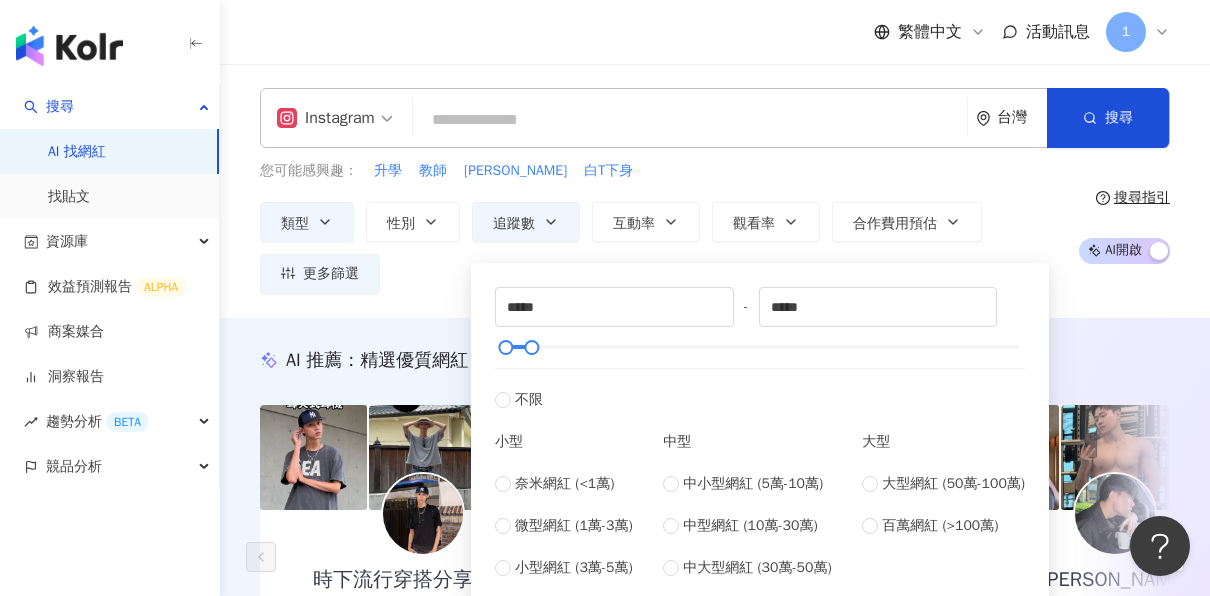 click on "您可能感興趣： 升學  教師  小清  白T下身  類型 性別 追蹤數 互動率 觀看率 合作費用預估  更多篩選 *****  -  ***** 不限 小型 奈米網紅 (<1萬) 微型網紅 (1萬-3萬) 小型網紅 (3萬-5萬) 中型 中小型網紅 (5萬-10萬) 中型網紅 (10萬-30萬) 中大型網紅 (30萬-50萬) 大型 大型網紅 (50萬-100萬) 百萬網紅 (>100萬)" at bounding box center (662, 227) 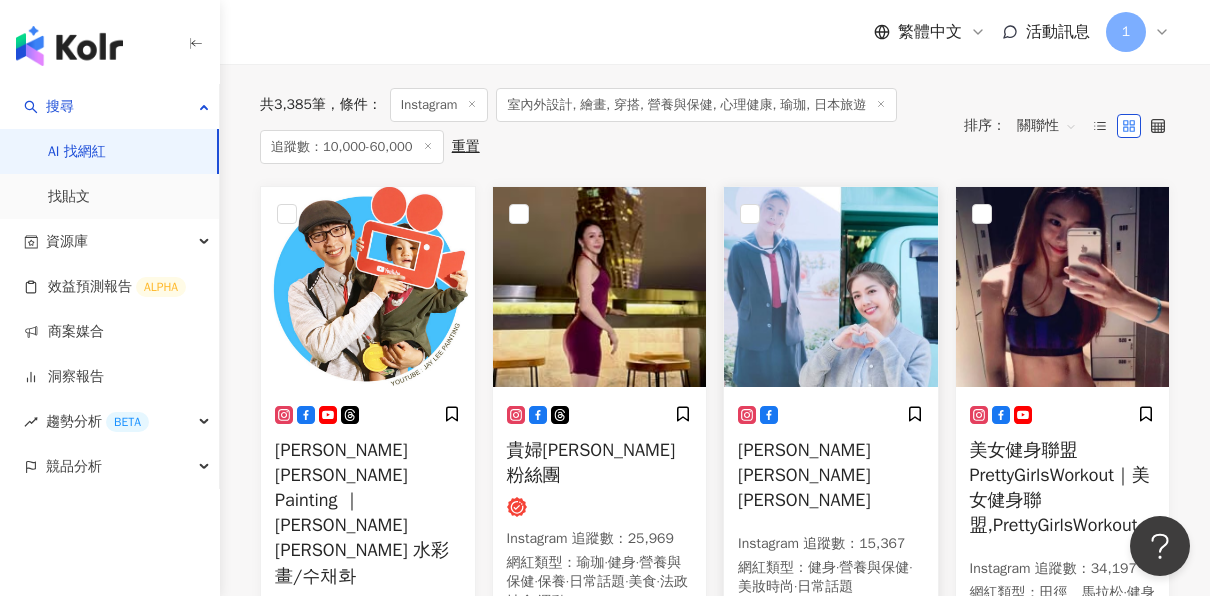 scroll, scrollTop: 700, scrollLeft: 0, axis: vertical 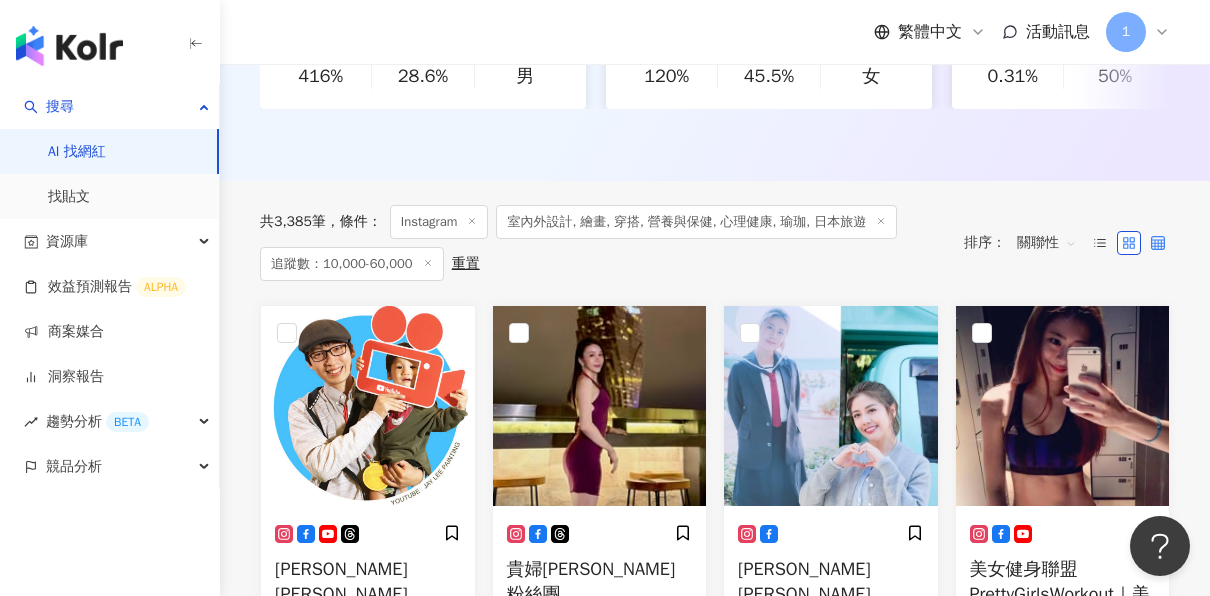 click at bounding box center (1158, 243) 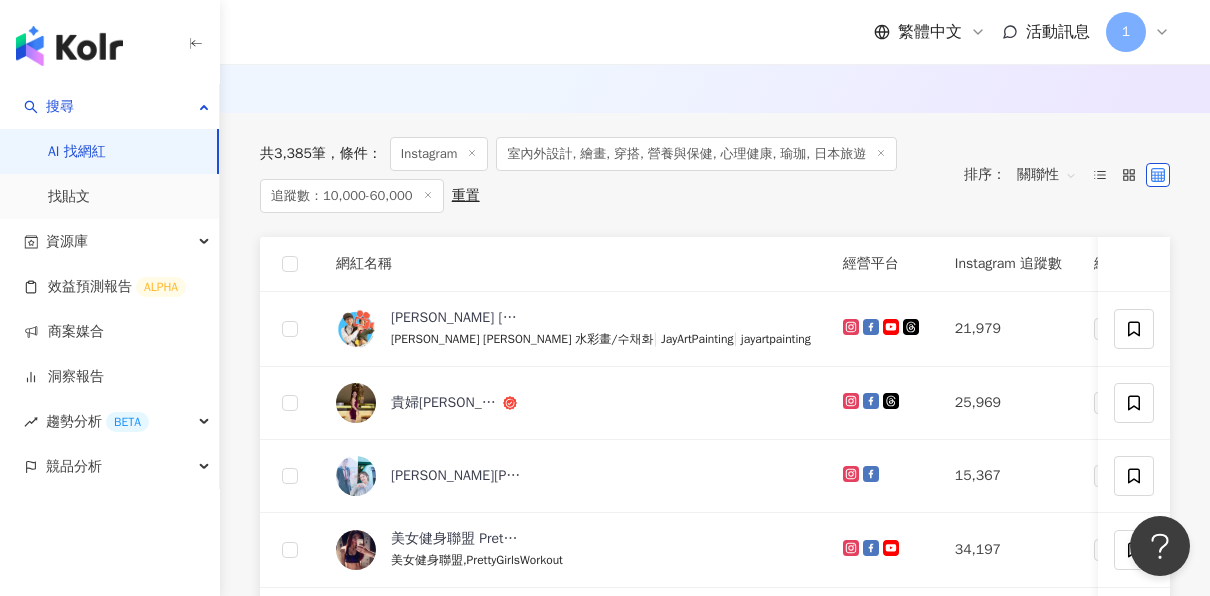 scroll, scrollTop: 700, scrollLeft: 0, axis: vertical 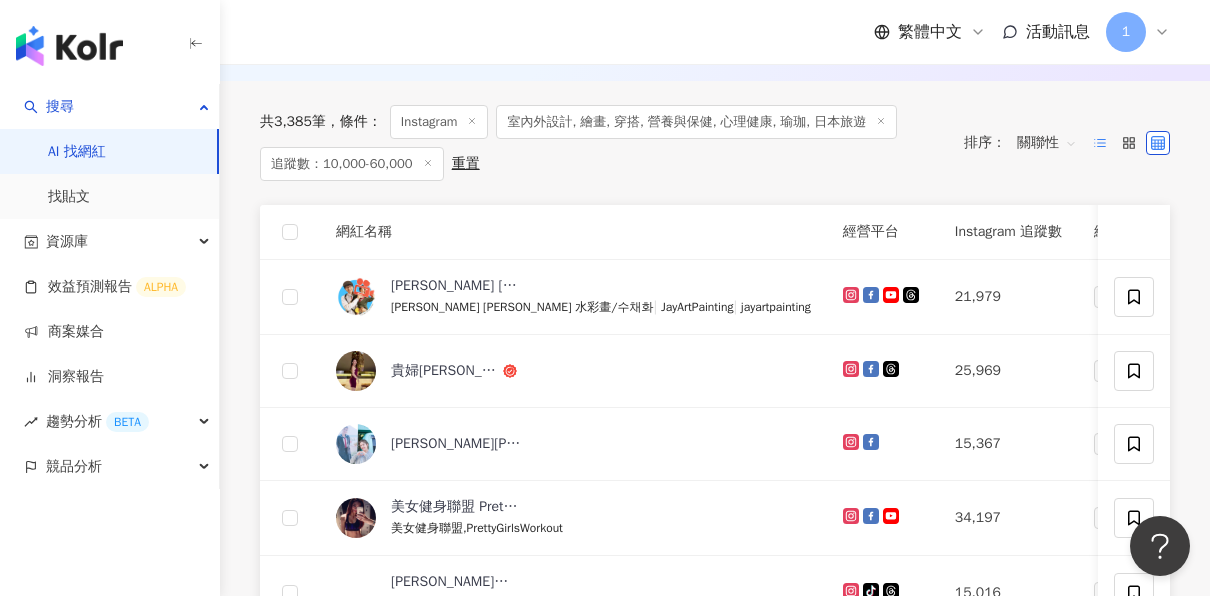 click 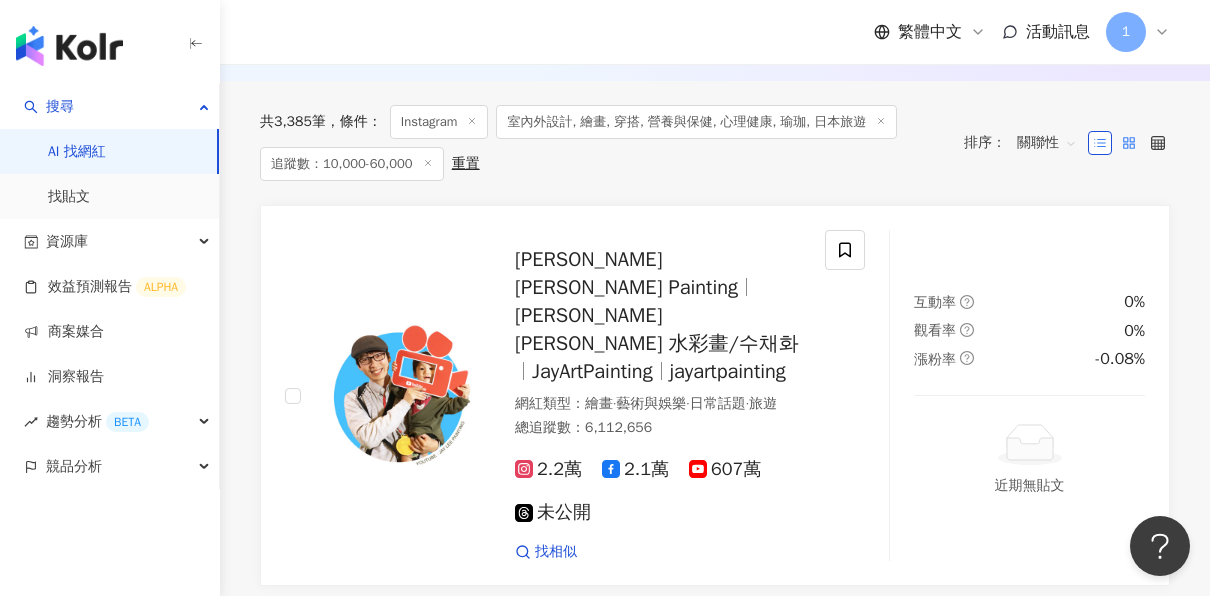 click at bounding box center [1129, 143] 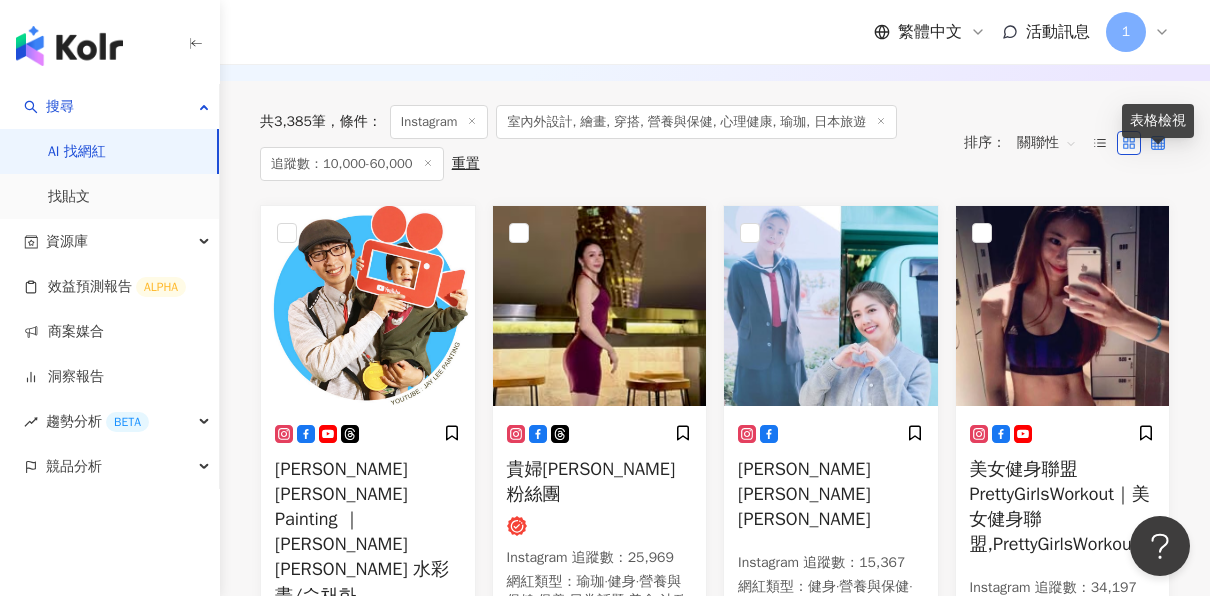 click 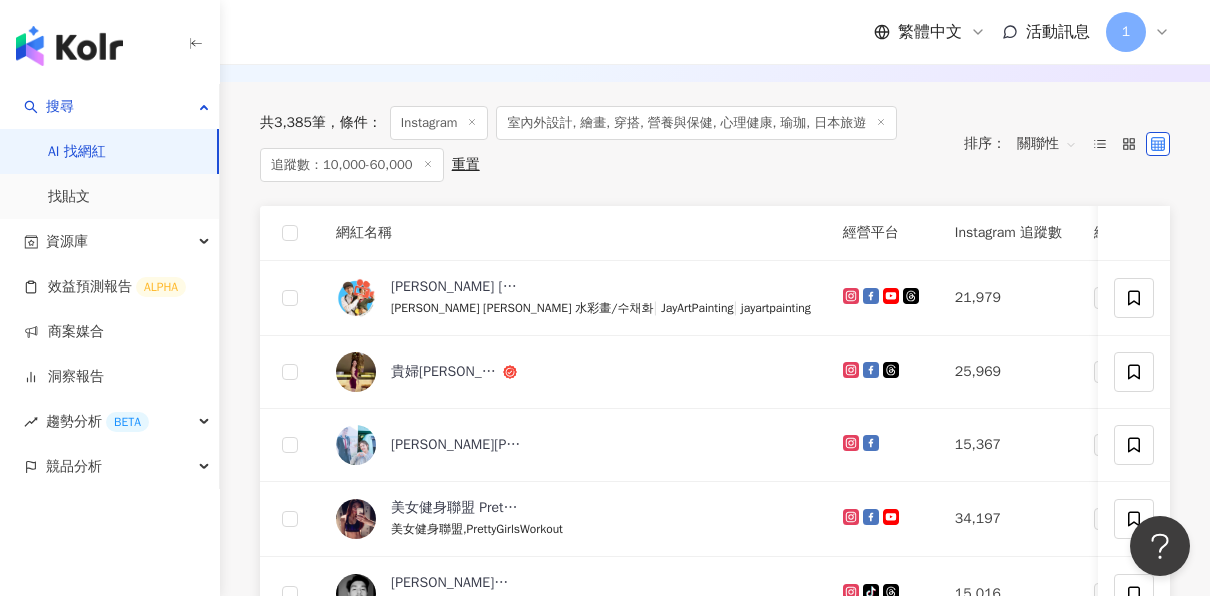 scroll, scrollTop: 600, scrollLeft: 0, axis: vertical 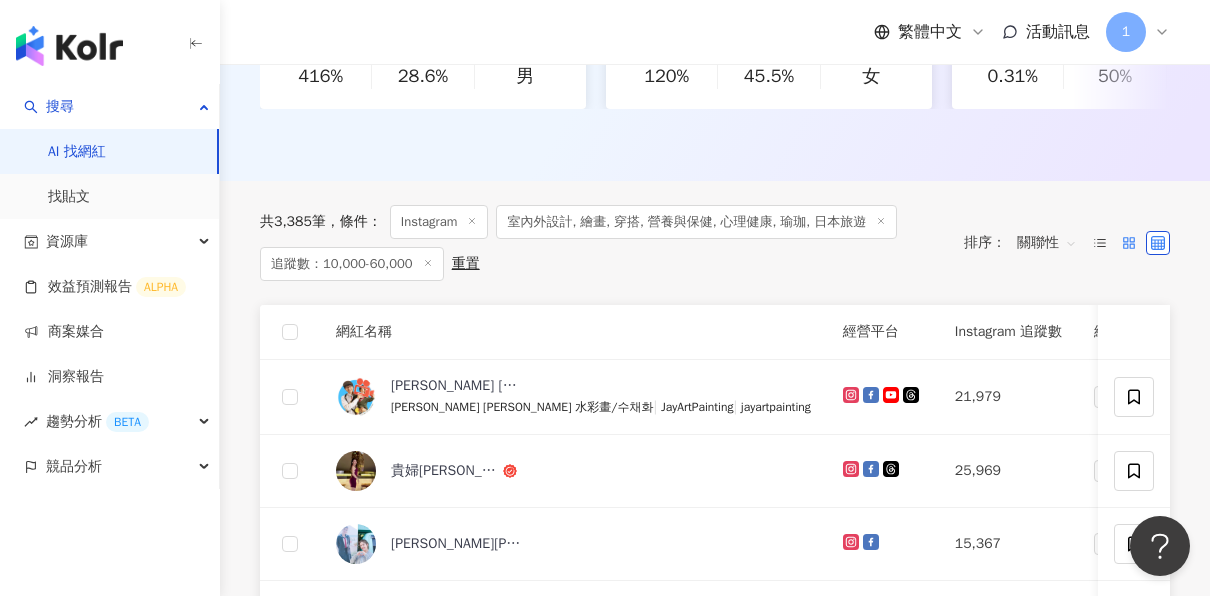 click 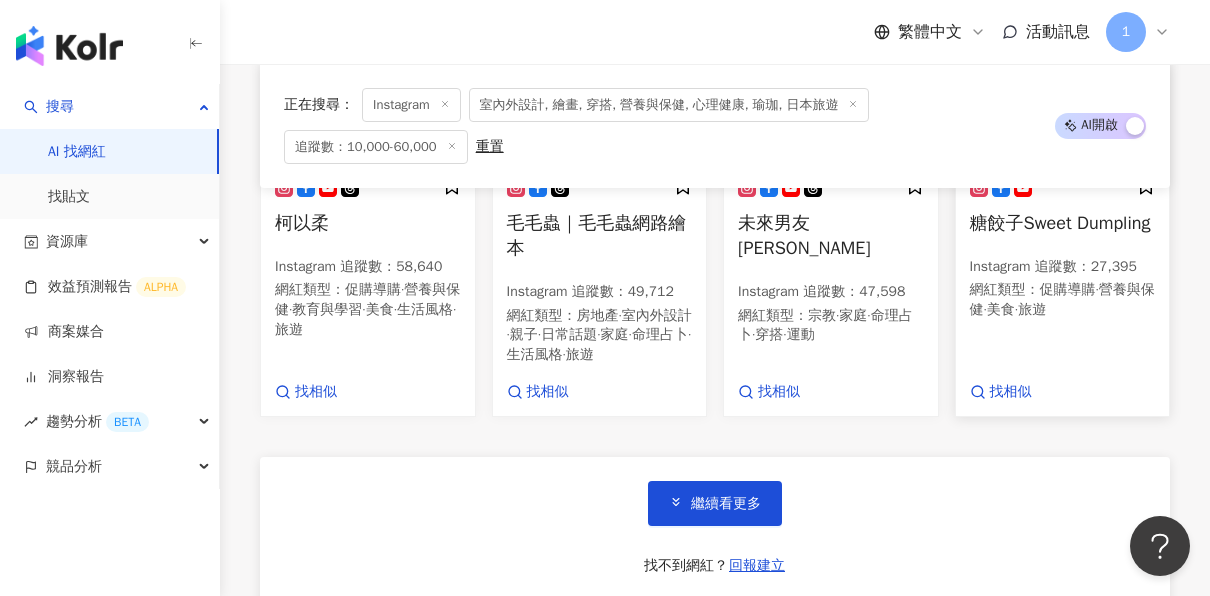scroll, scrollTop: 2000, scrollLeft: 0, axis: vertical 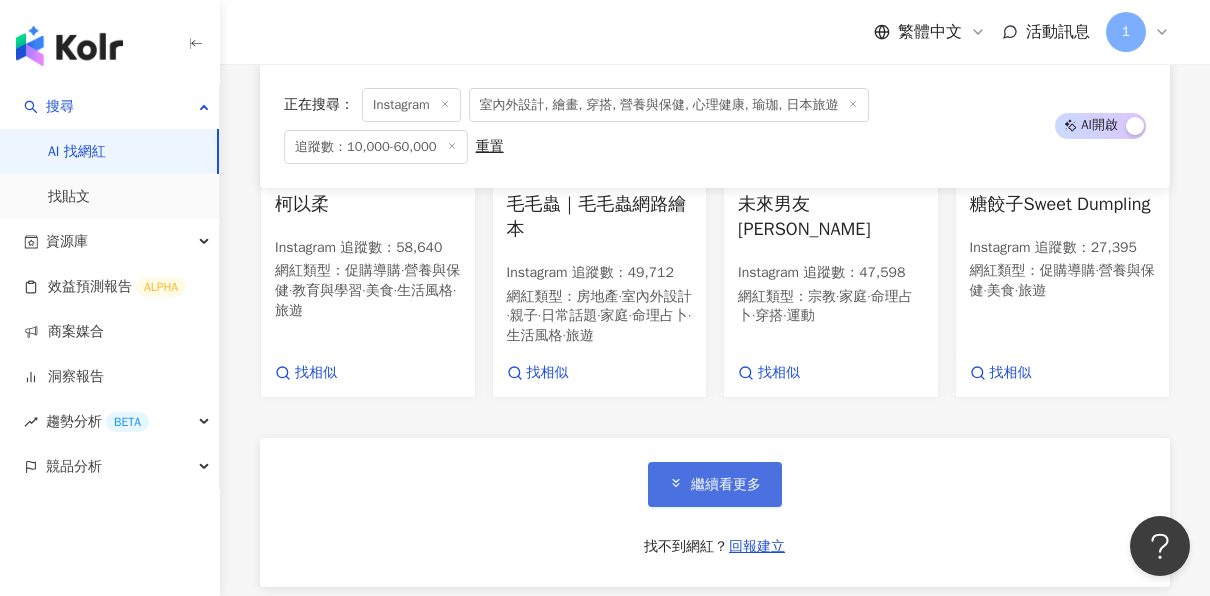 click on "繼續看更多" at bounding box center (715, 484) 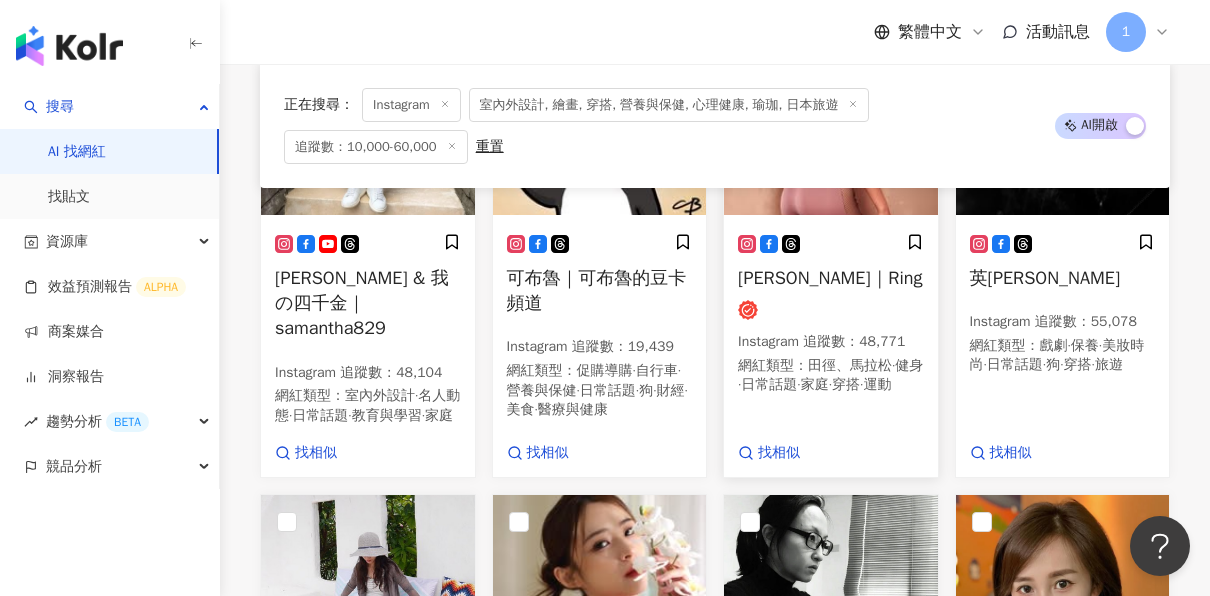 scroll, scrollTop: 2900, scrollLeft: 0, axis: vertical 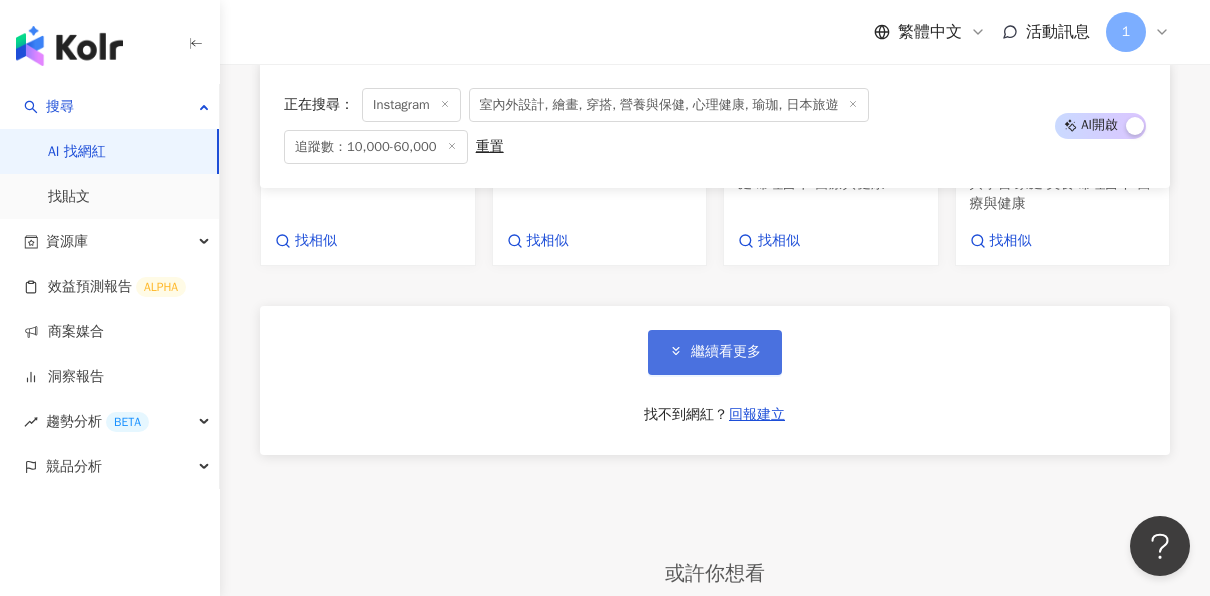 click on "繼續看更多" at bounding box center (726, 352) 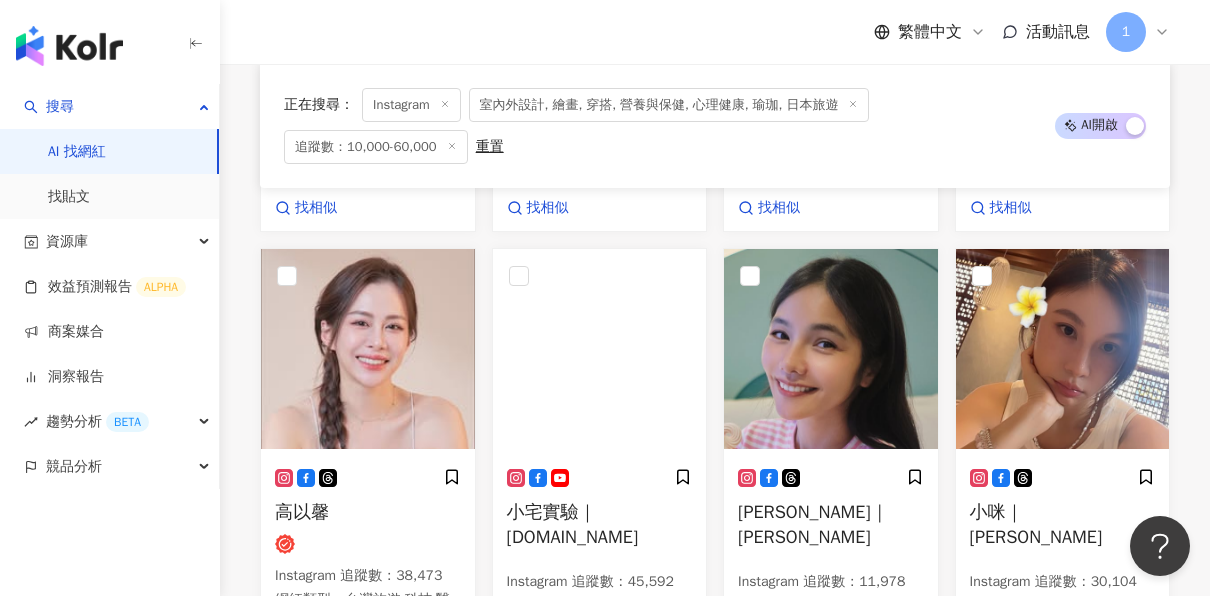 scroll, scrollTop: 4700, scrollLeft: 0, axis: vertical 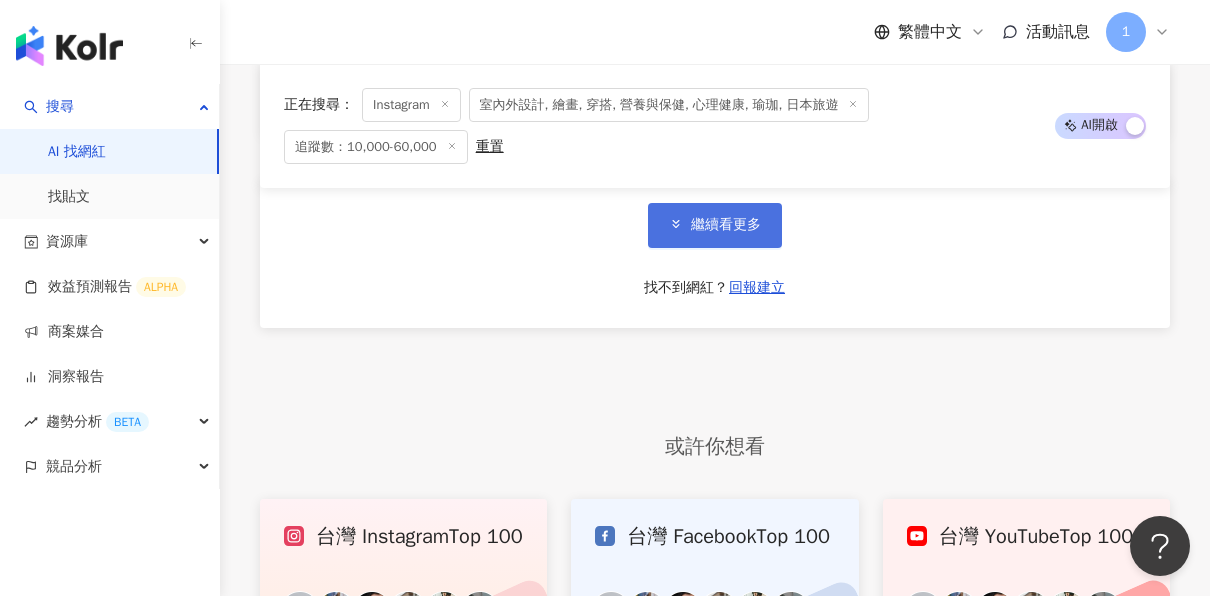 click on "繼續看更多" at bounding box center (726, 225) 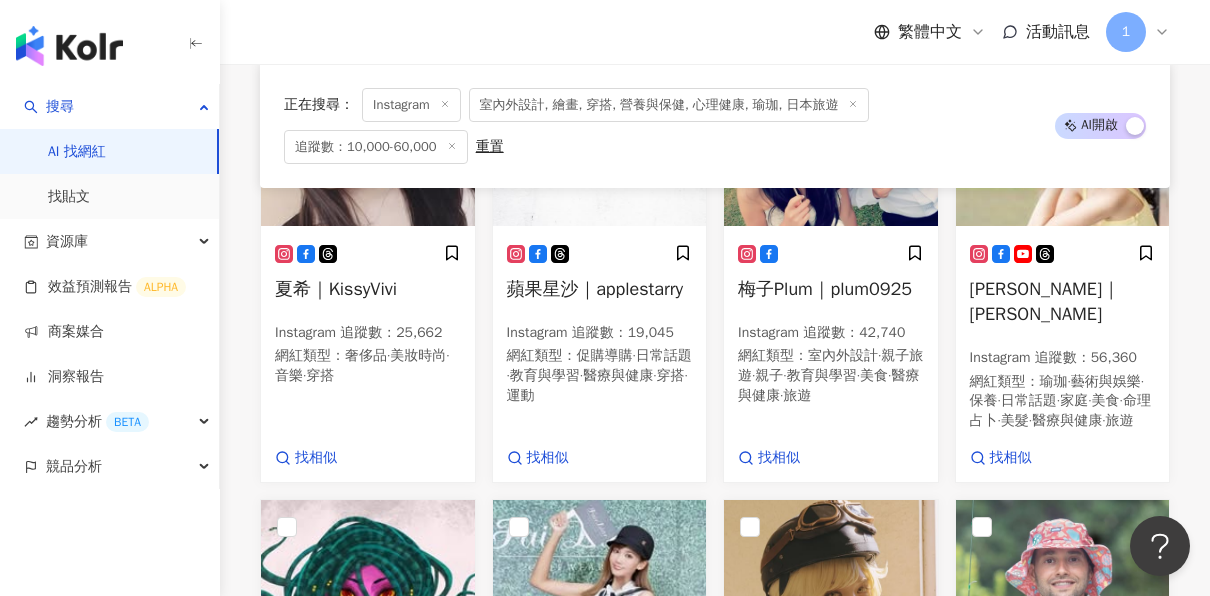 scroll, scrollTop: 5700, scrollLeft: 0, axis: vertical 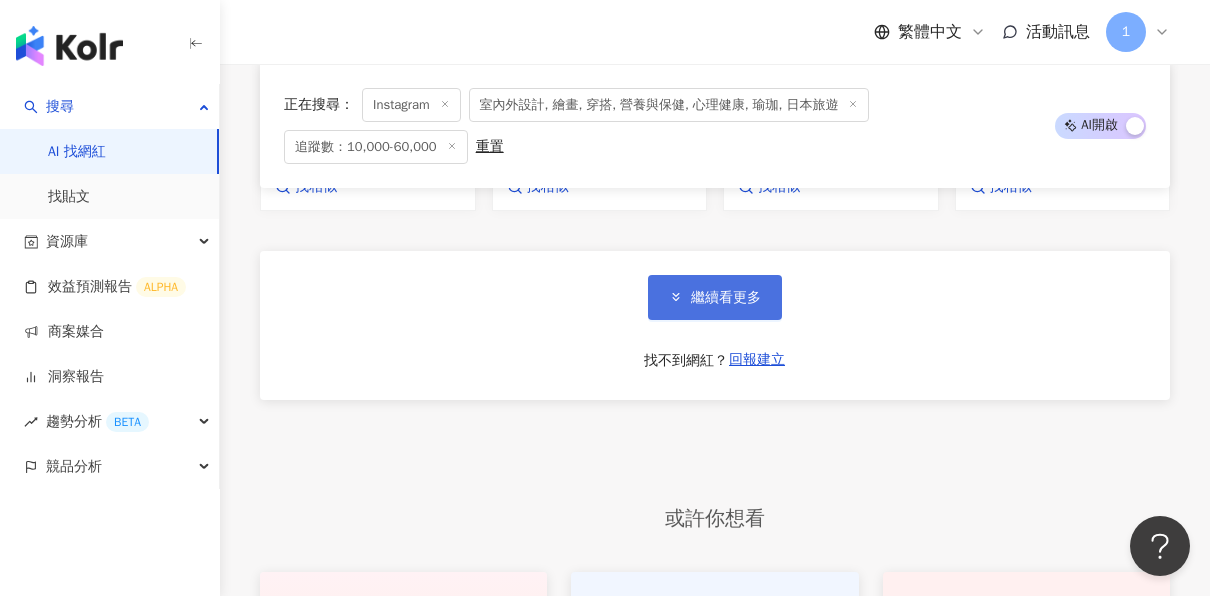 click on "繼續看更多" at bounding box center (715, 297) 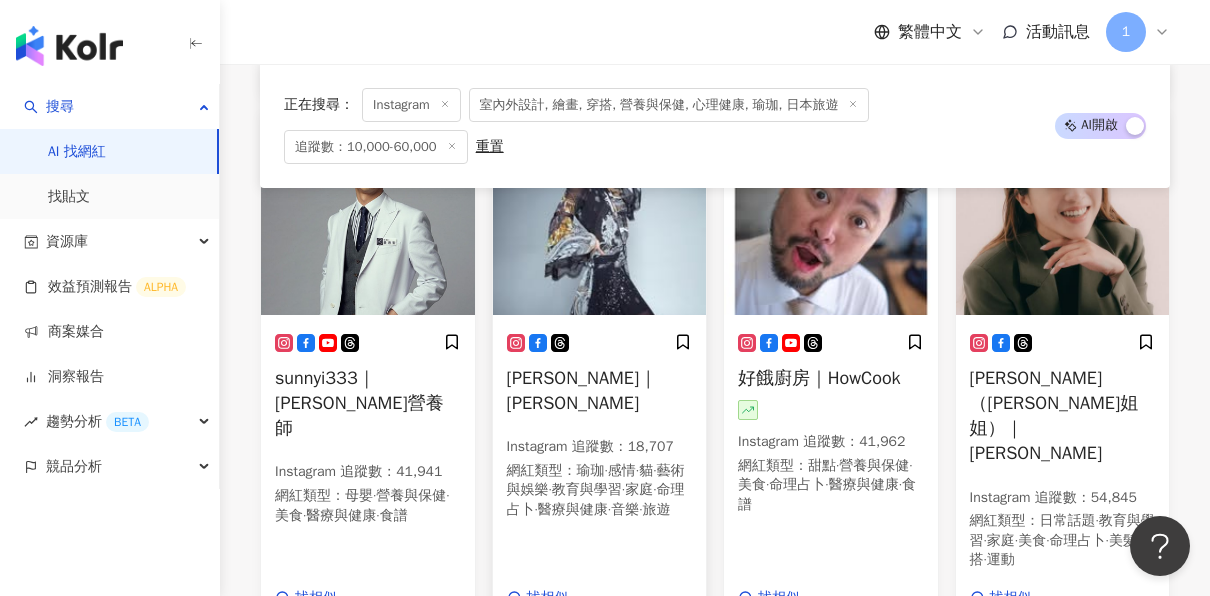 scroll, scrollTop: 7200, scrollLeft: 0, axis: vertical 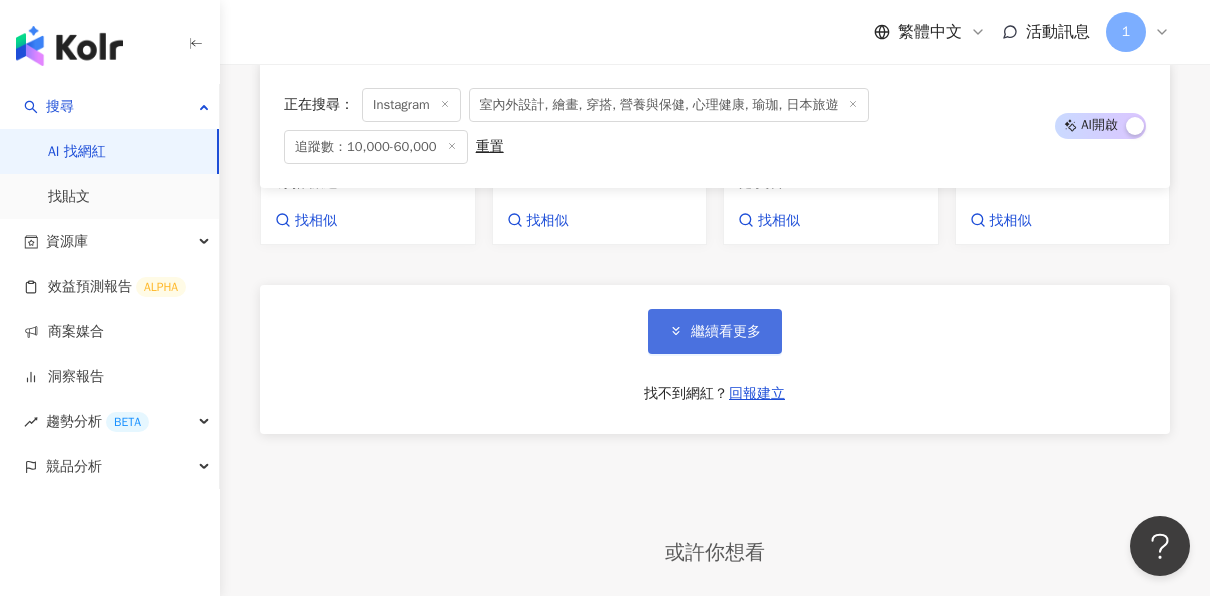 click on "繼續看更多" at bounding box center [715, 331] 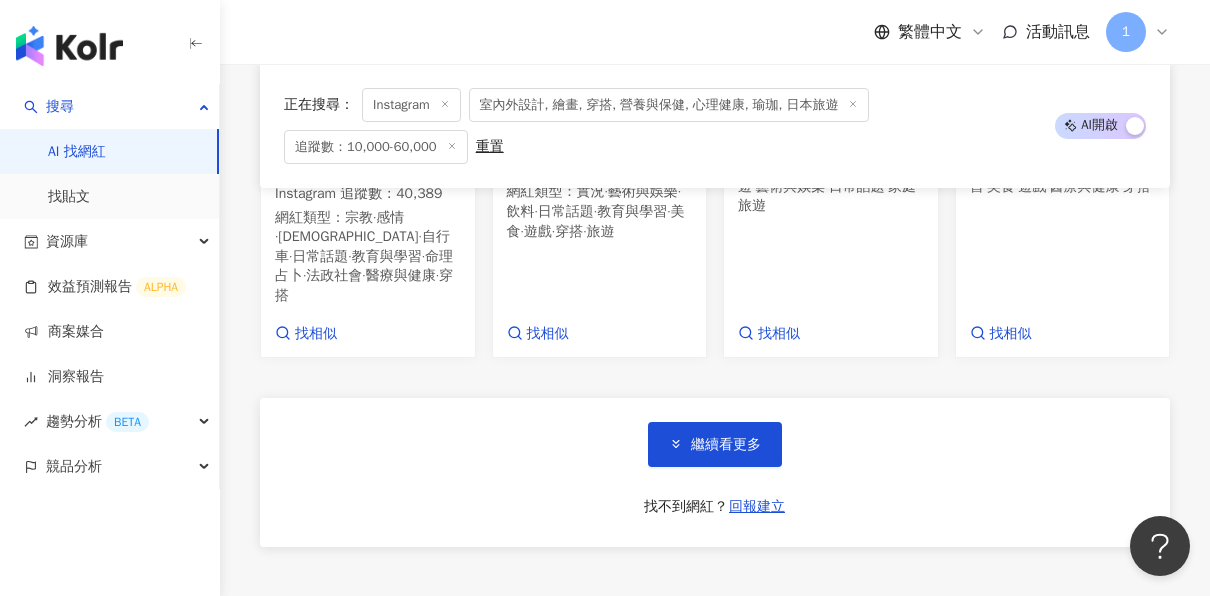 scroll, scrollTop: 9400, scrollLeft: 0, axis: vertical 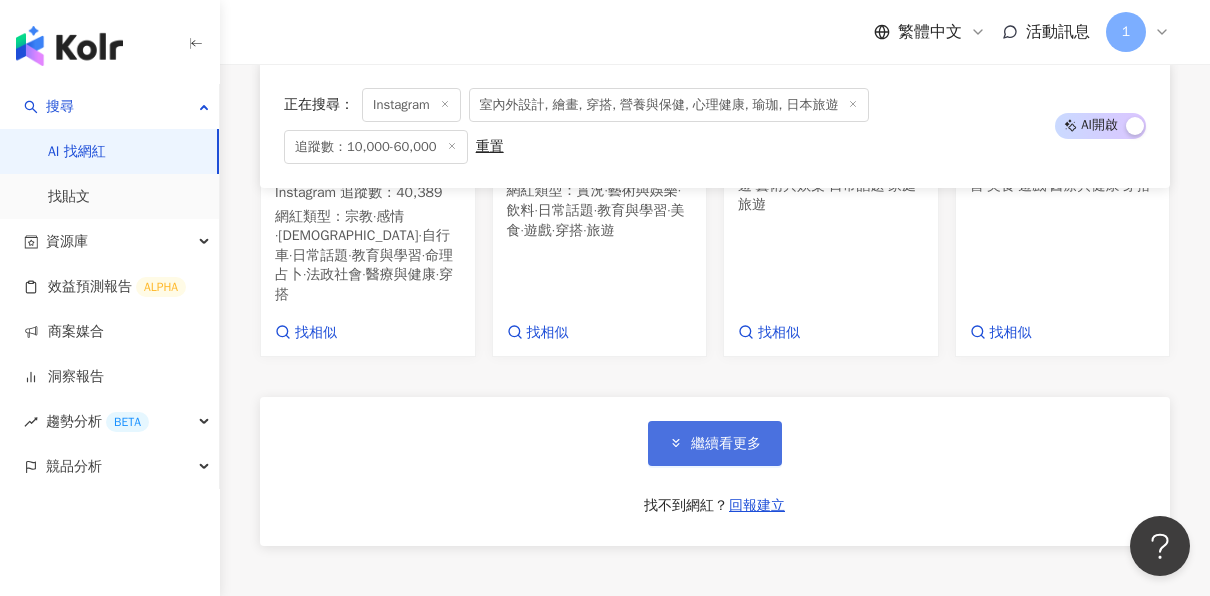 click on "繼續看更多" at bounding box center [715, 443] 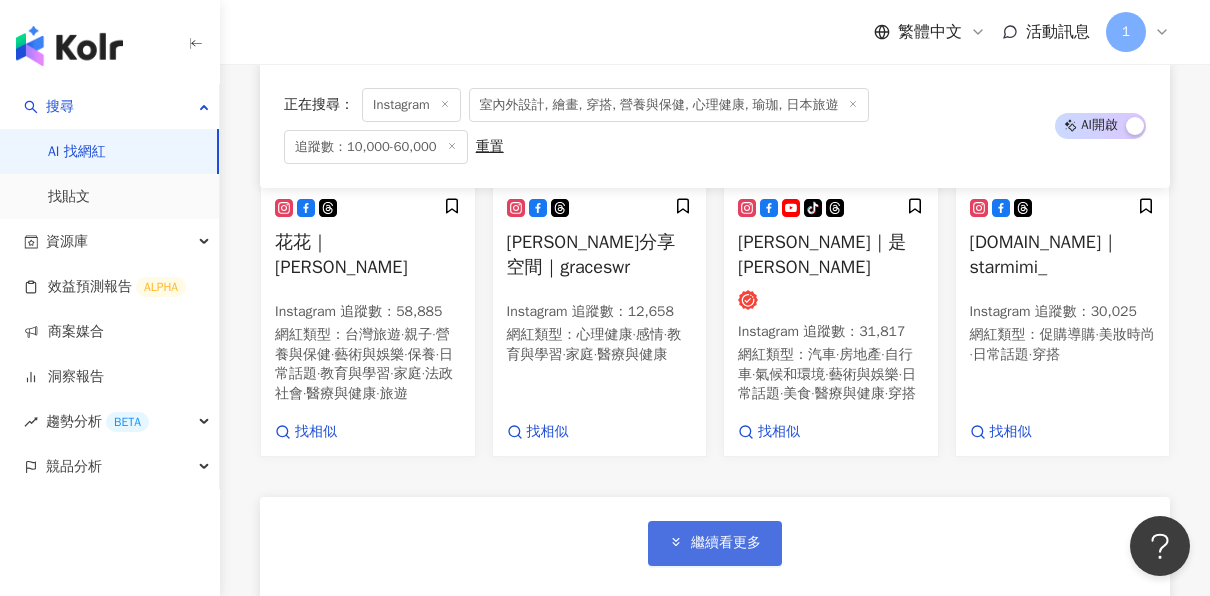 scroll, scrollTop: 10900, scrollLeft: 0, axis: vertical 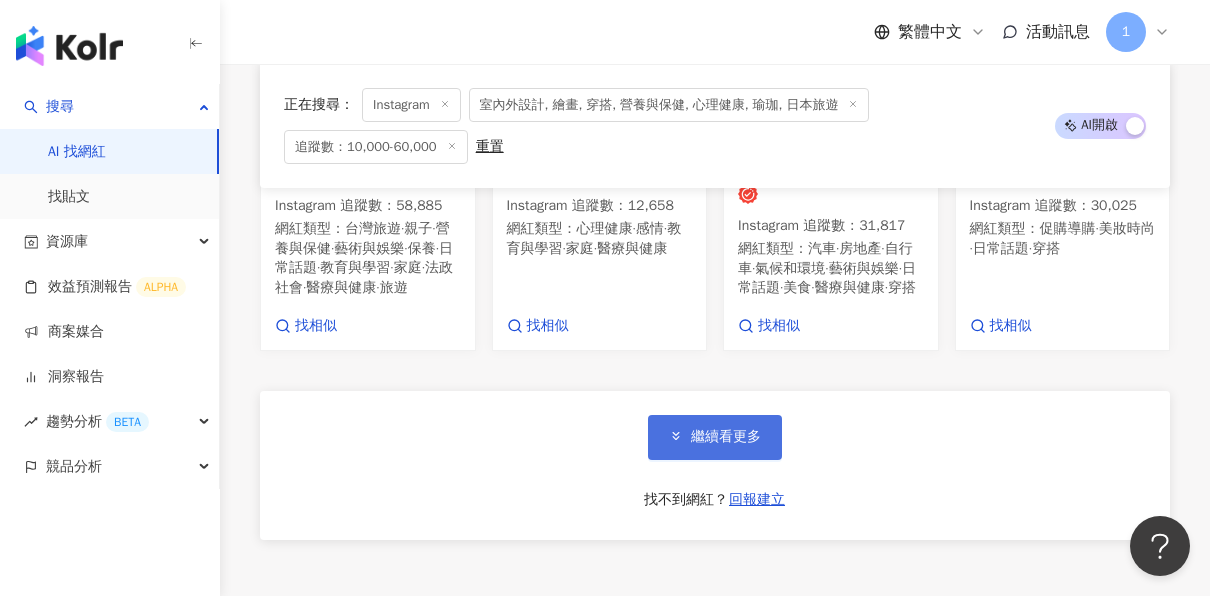 click on "繼續看更多" at bounding box center [726, 437] 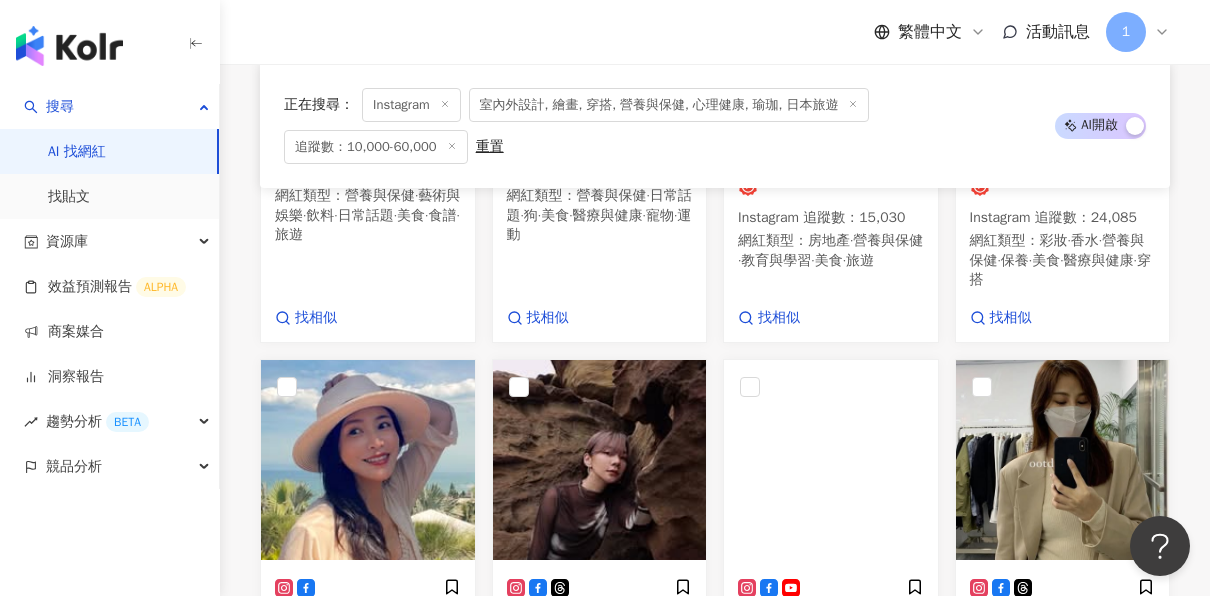 scroll, scrollTop: 11600, scrollLeft: 0, axis: vertical 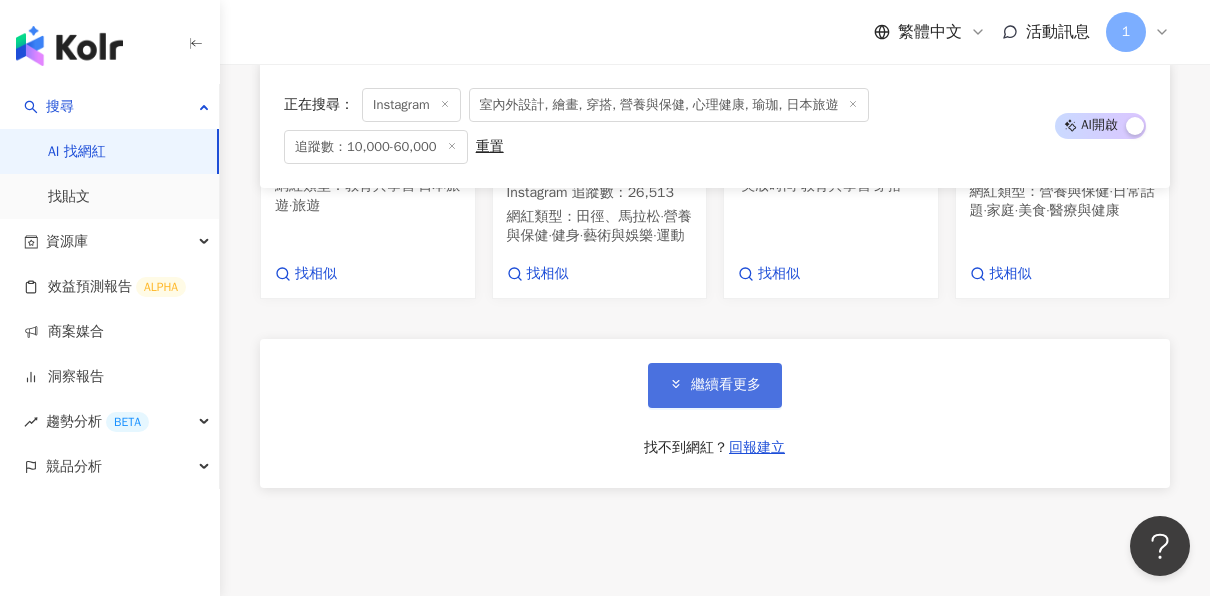 click on "繼續看更多" at bounding box center (726, 385) 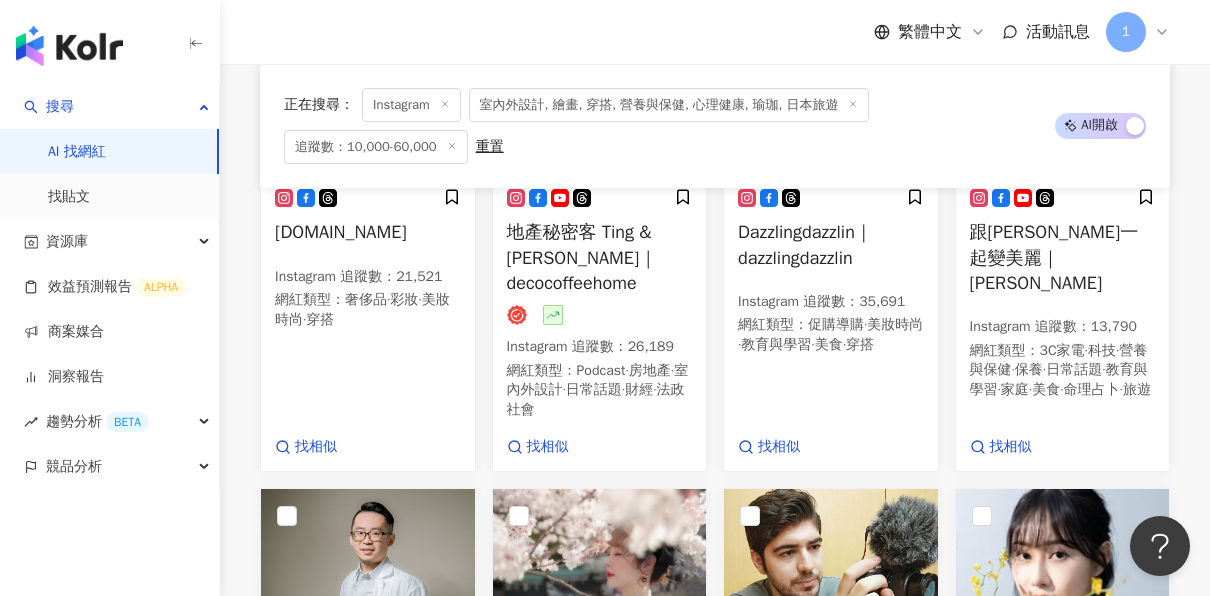 scroll, scrollTop: 12900, scrollLeft: 0, axis: vertical 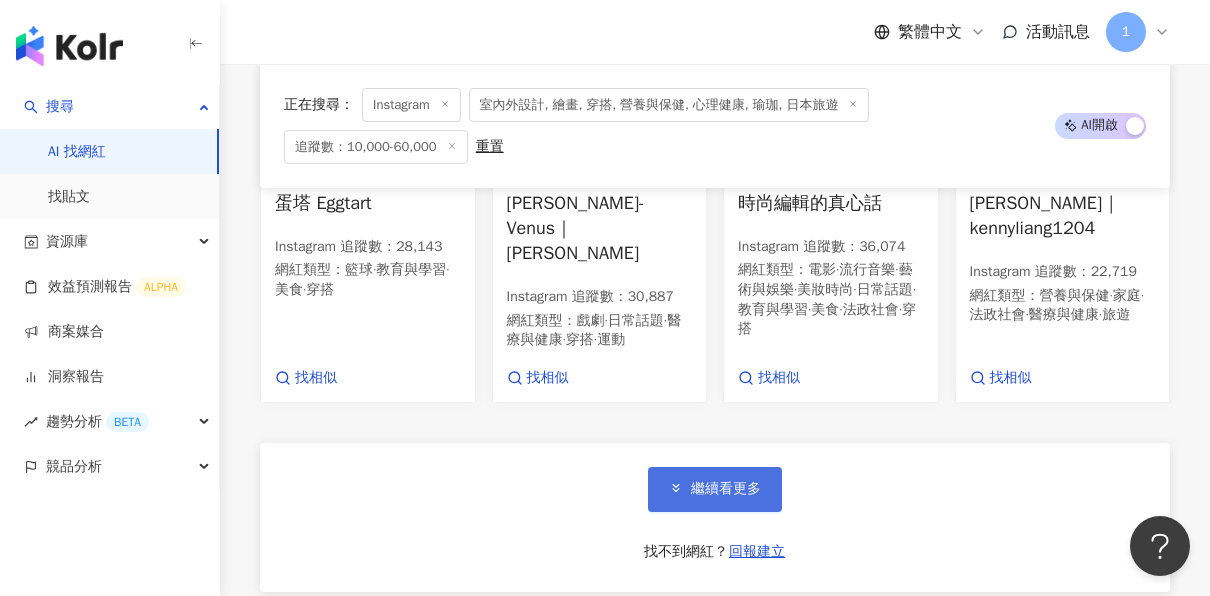 click on "繼續看更多" at bounding box center [715, 489] 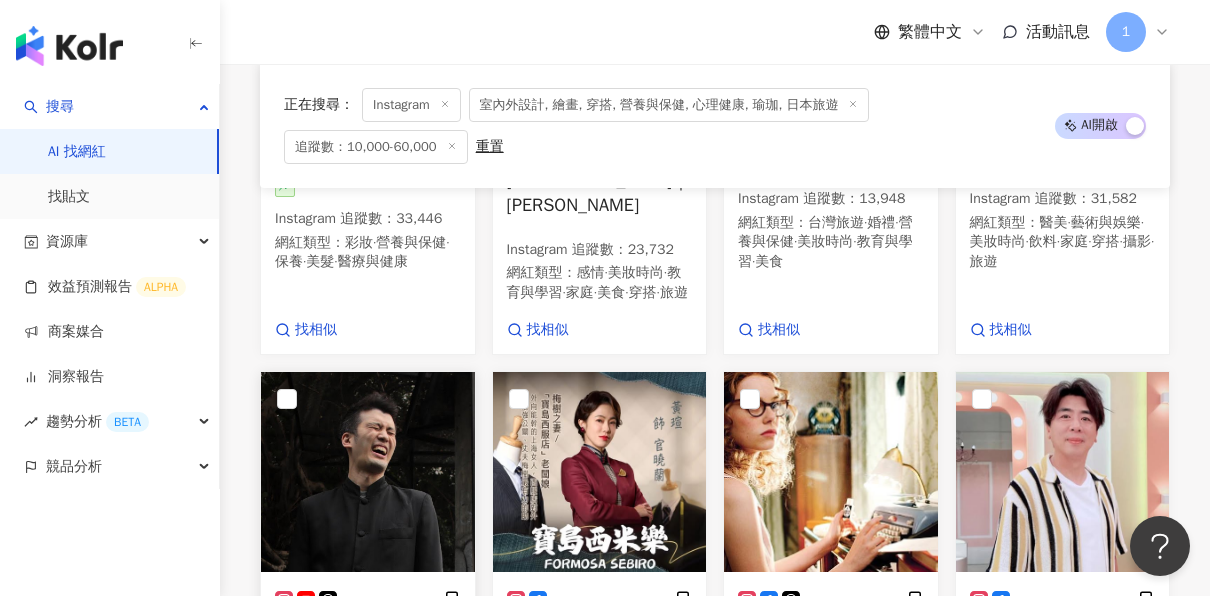 scroll, scrollTop: 13400, scrollLeft: 0, axis: vertical 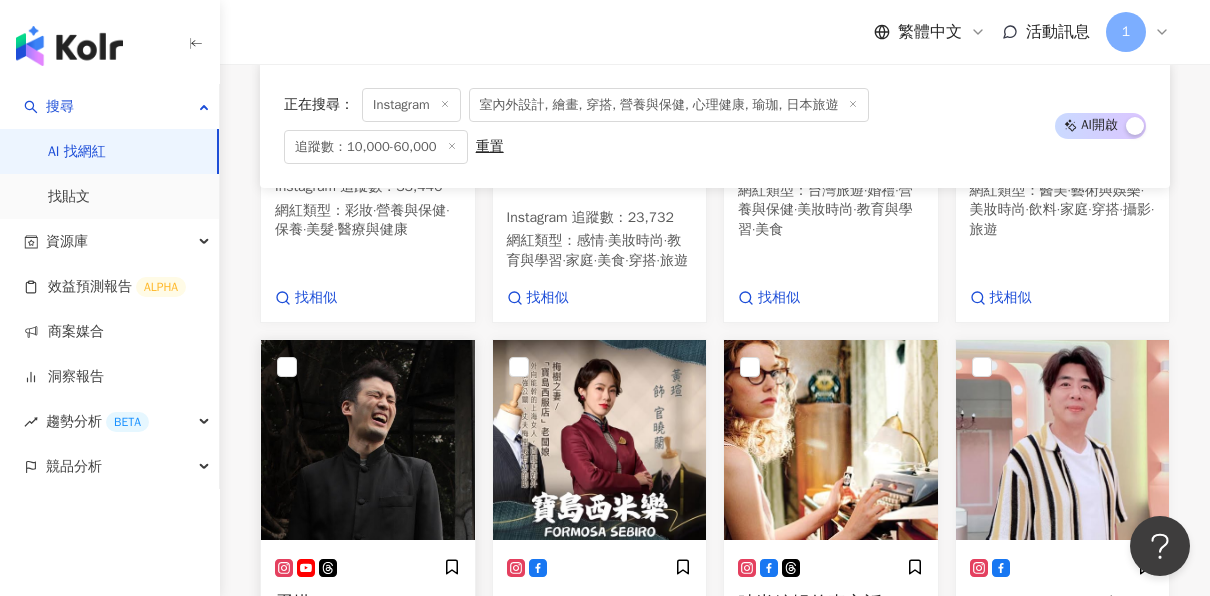 drag, startPoint x: 357, startPoint y: 416, endPoint x: 444, endPoint y: 300, distance: 145 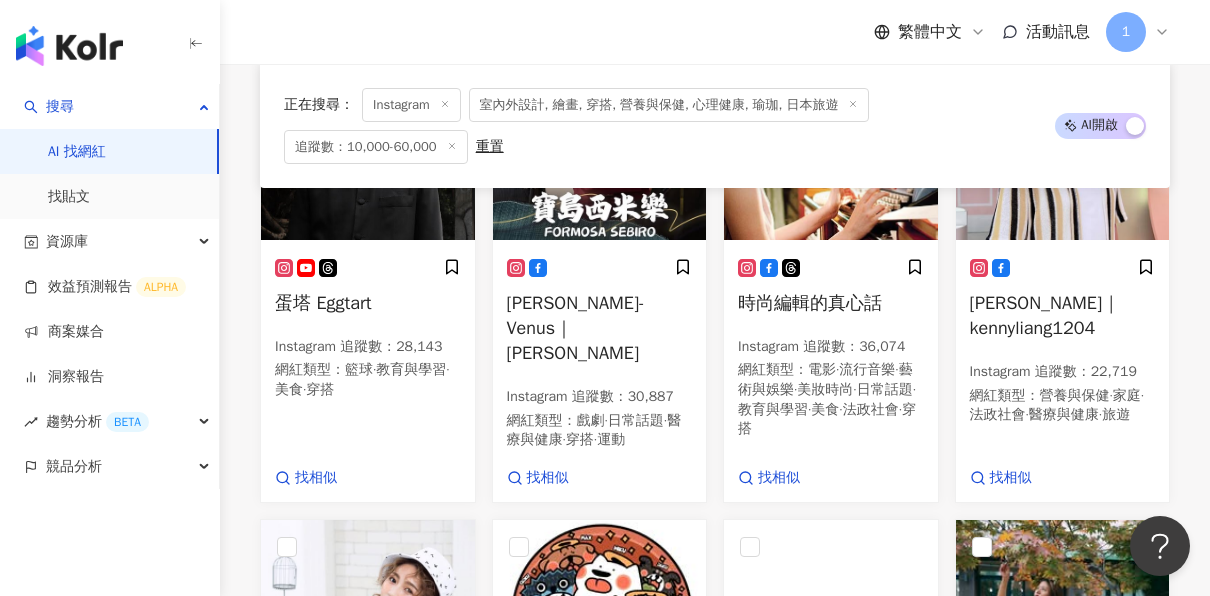 scroll, scrollTop: 13800, scrollLeft: 0, axis: vertical 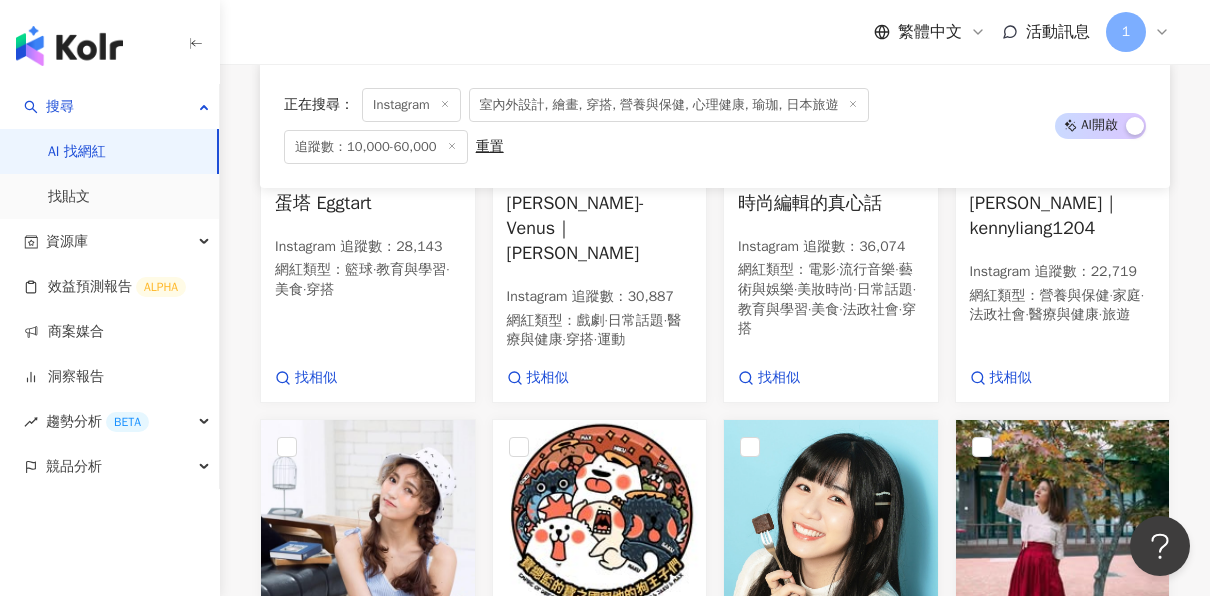 drag, startPoint x: 362, startPoint y: 479, endPoint x: 1201, endPoint y: 325, distance: 853.0164 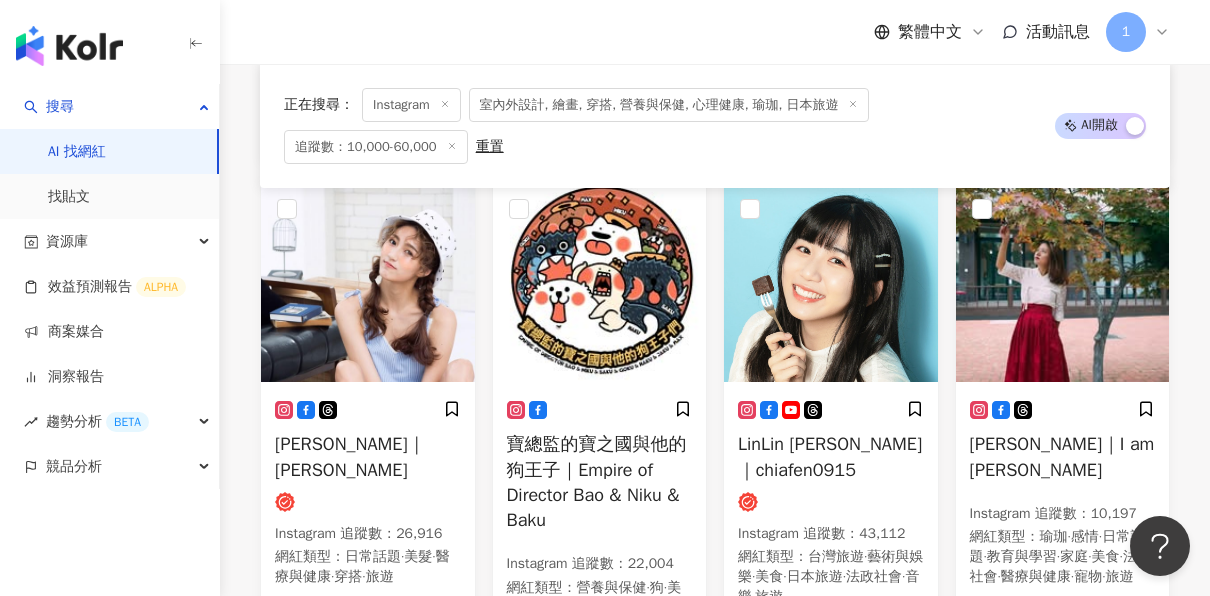 scroll, scrollTop: 14400, scrollLeft: 0, axis: vertical 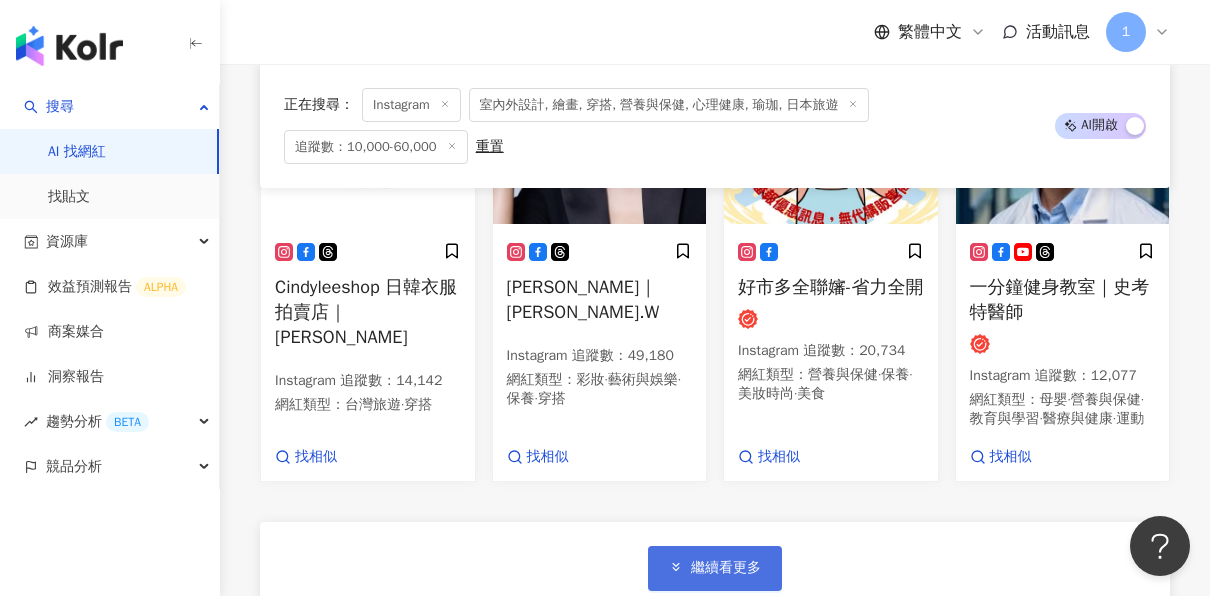 click on "繼續看更多" at bounding box center (726, 568) 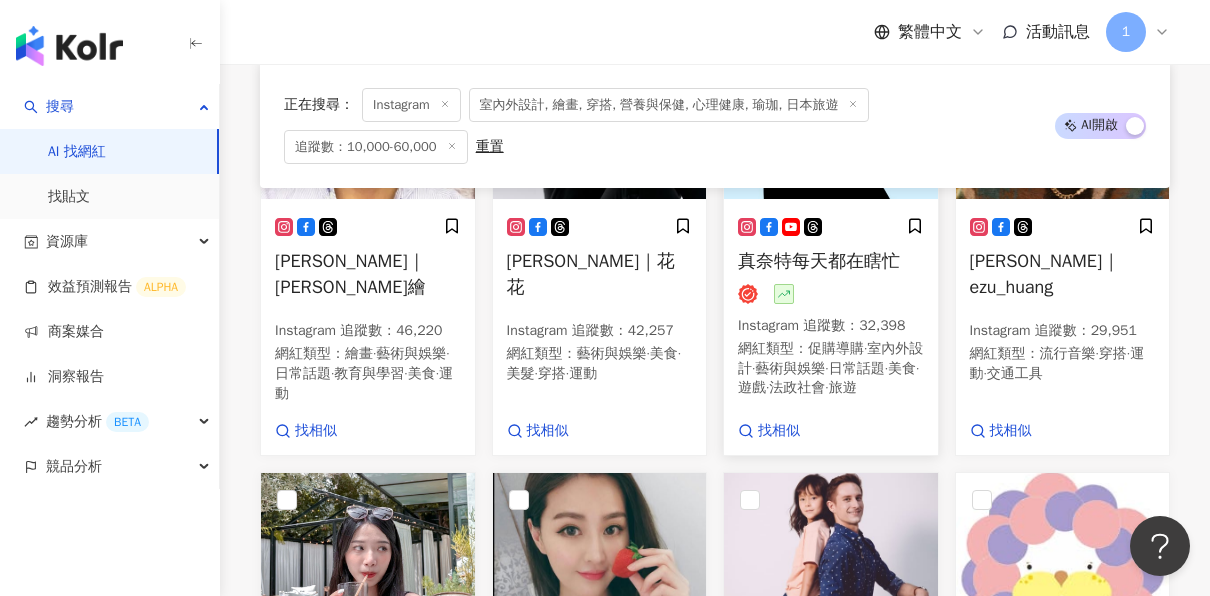 scroll, scrollTop: 15800, scrollLeft: 0, axis: vertical 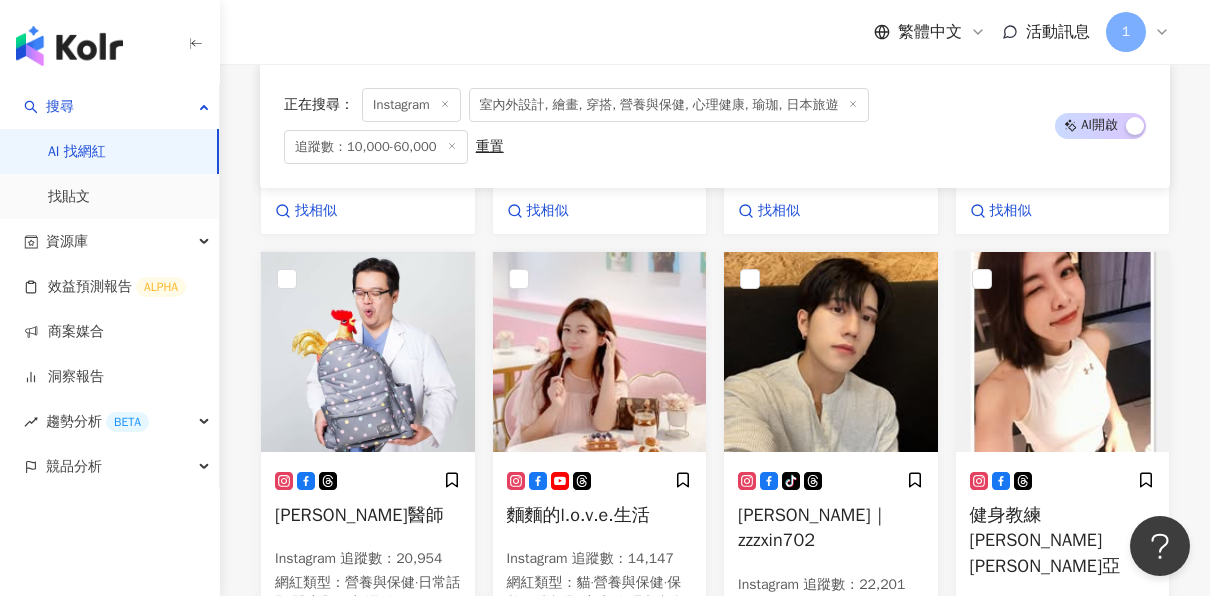 click on "繼續看更多" at bounding box center (715, 801) 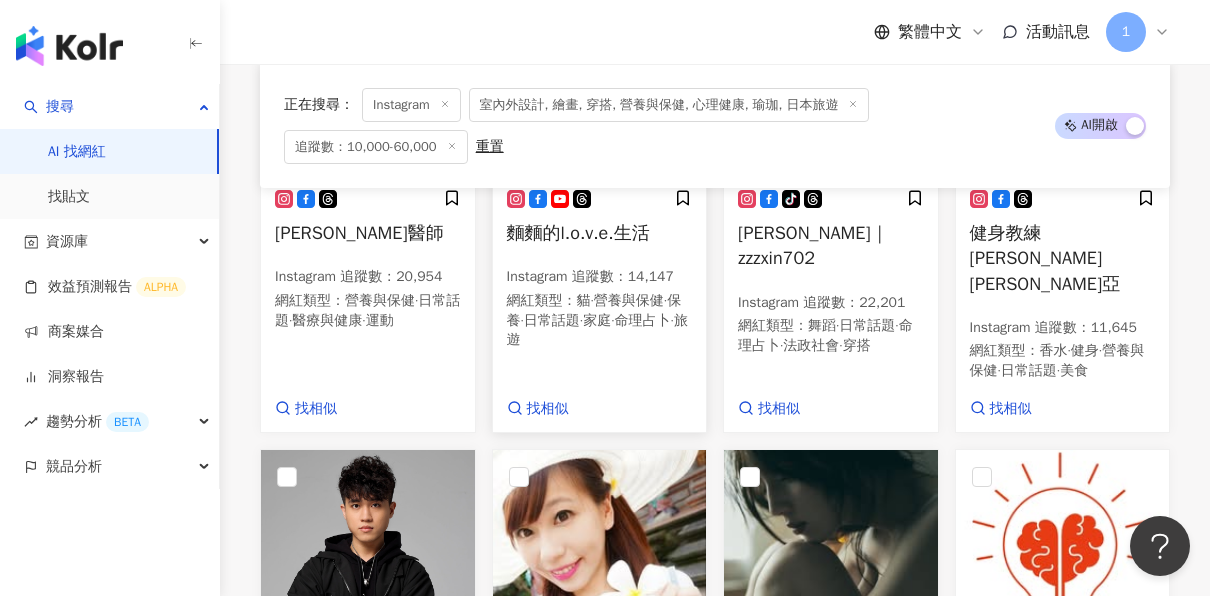 scroll, scrollTop: 16700, scrollLeft: 0, axis: vertical 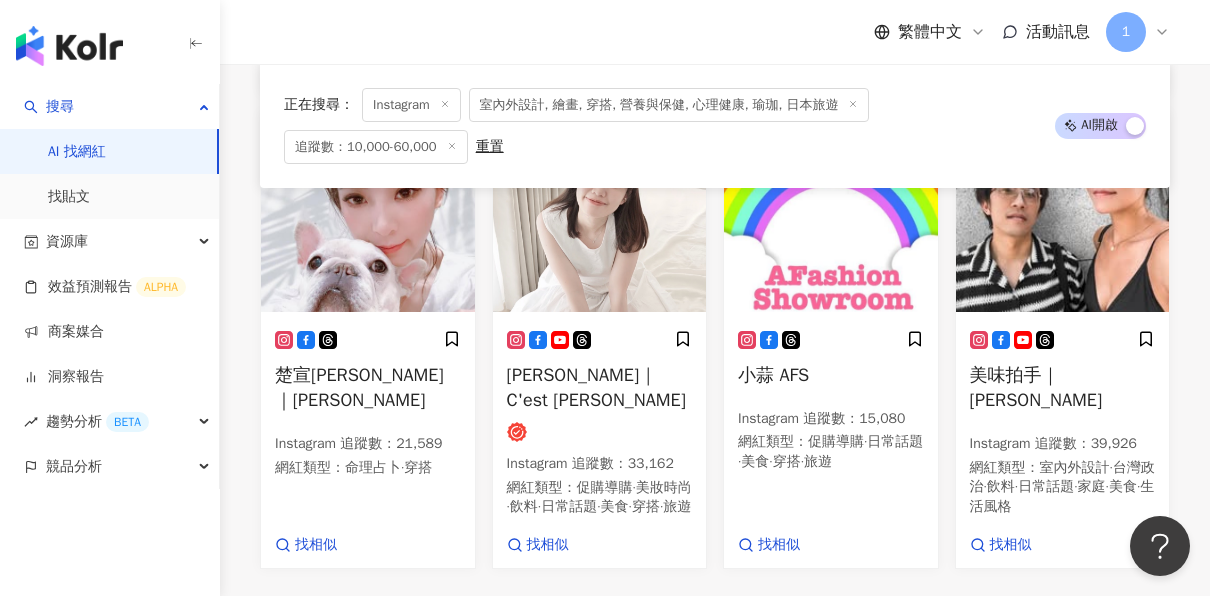 click on "繼續看更多" at bounding box center (726, 656) 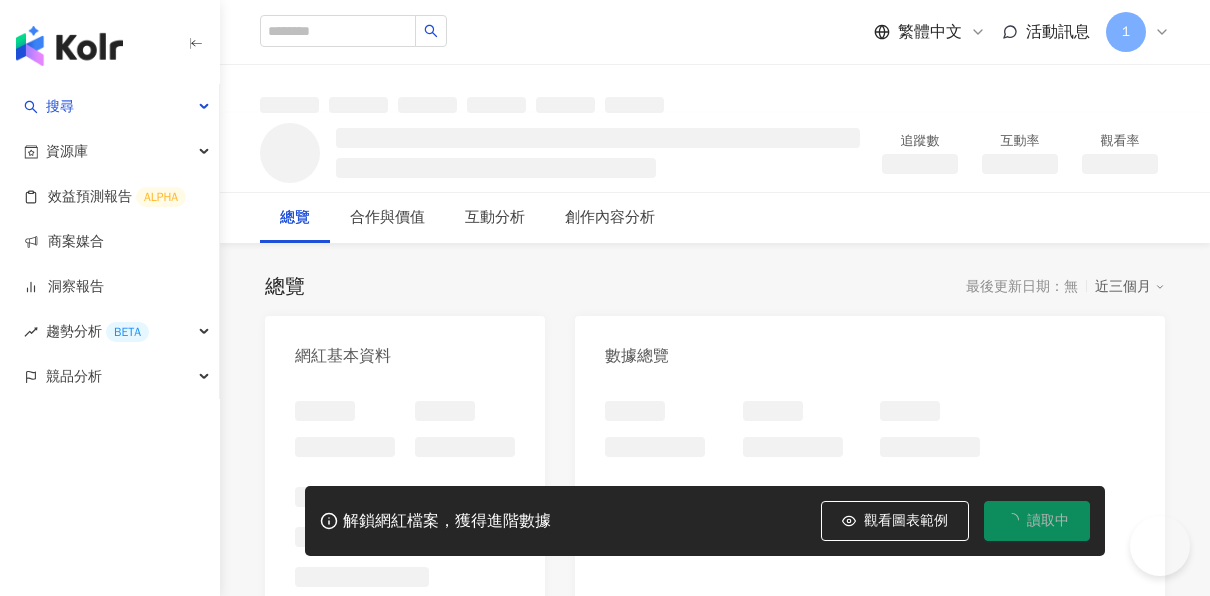 scroll, scrollTop: 0, scrollLeft: 0, axis: both 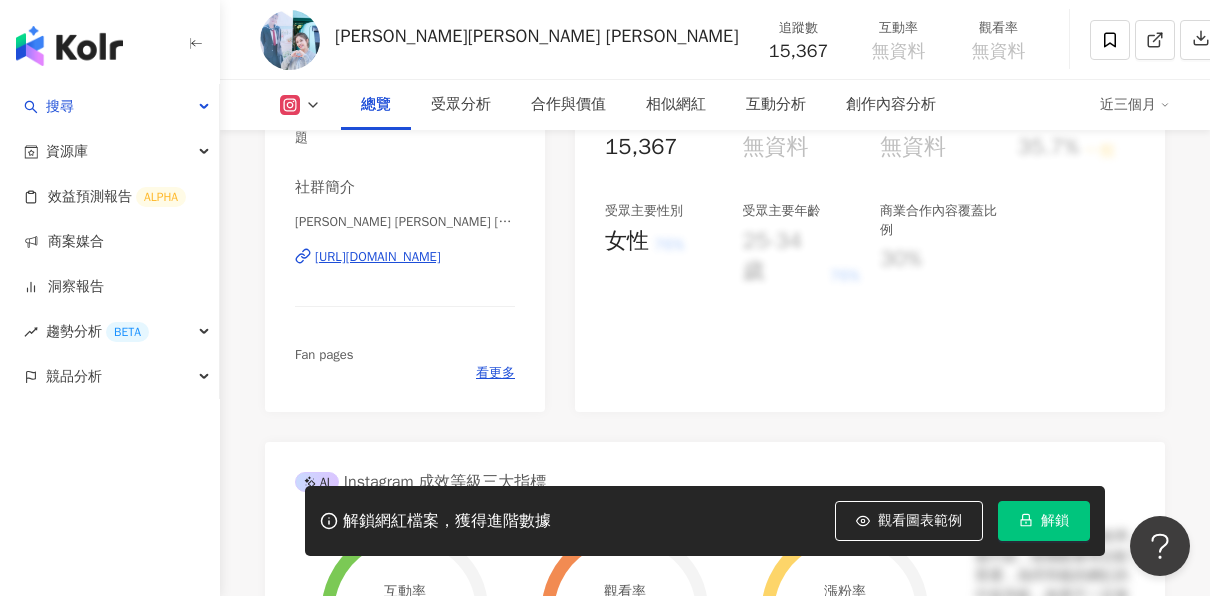 click on "https://www.instagram.com/angelhanyu_/" at bounding box center (378, 257) 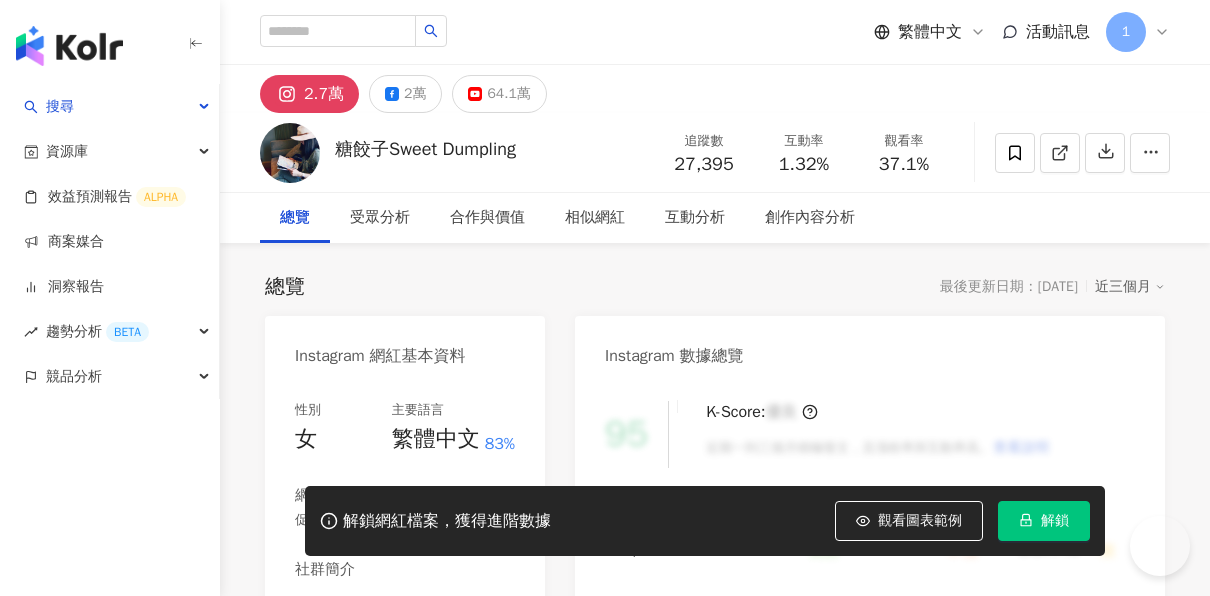 scroll, scrollTop: 0, scrollLeft: 0, axis: both 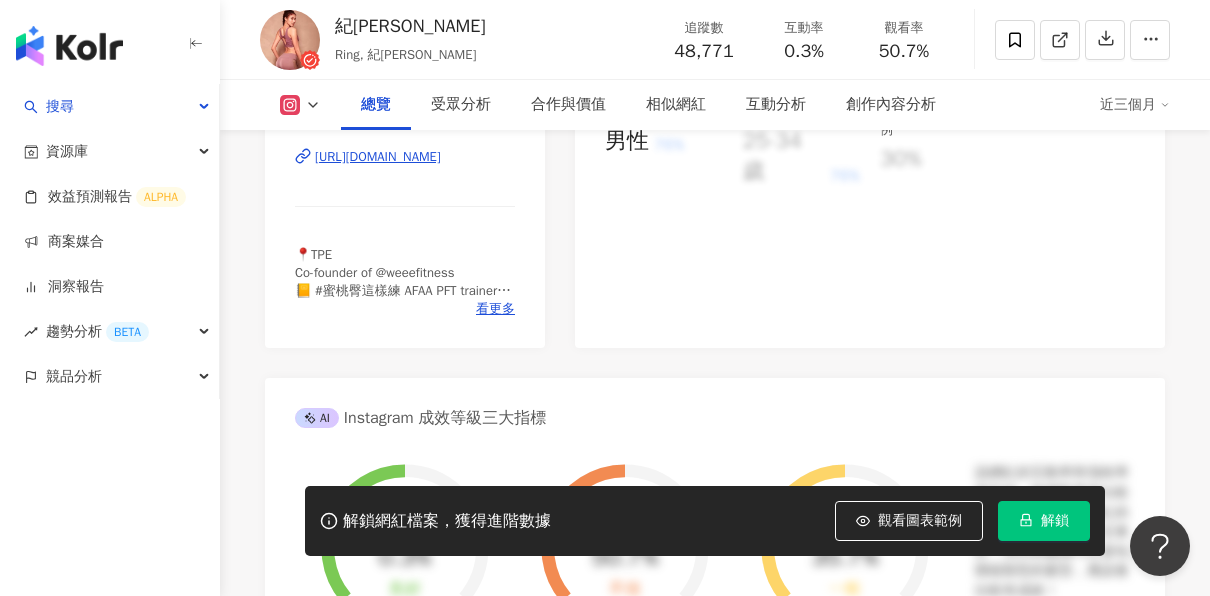 click on "https://www.instagram.com/itsringring/" at bounding box center (378, 157) 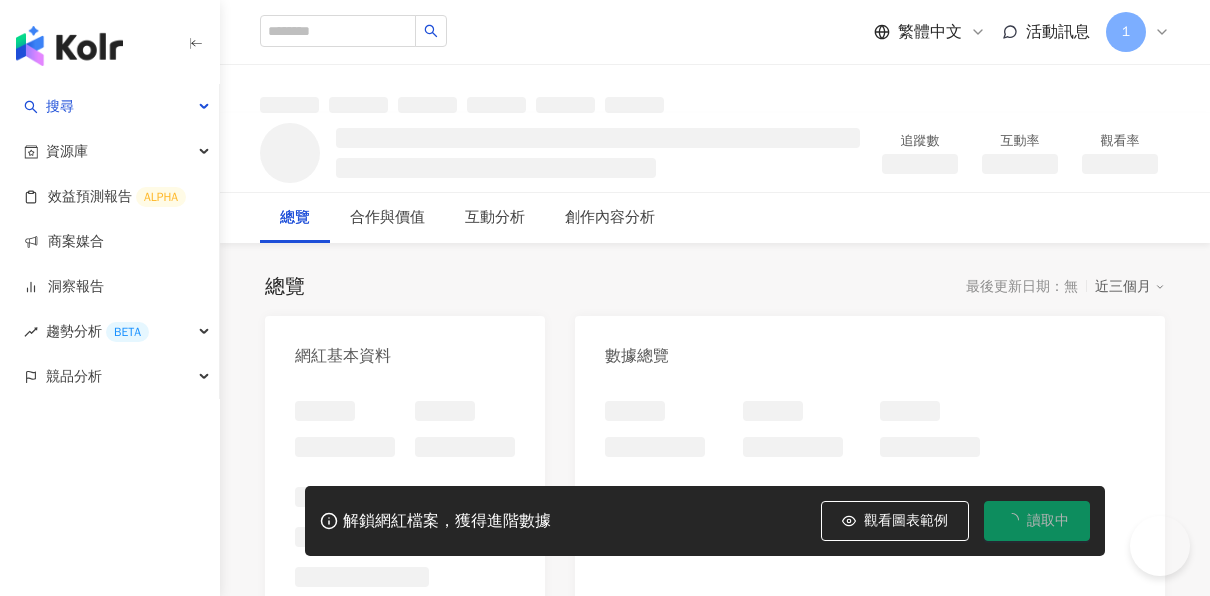 scroll, scrollTop: 0, scrollLeft: 0, axis: both 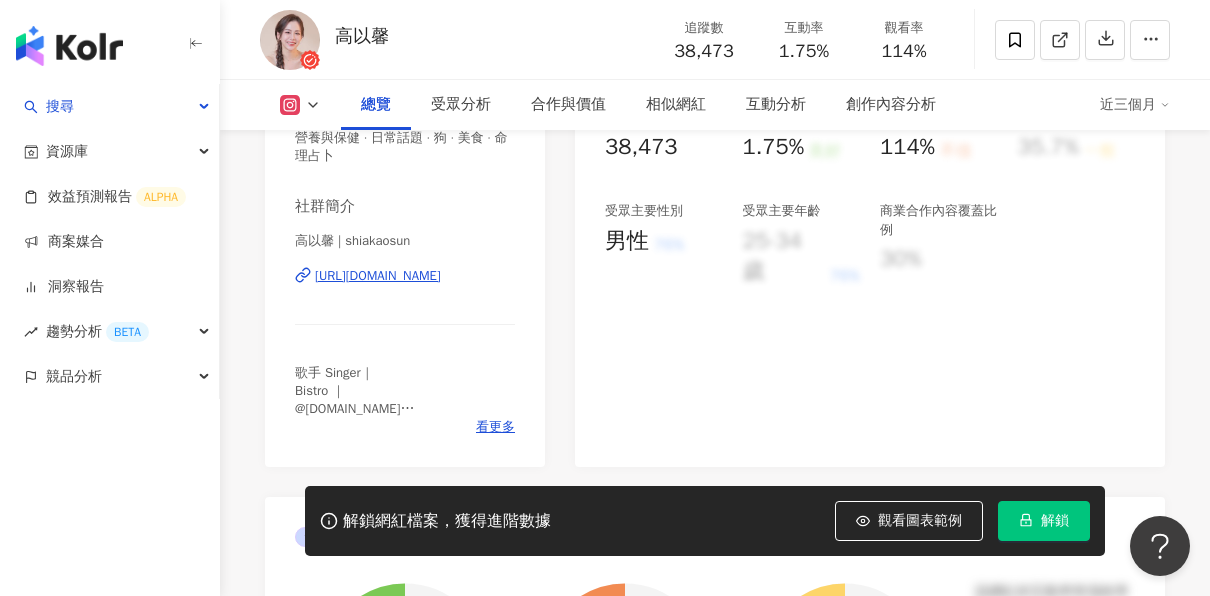 click on "https://www.instagram.com/shiakaosun/" at bounding box center [378, 276] 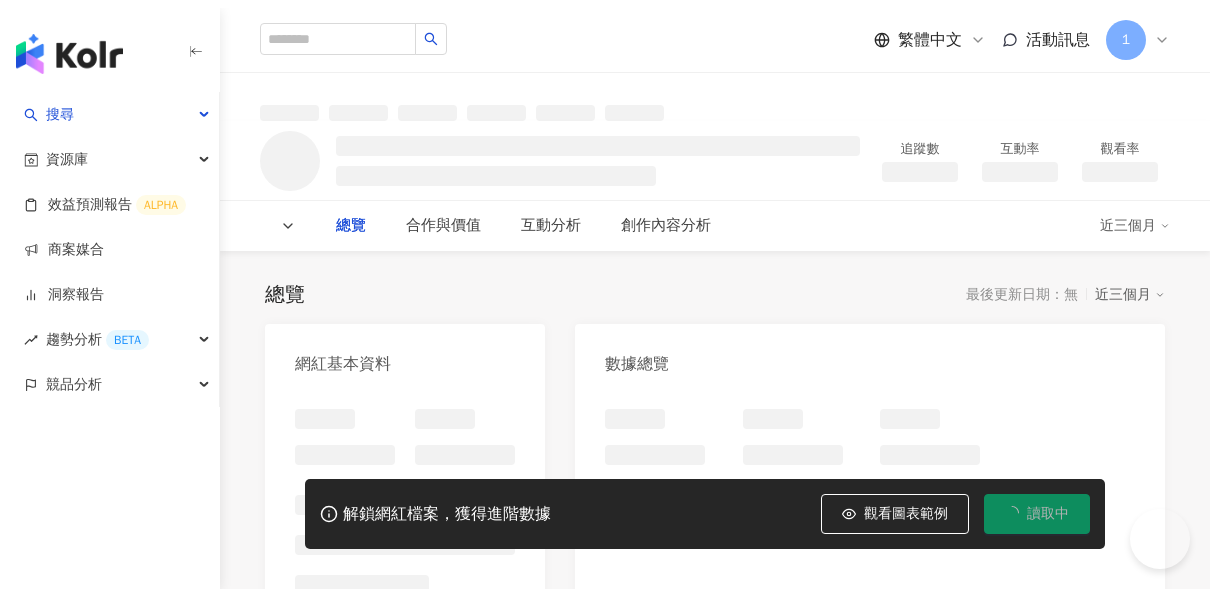 scroll, scrollTop: 0, scrollLeft: 0, axis: both 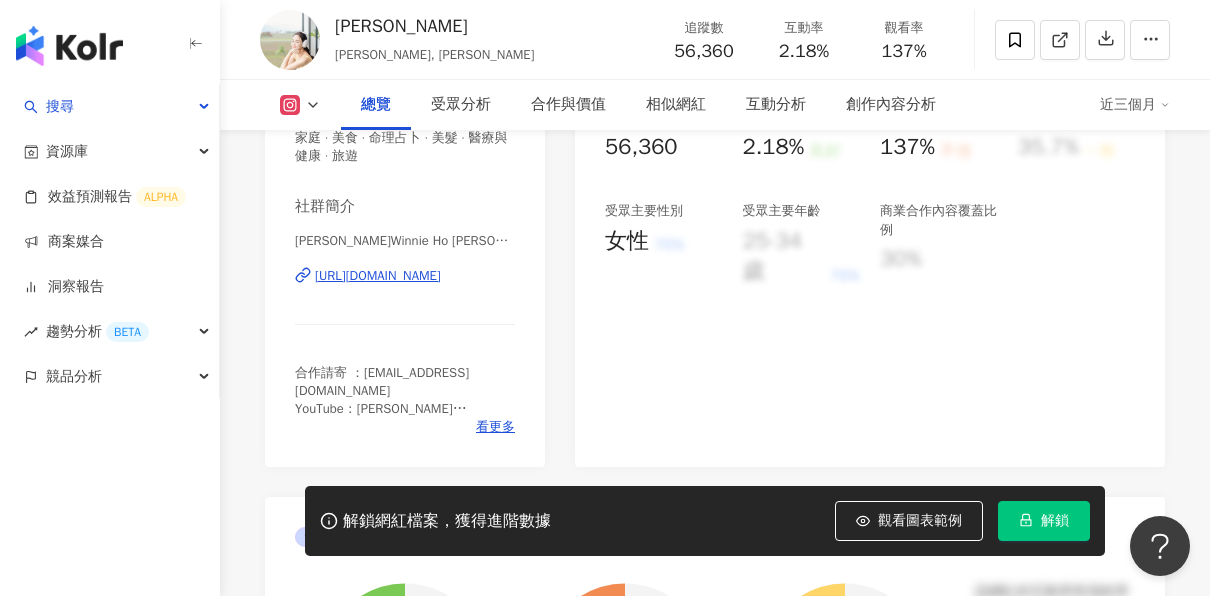 click on "https://www.instagram.com/winnie0104/" at bounding box center [378, 276] 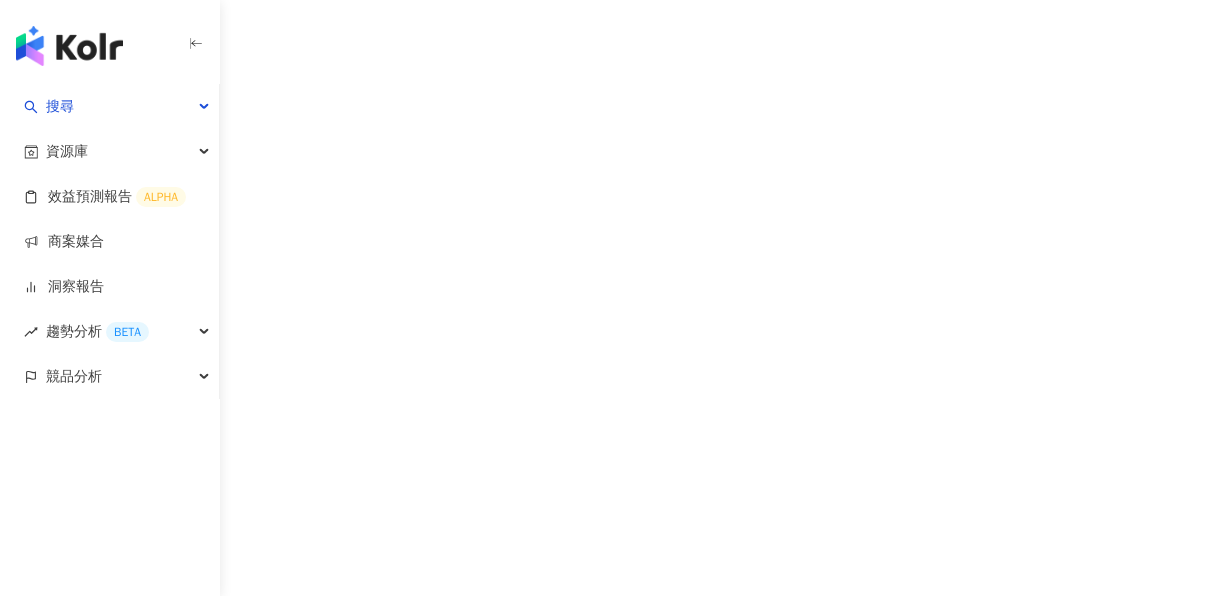 scroll, scrollTop: 0, scrollLeft: 0, axis: both 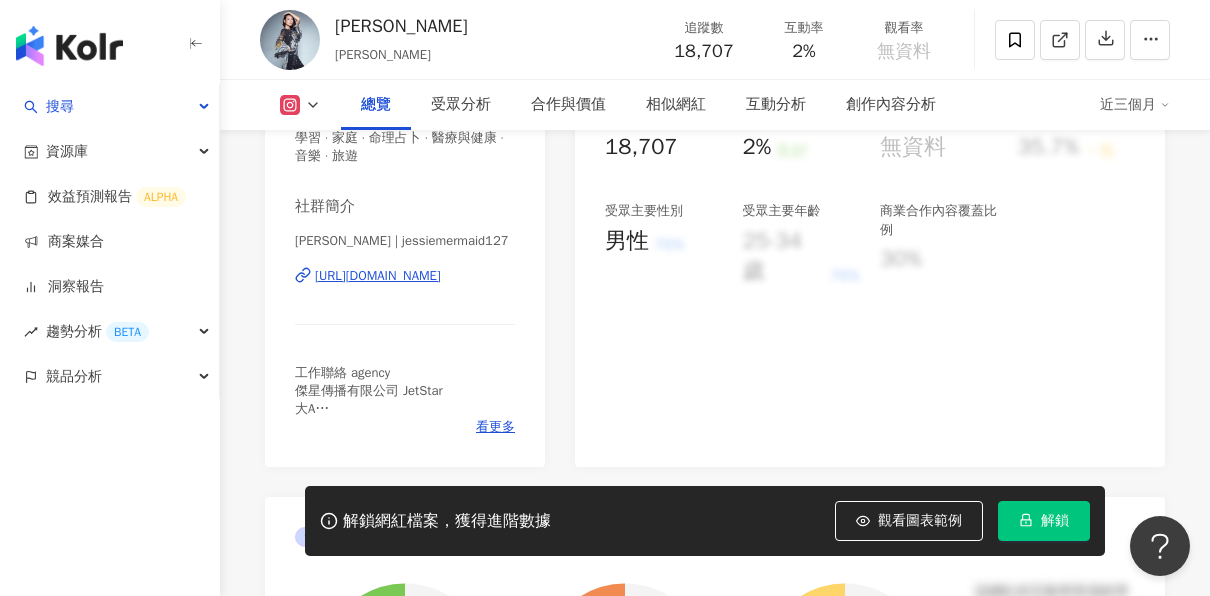 click on "https://www.instagram.com/jessiemermaid127/" at bounding box center [378, 276] 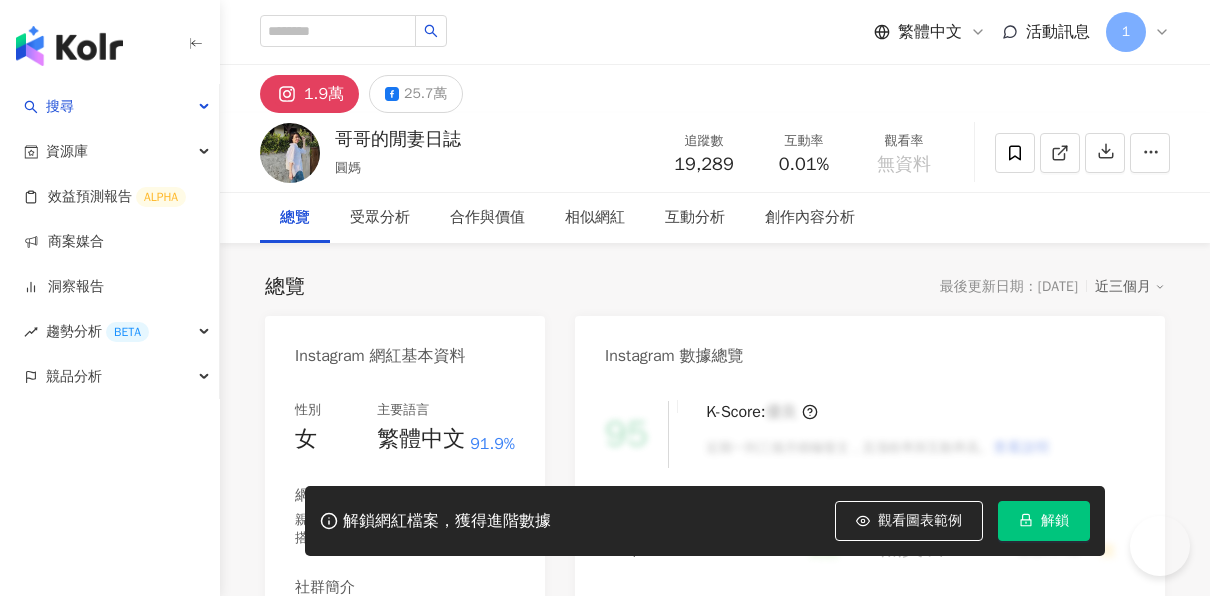 scroll, scrollTop: 0, scrollLeft: 0, axis: both 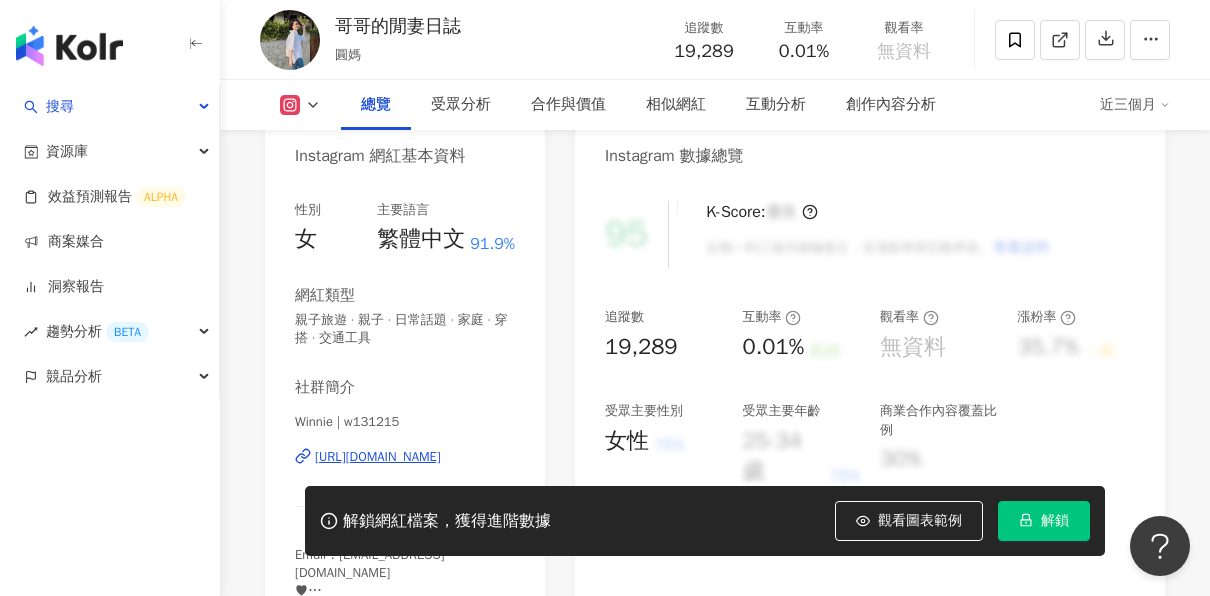 click on "https://www.instagram.com/w131215/" at bounding box center (378, 457) 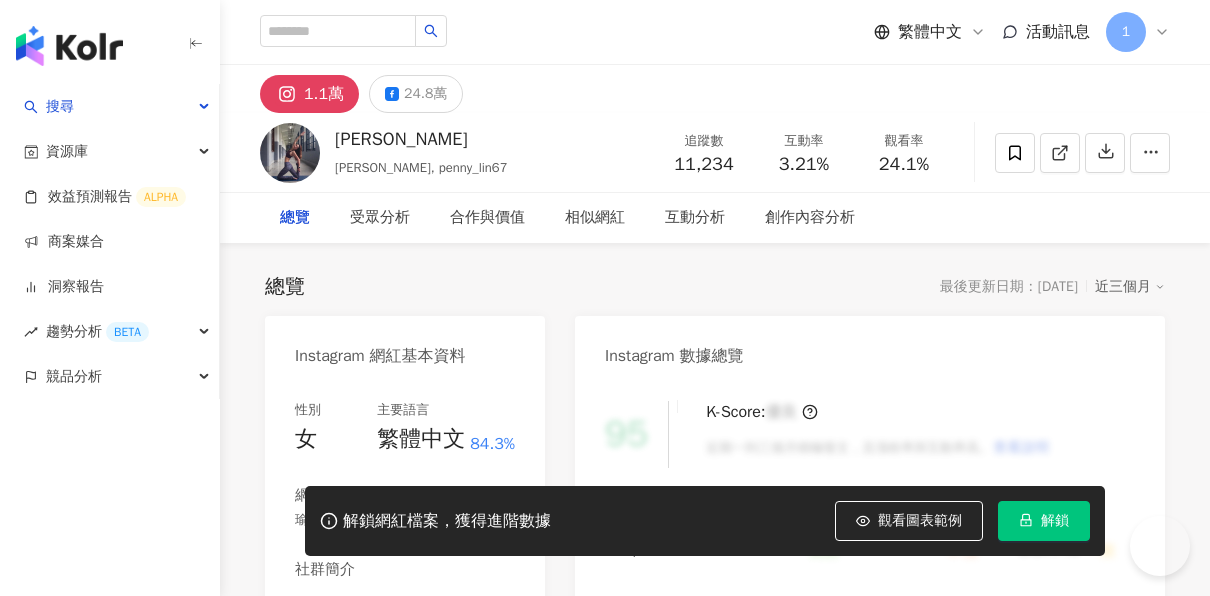 scroll, scrollTop: 0, scrollLeft: 0, axis: both 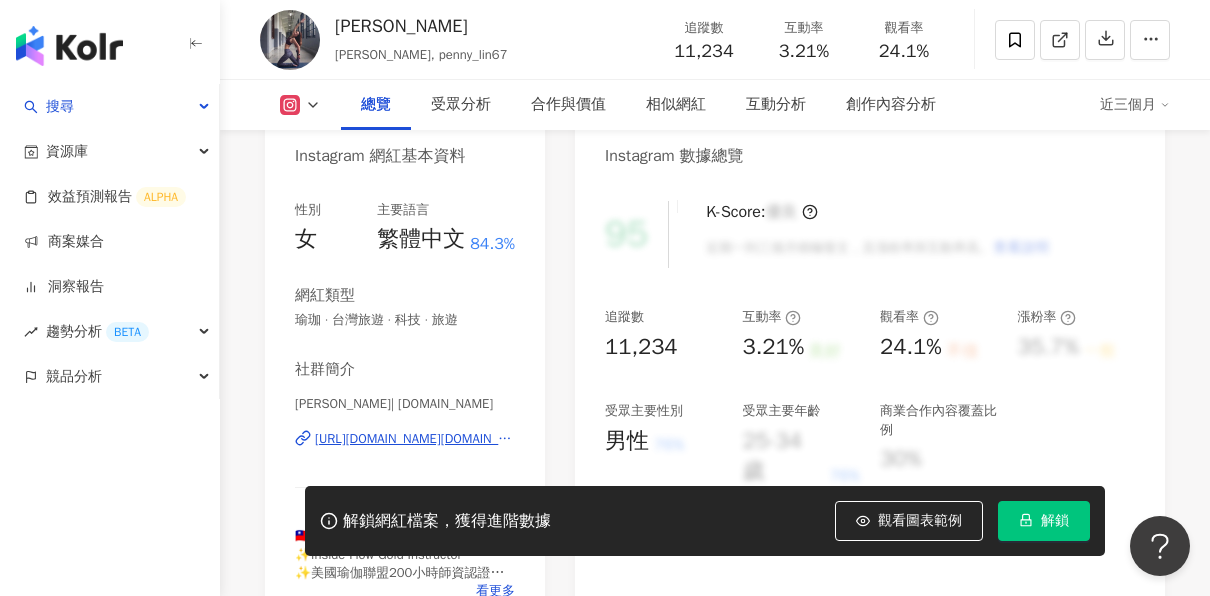 click on "https://www.instagram.com/pennylin.yoga.life/" at bounding box center (415, 439) 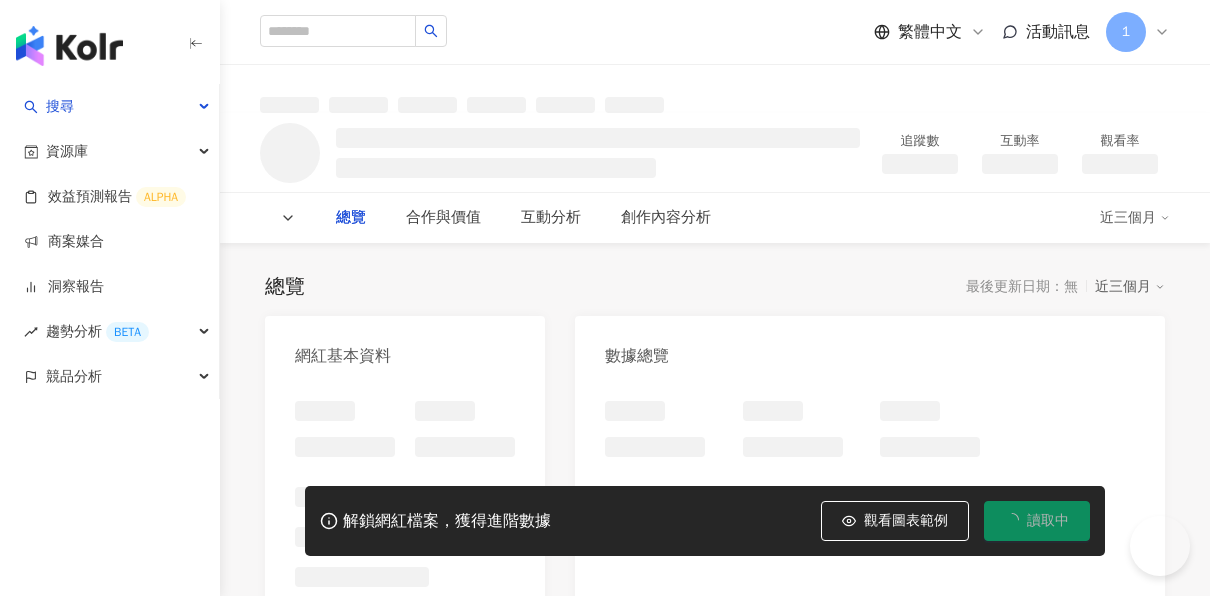 scroll, scrollTop: 0, scrollLeft: 0, axis: both 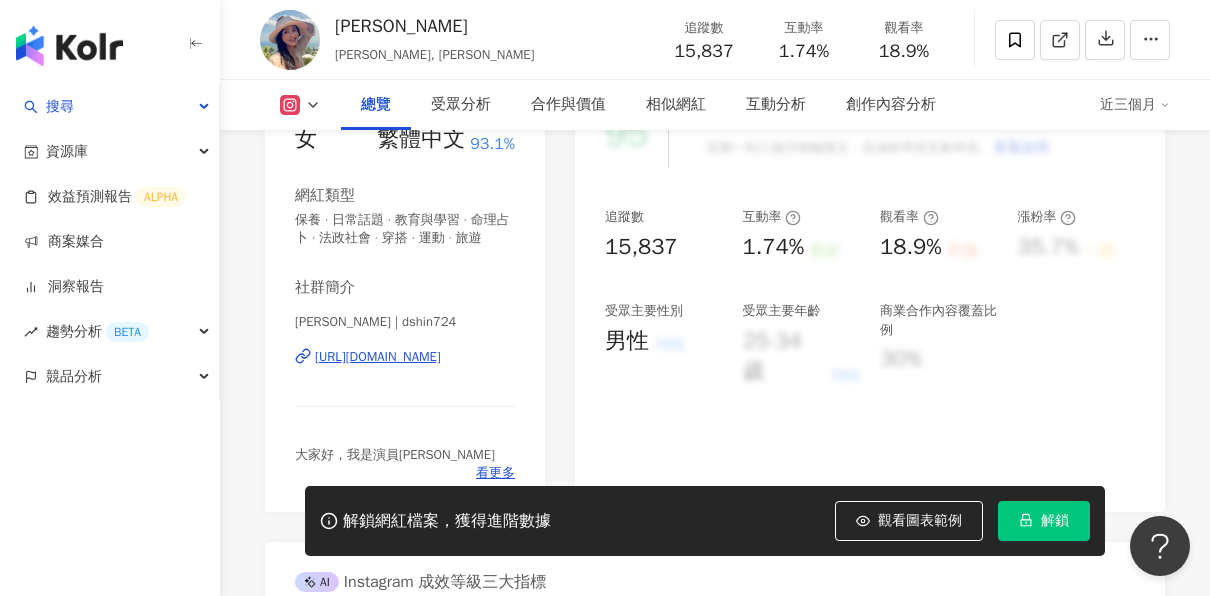 click on "[URL][DOMAIN_NAME]" at bounding box center [378, 357] 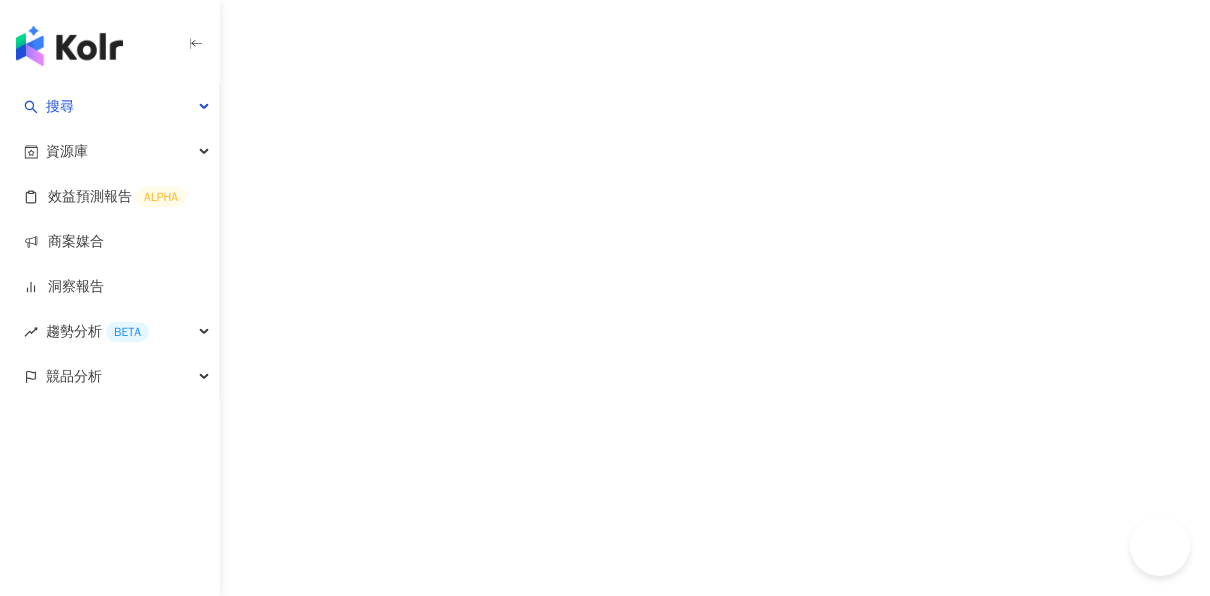 scroll, scrollTop: 0, scrollLeft: 0, axis: both 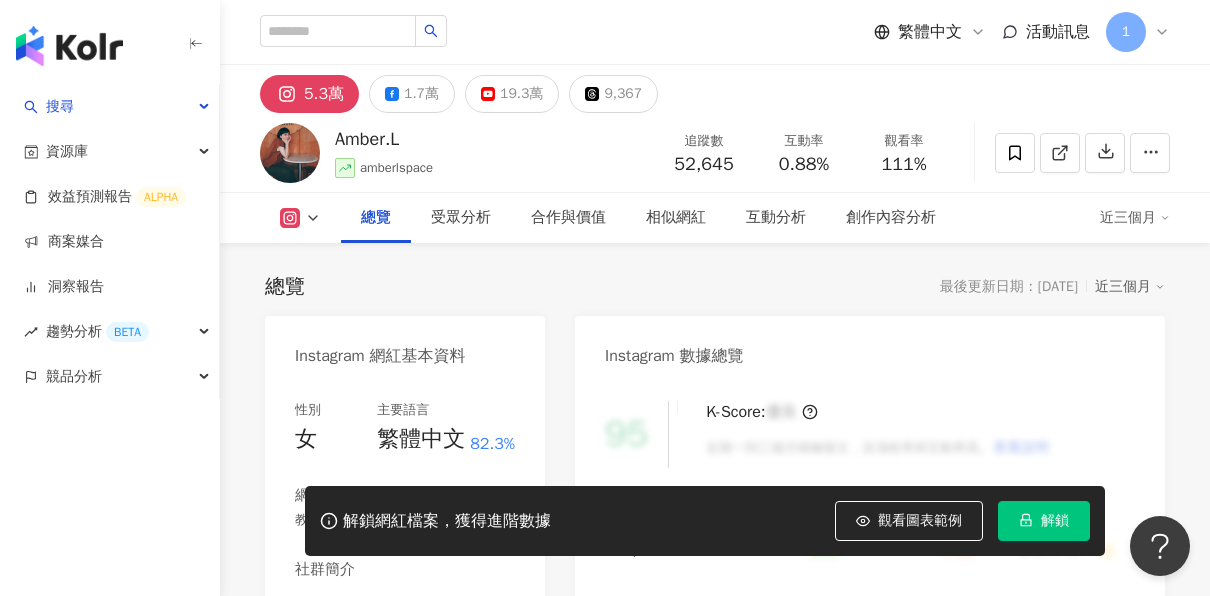 click on "https://www.instagram.com/amberlspace/" at bounding box center (378, 639) 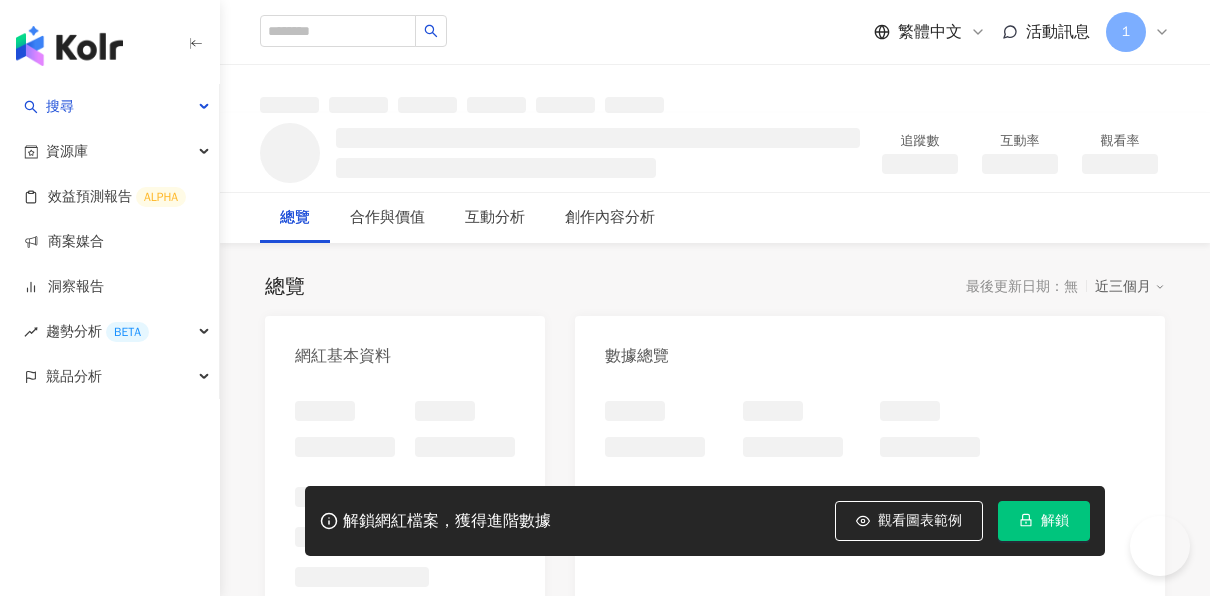 scroll, scrollTop: 0, scrollLeft: 0, axis: both 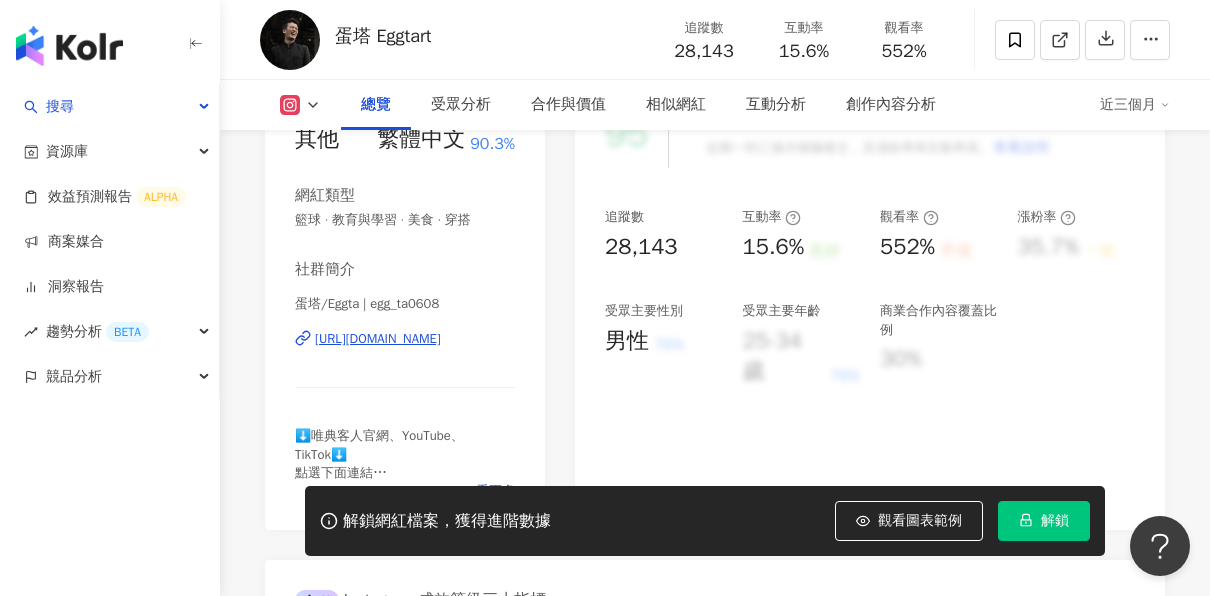 click on "https://www.instagram.com/egg_ta0608/" at bounding box center (378, 339) 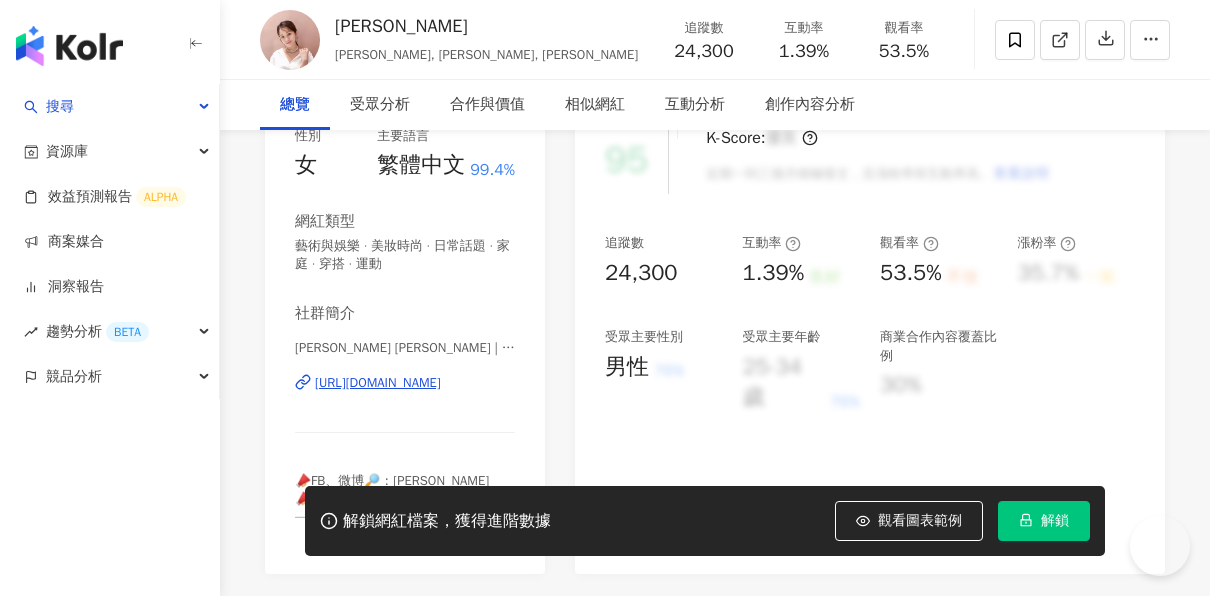 scroll, scrollTop: 300, scrollLeft: 0, axis: vertical 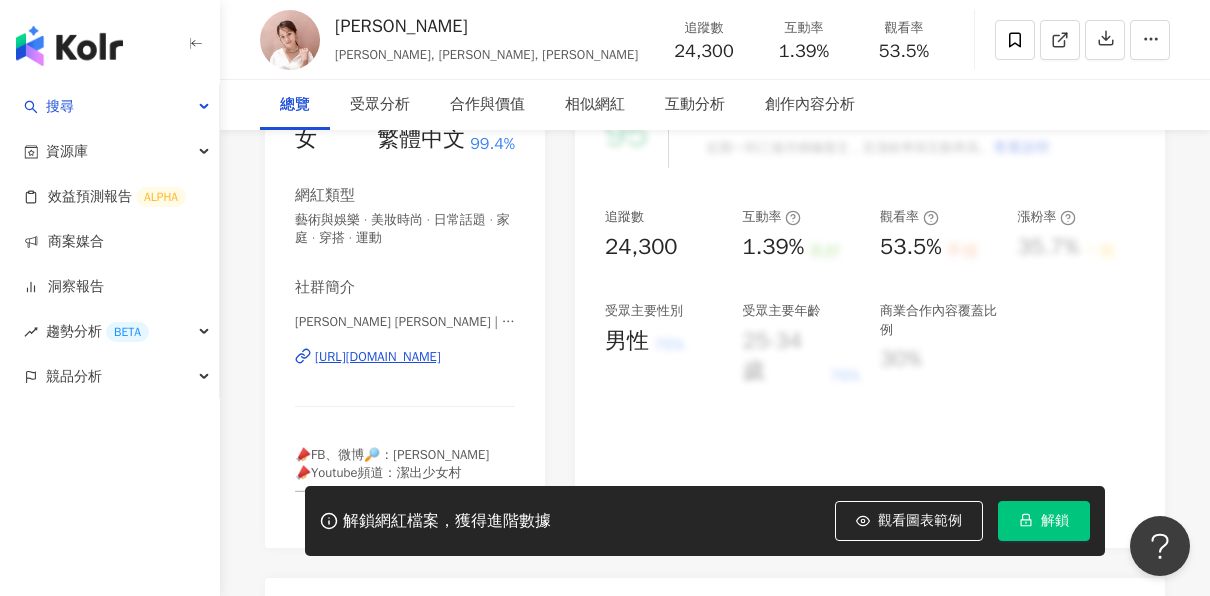 click on "https://www.instagram.com/peggyyang86/" at bounding box center [378, 357] 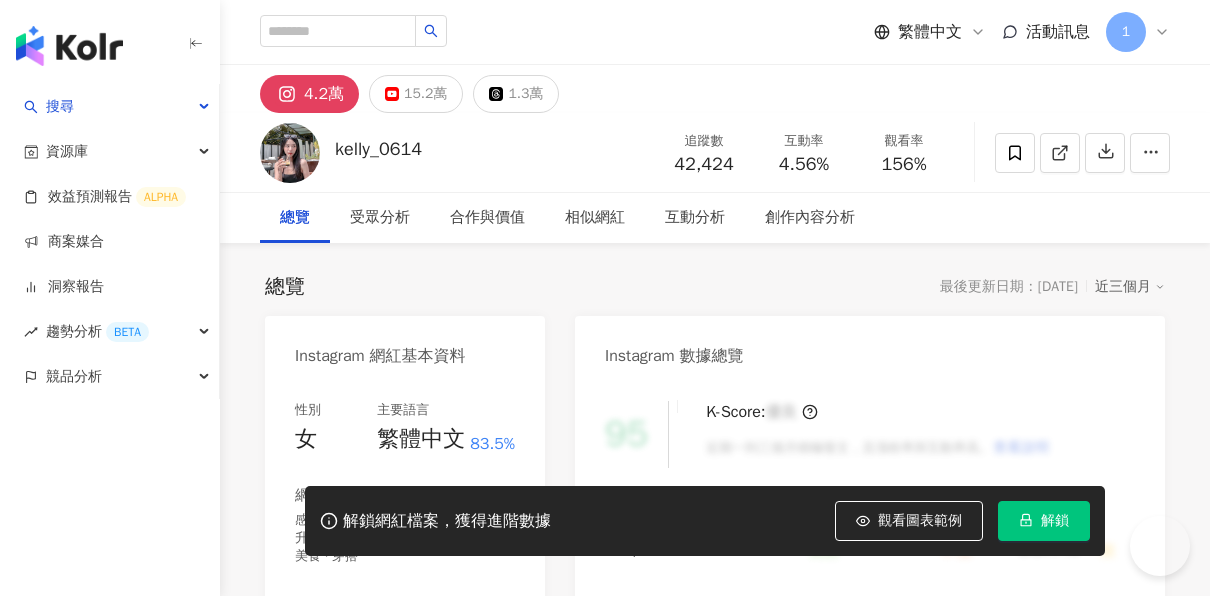 scroll, scrollTop: 0, scrollLeft: 0, axis: both 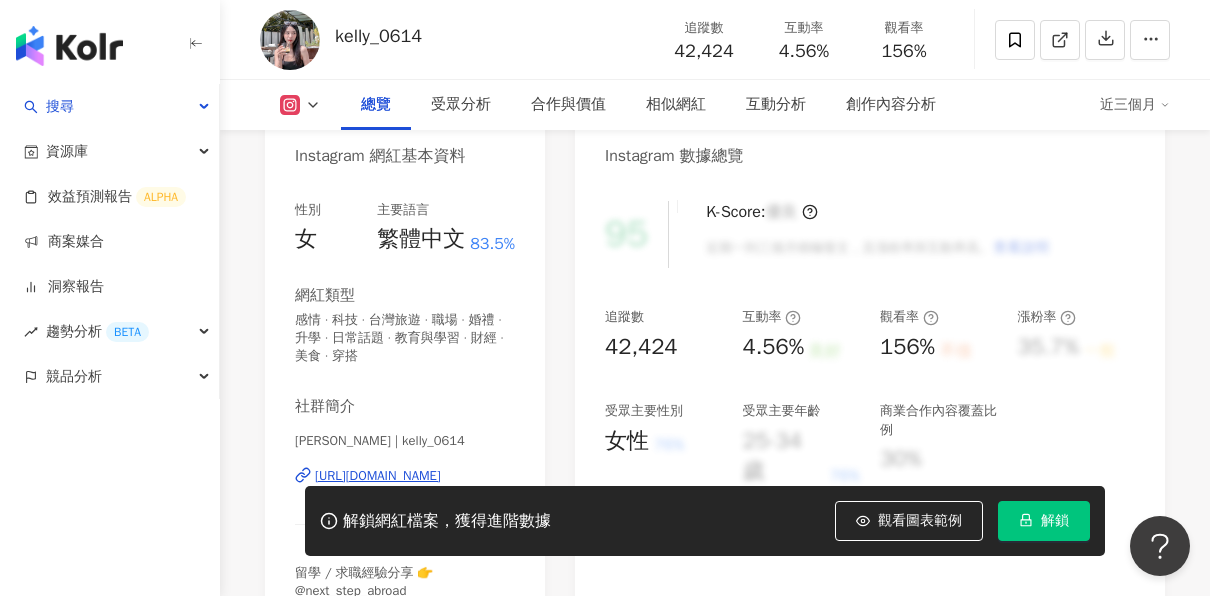 click on "https://www.instagram.com/kelly_0614/" at bounding box center (378, 476) 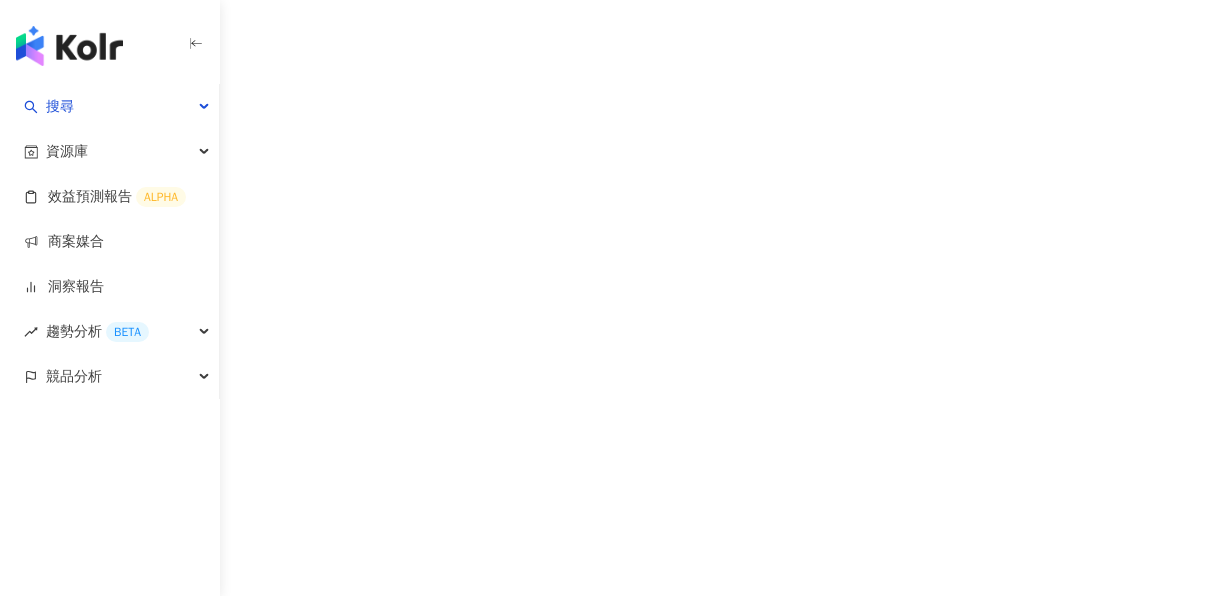 scroll, scrollTop: 0, scrollLeft: 0, axis: both 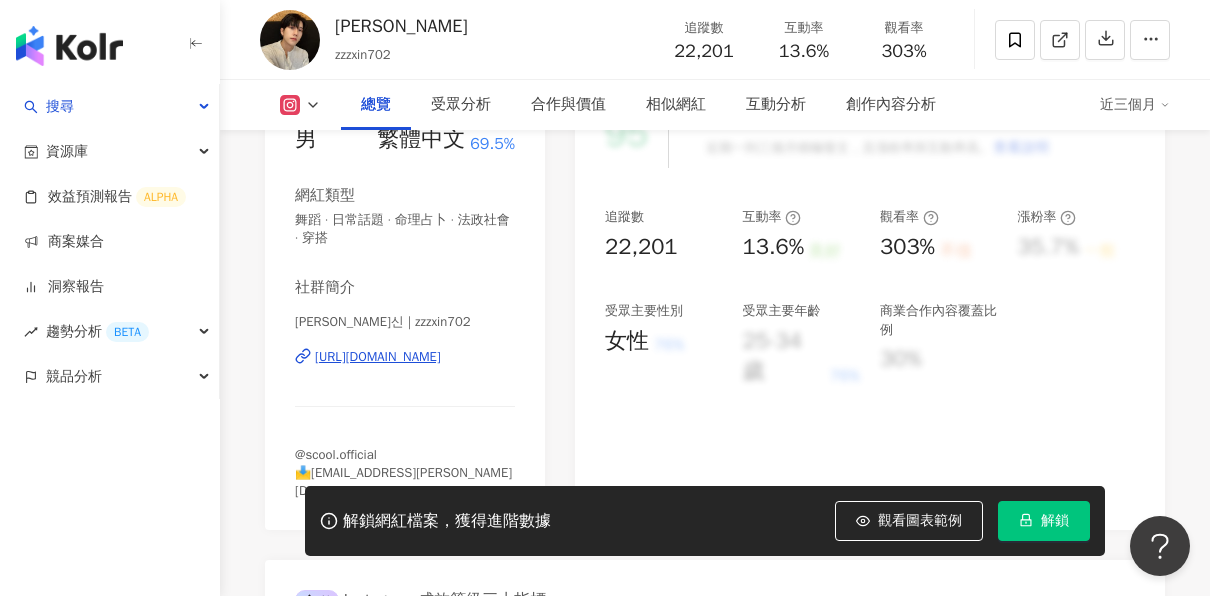 click on "https://www.instagram.com/zzzxin702/" at bounding box center [378, 357] 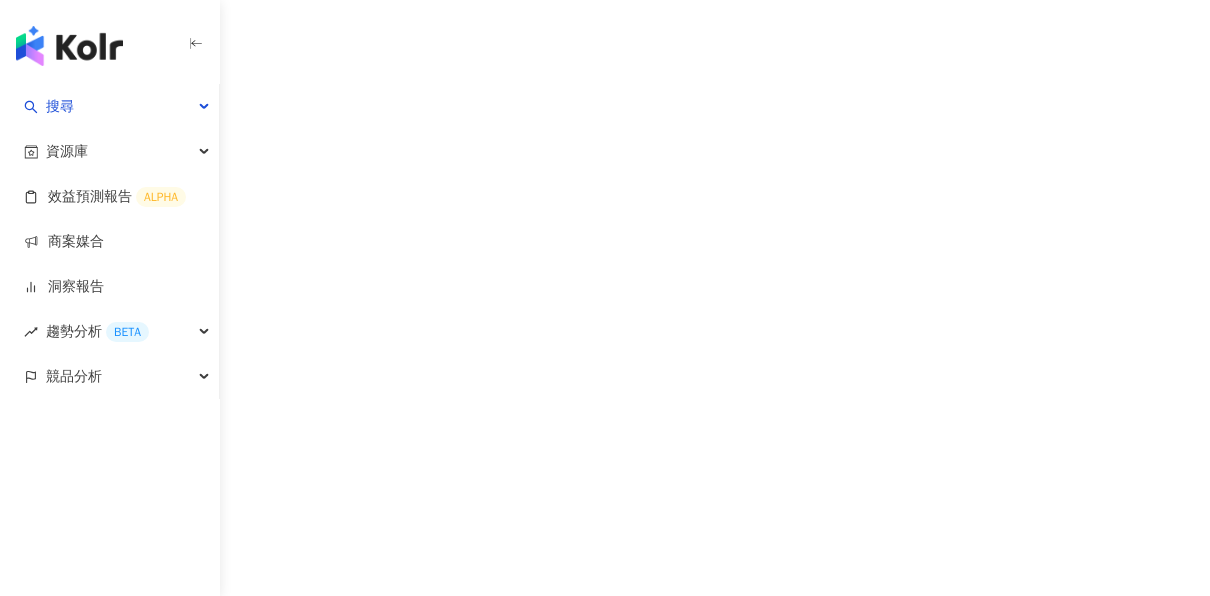 scroll, scrollTop: 0, scrollLeft: 0, axis: both 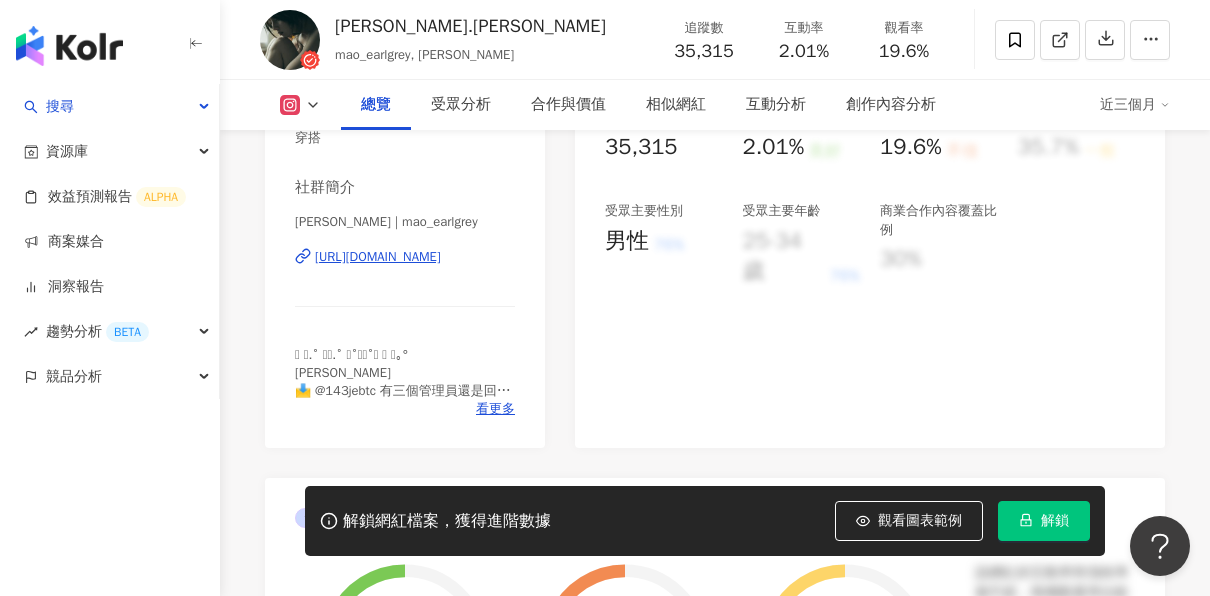 click on "https://www.instagram.com/mao_earlgrey/" at bounding box center (378, 257) 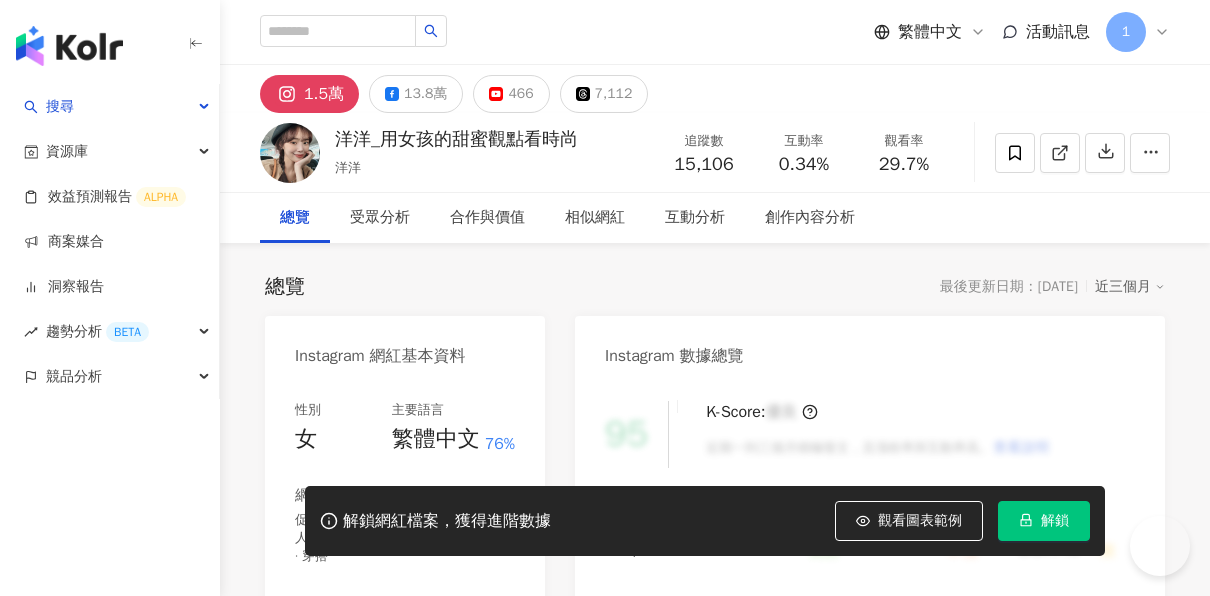 scroll, scrollTop: 0, scrollLeft: 0, axis: both 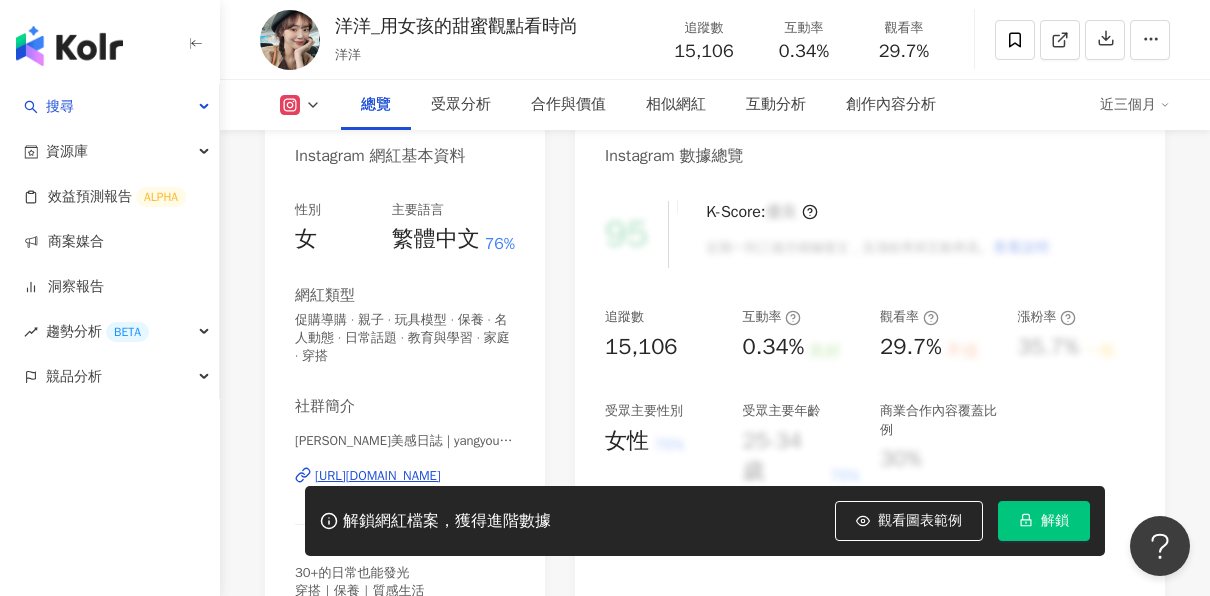 click on "https://www.instagram.com/yangyounglove/" at bounding box center [378, 476] 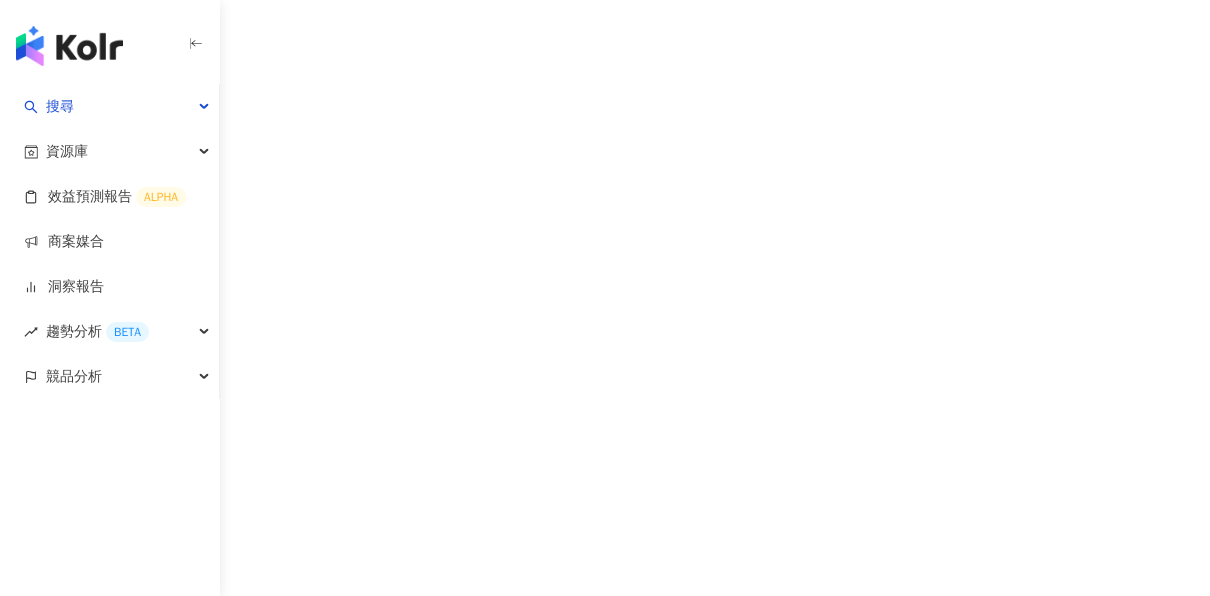scroll, scrollTop: 0, scrollLeft: 0, axis: both 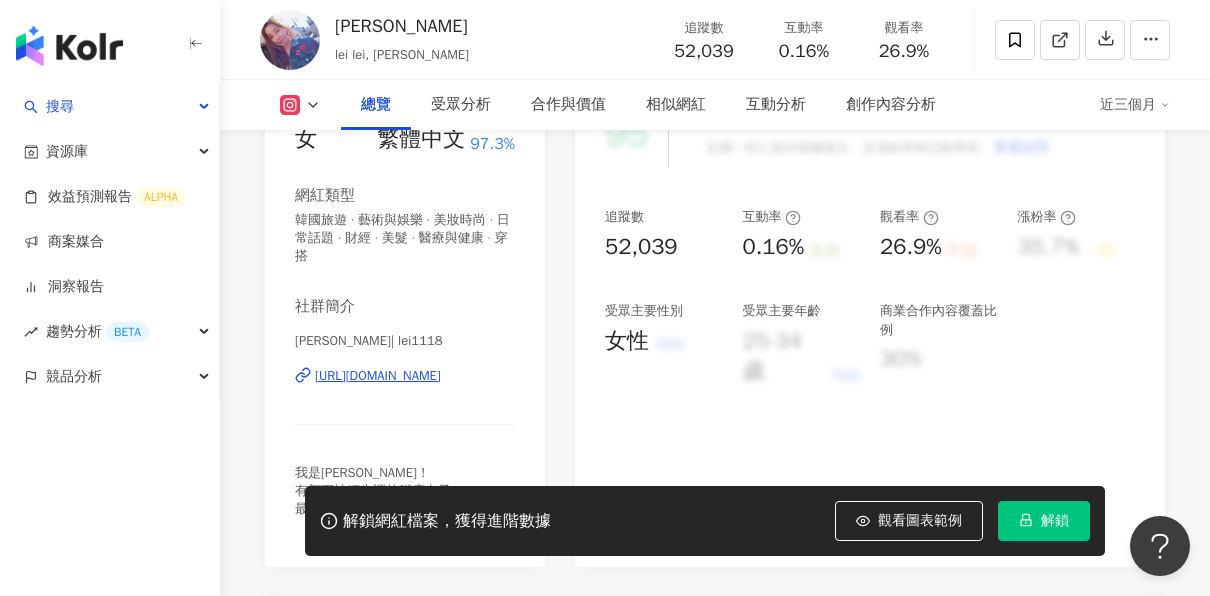 click on "https://www.instagram.com/lei1118/" at bounding box center [378, 376] 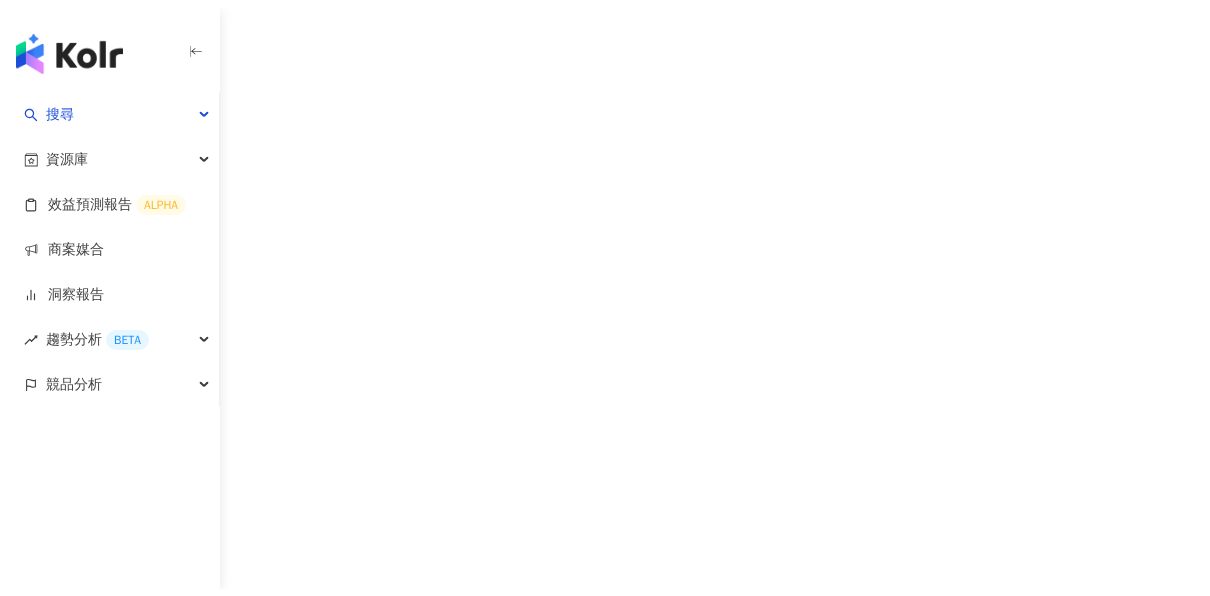 scroll, scrollTop: 0, scrollLeft: 0, axis: both 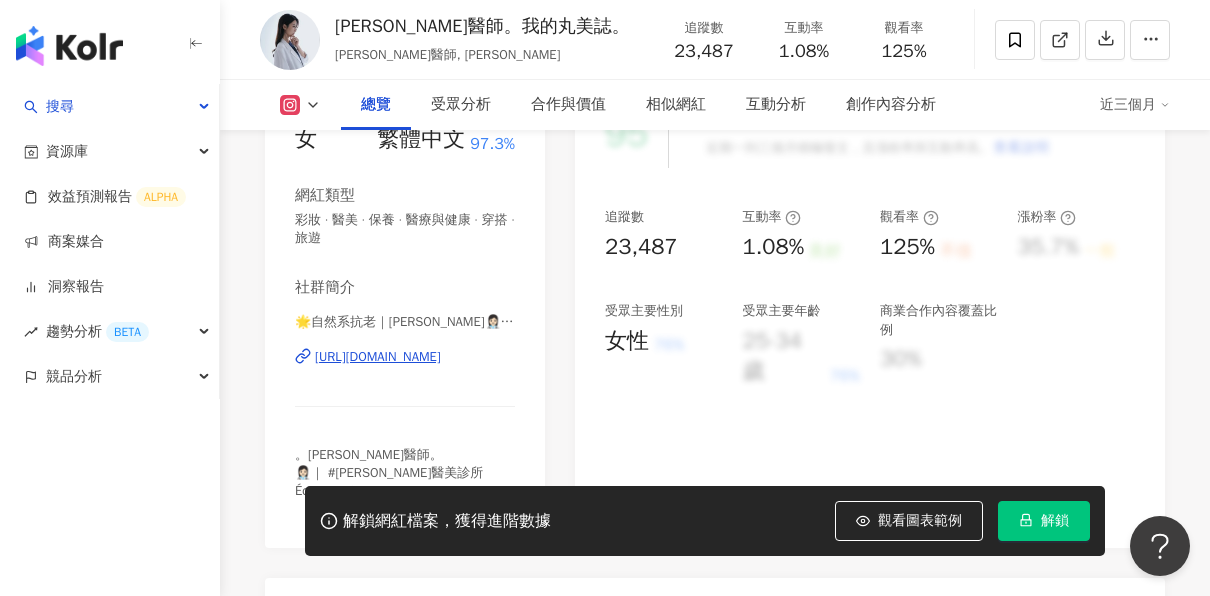click on "[URL][DOMAIN_NAME]" at bounding box center [378, 357] 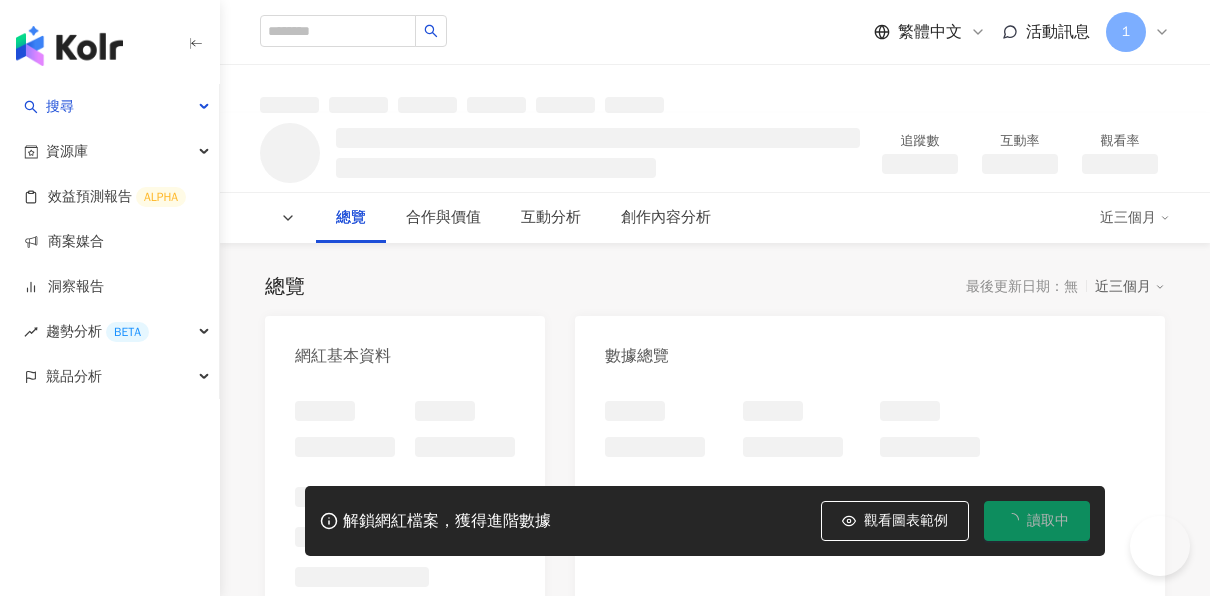 scroll, scrollTop: 0, scrollLeft: 0, axis: both 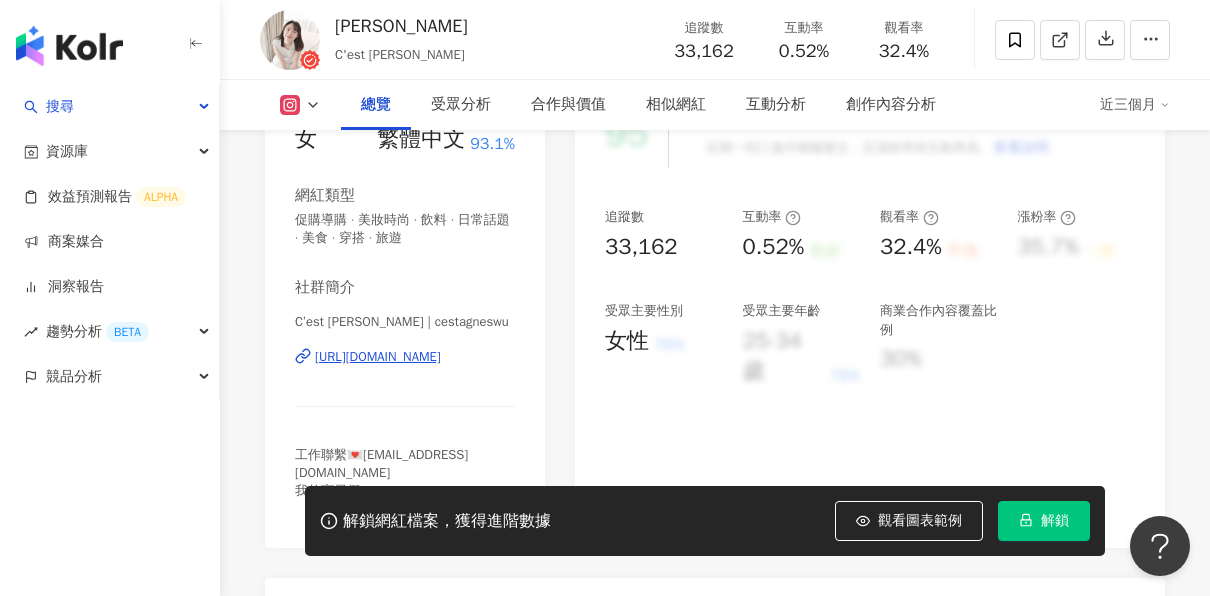 click on "https://www.instagram.com/cestagneswu/" at bounding box center [378, 357] 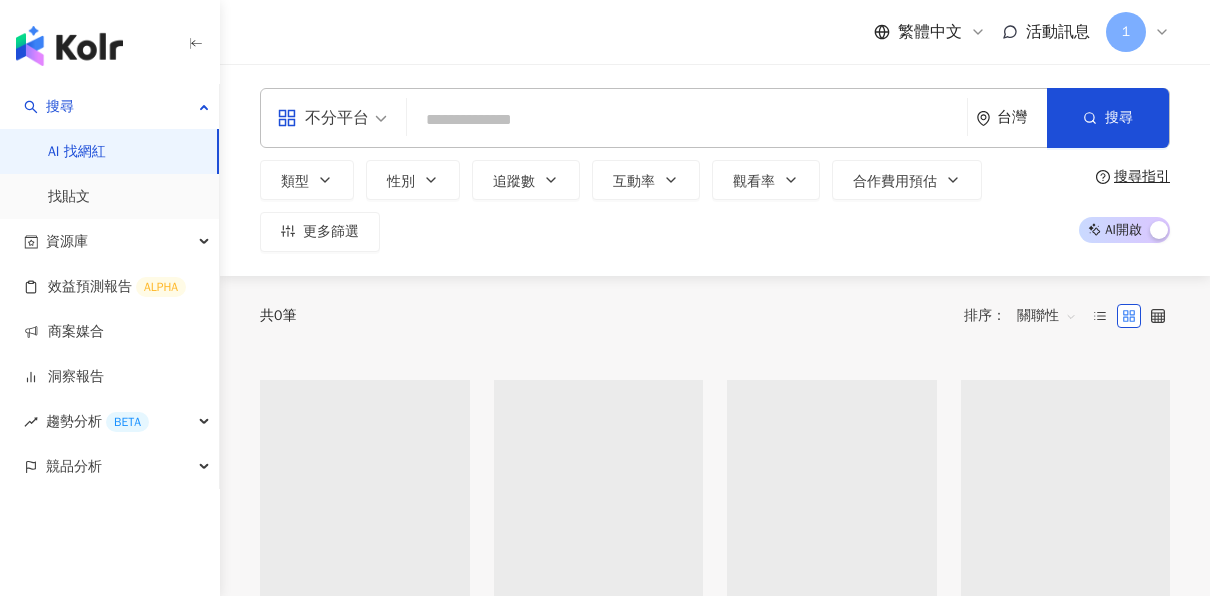 scroll, scrollTop: 0, scrollLeft: 0, axis: both 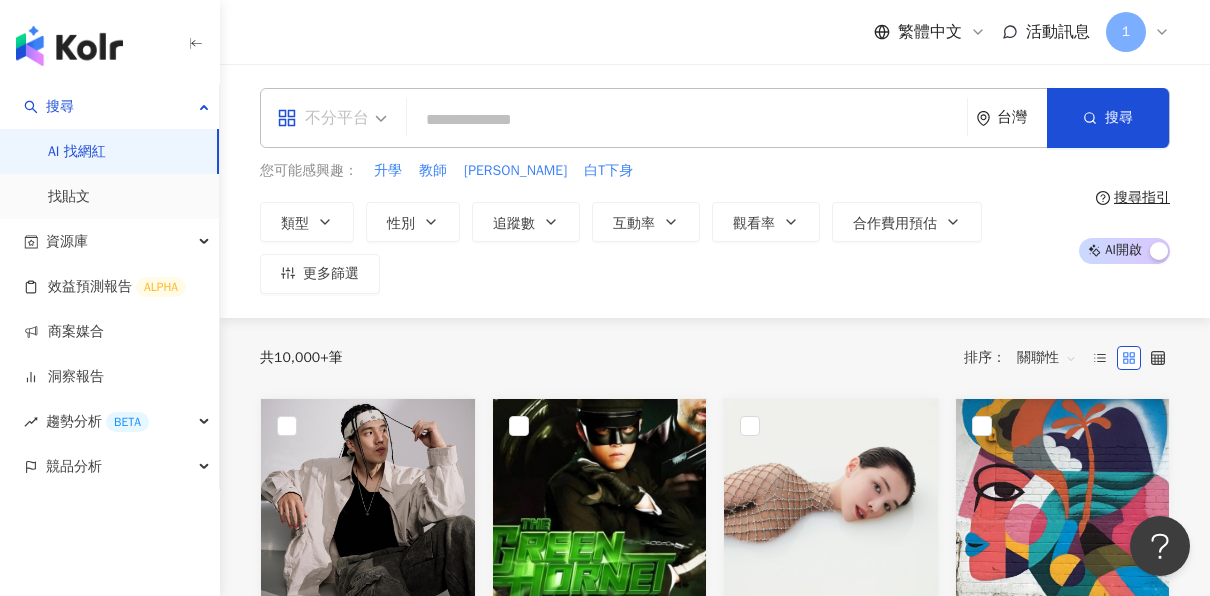 click on "不分平台" at bounding box center (323, 118) 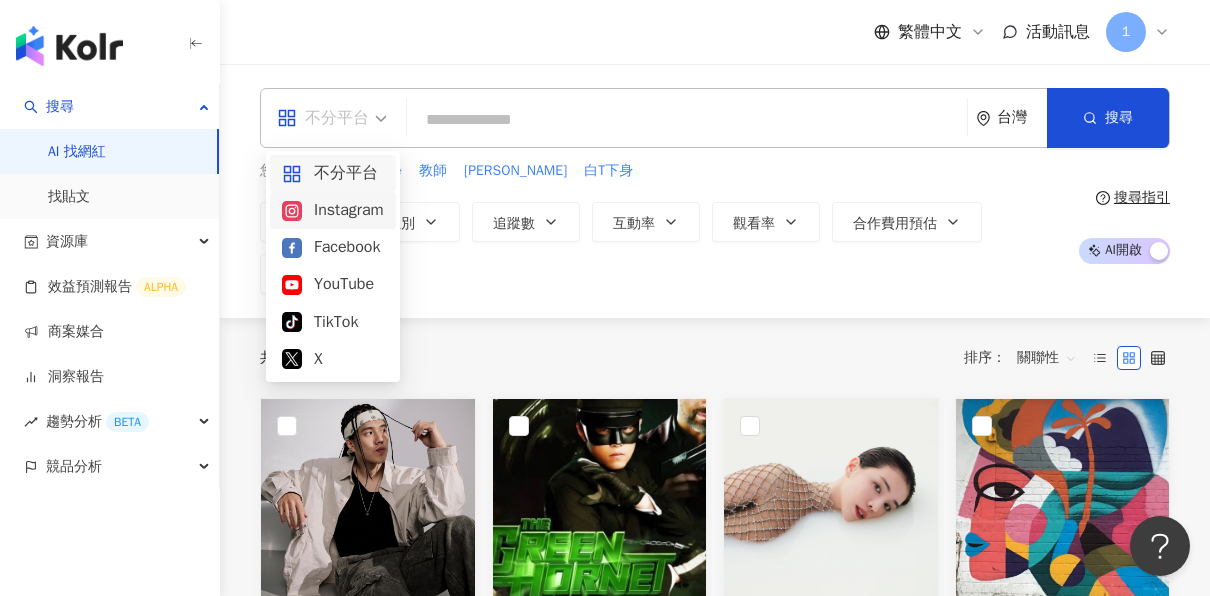 click on "Instagram" at bounding box center [333, 210] 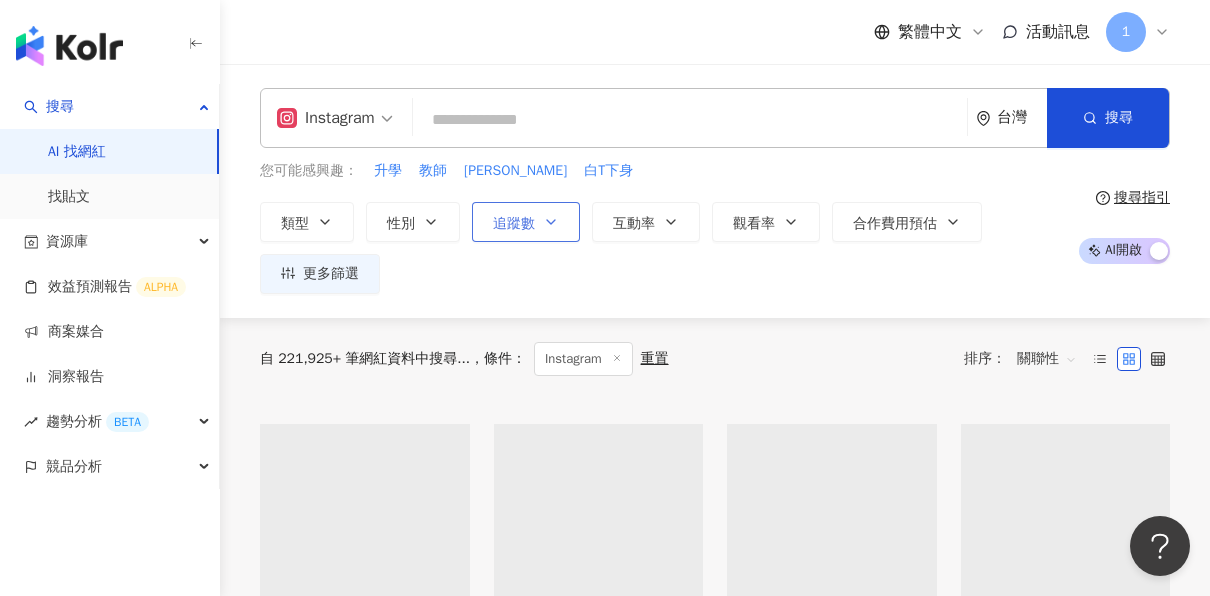 click 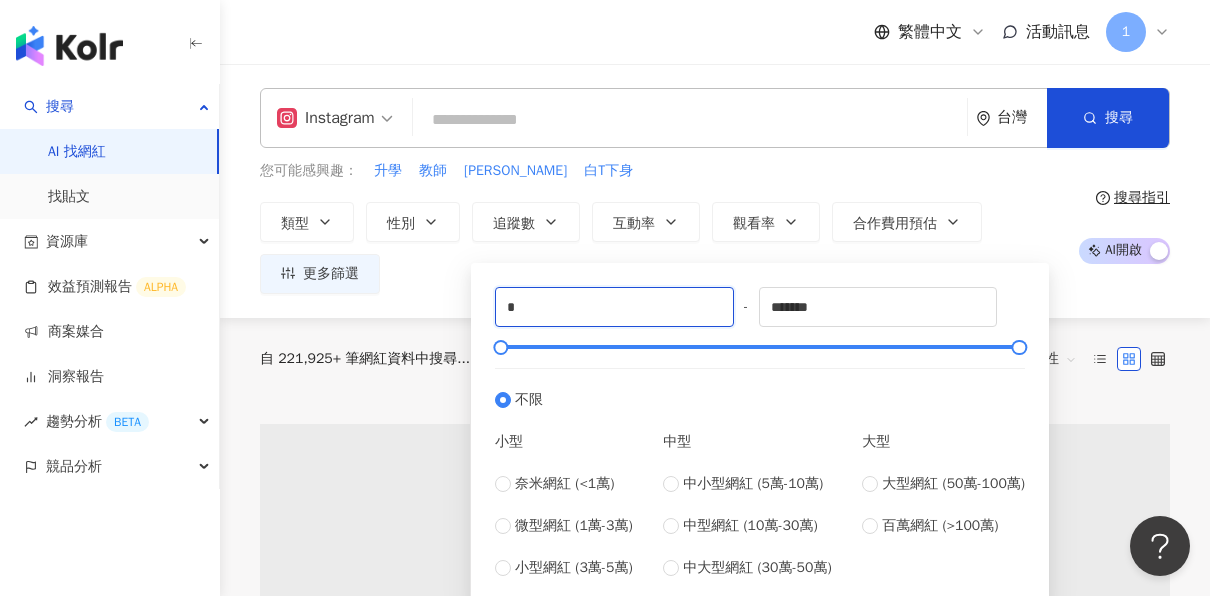 drag, startPoint x: 517, startPoint y: 300, endPoint x: 487, endPoint y: 293, distance: 30.805843 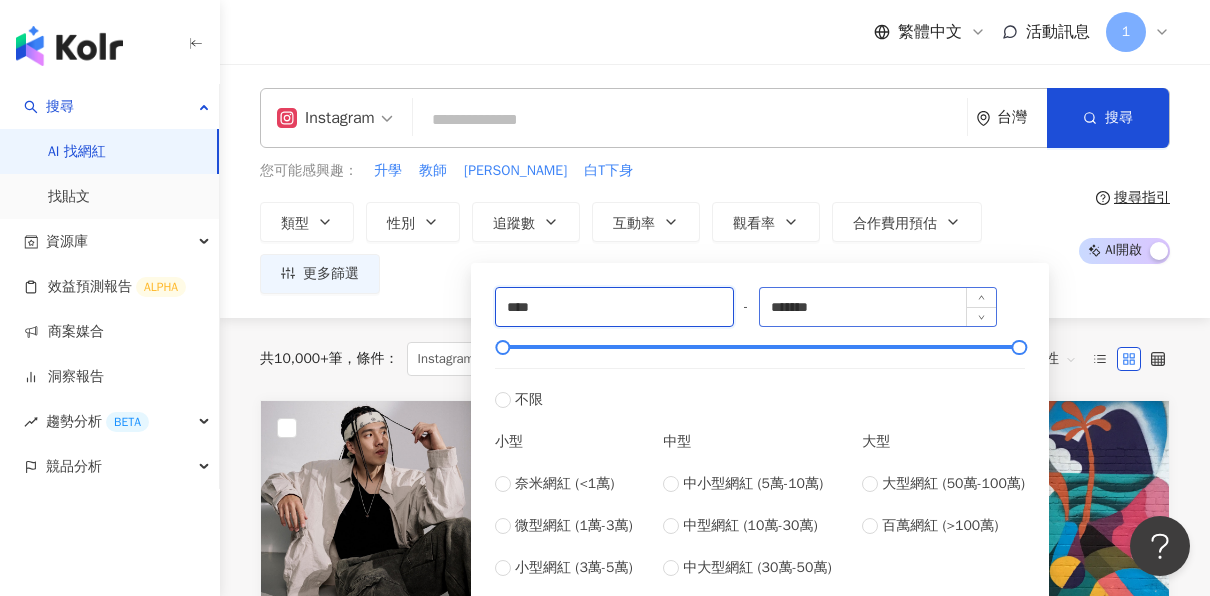 type on "****" 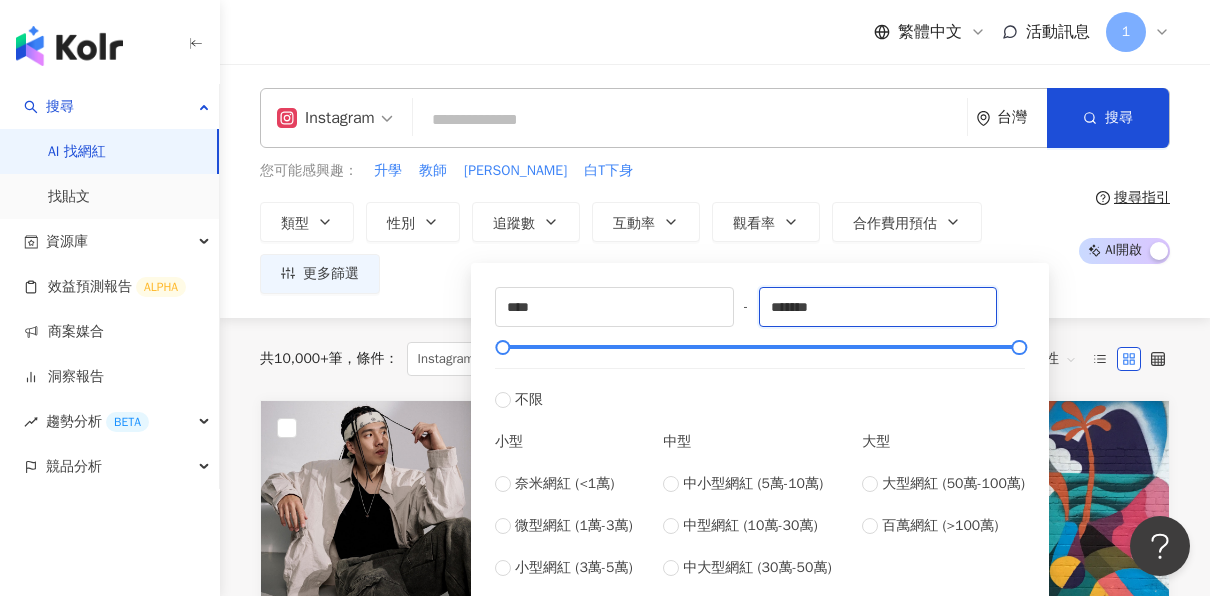 drag, startPoint x: 847, startPoint y: 312, endPoint x: 748, endPoint y: 312, distance: 99 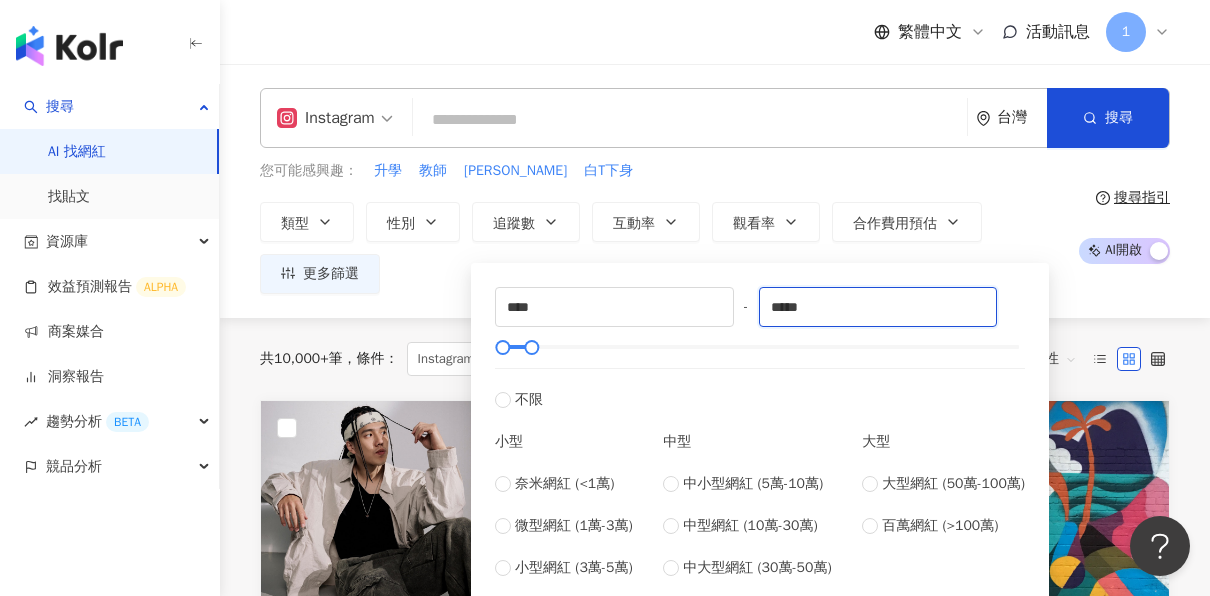type on "*****" 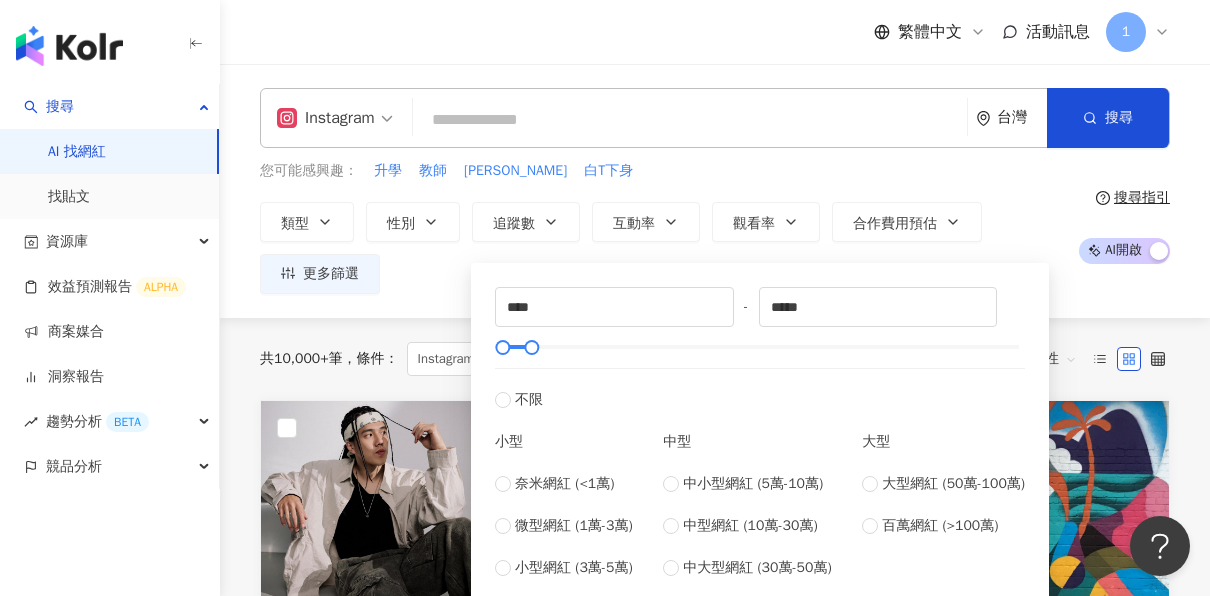 click on "您可能感興趣： 升學  教師  小清  白T下身" at bounding box center (662, 171) 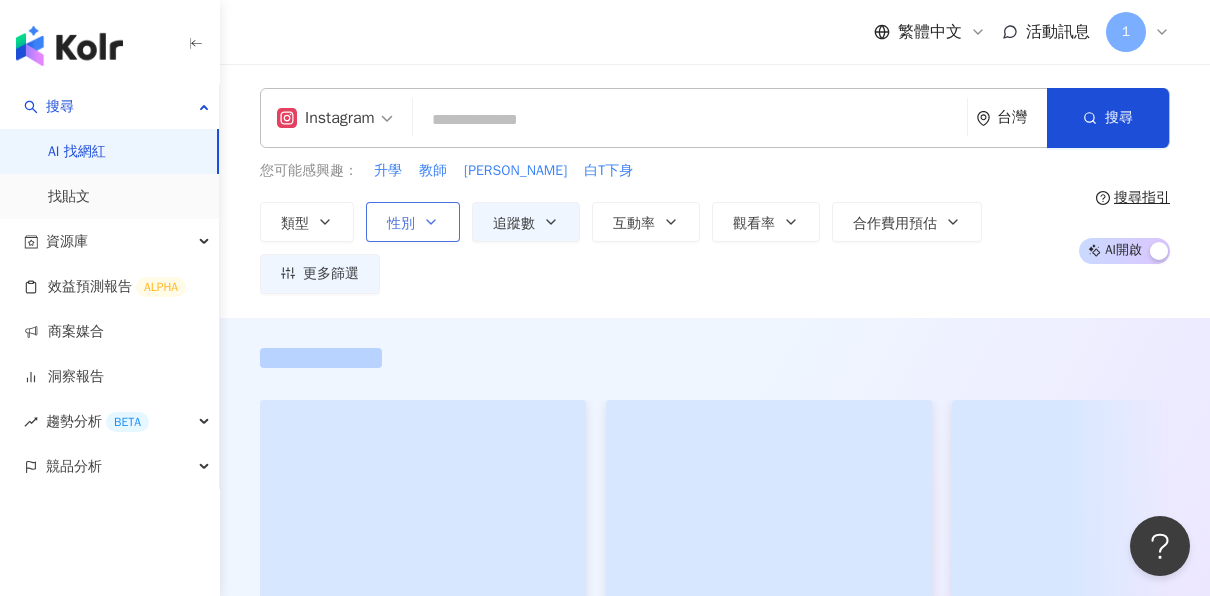 click on "性別" at bounding box center [413, 222] 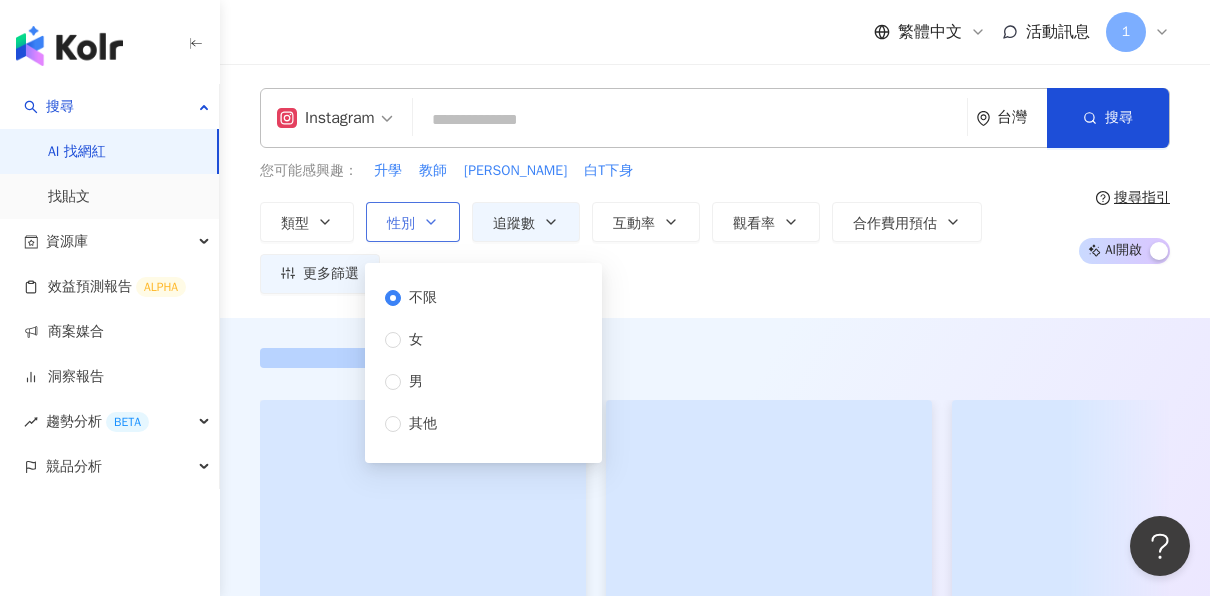 click 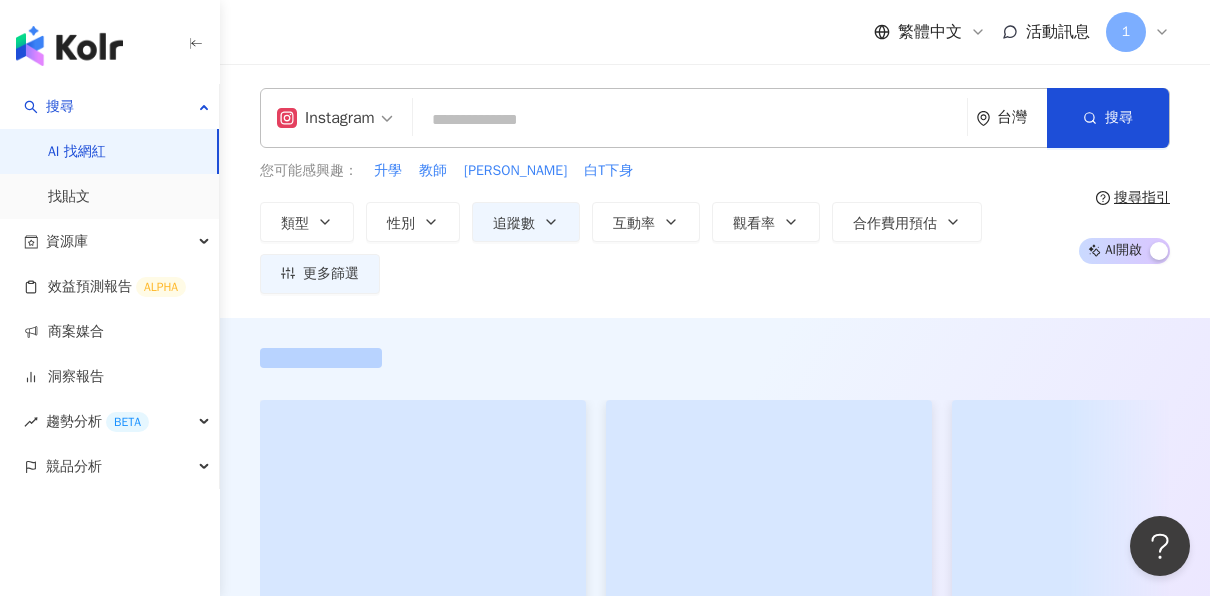 click on "類型 性別 追蹤數 互動率 觀看率 合作費用預估  更多篩選 ****  -  ***** 不限 小型 奈米網紅 (<1萬) 微型網紅 (1萬-3萬) 小型網紅 (3萬-5萬) 中型 中小型網紅 (5萬-10萬) 中型網紅 (10萬-30萬) 中大型網紅 (30萬-50萬) 大型 大型網紅 (50萬-100萬) 百萬網紅 (>100萬) 不限 女 男 其他" at bounding box center (662, 248) 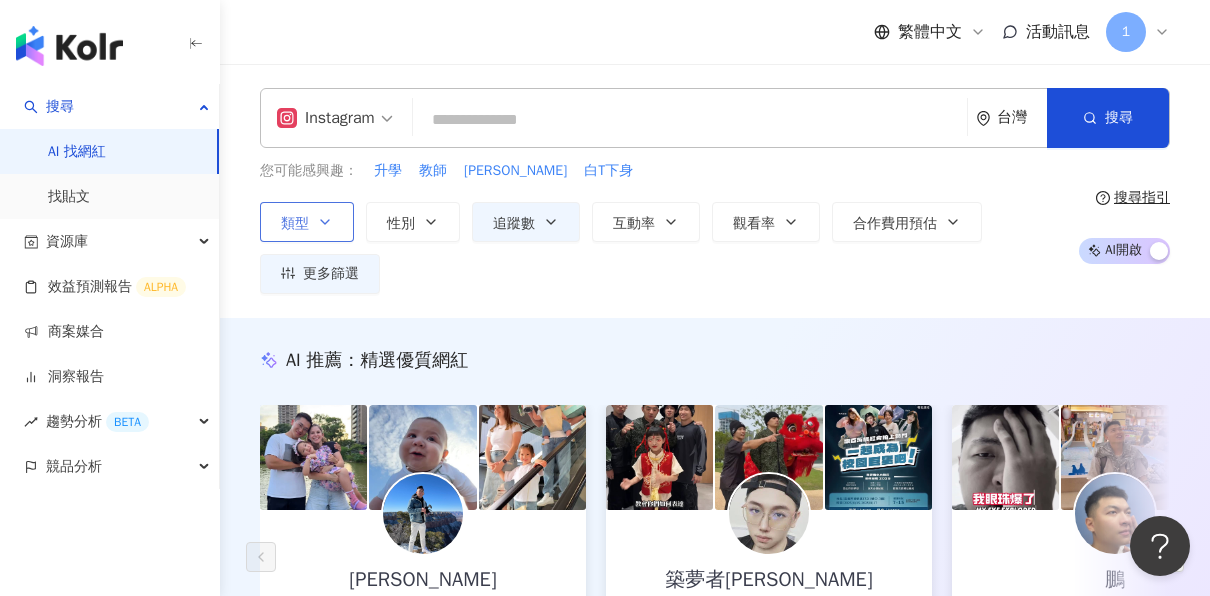 click on "類型" at bounding box center (307, 222) 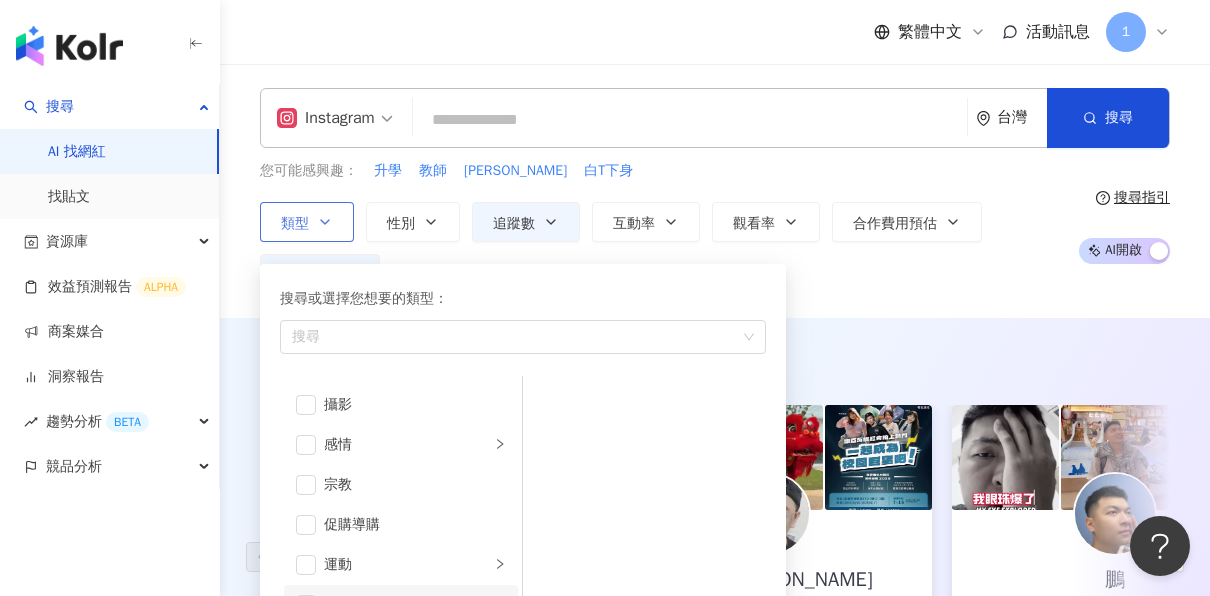scroll, scrollTop: 692, scrollLeft: 0, axis: vertical 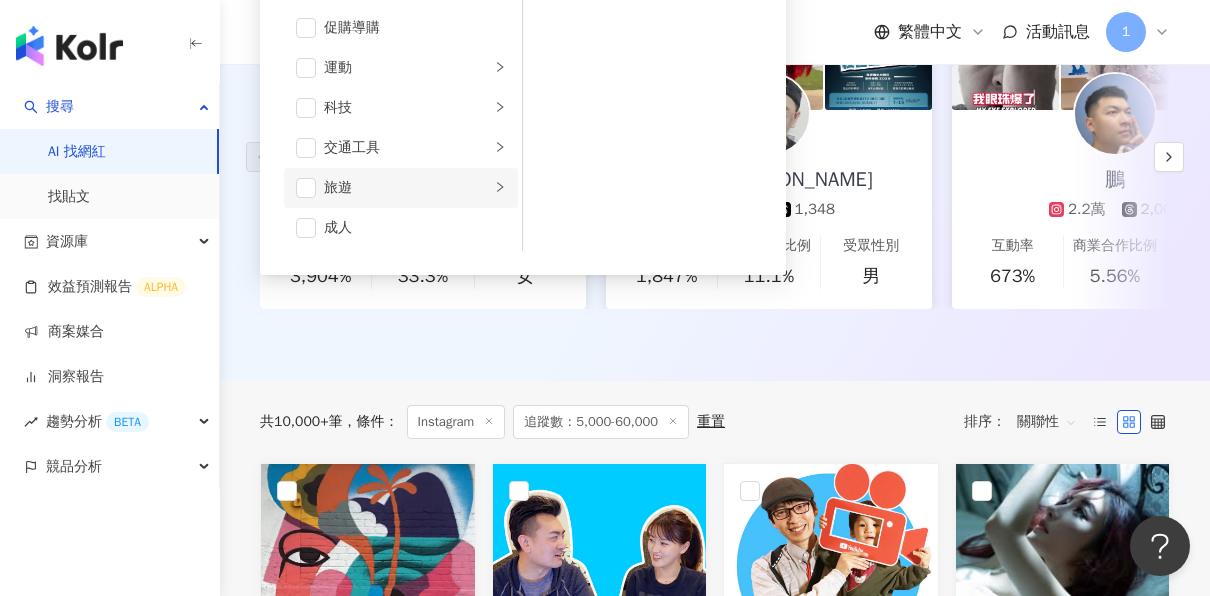 click on "旅遊" at bounding box center [407, 188] 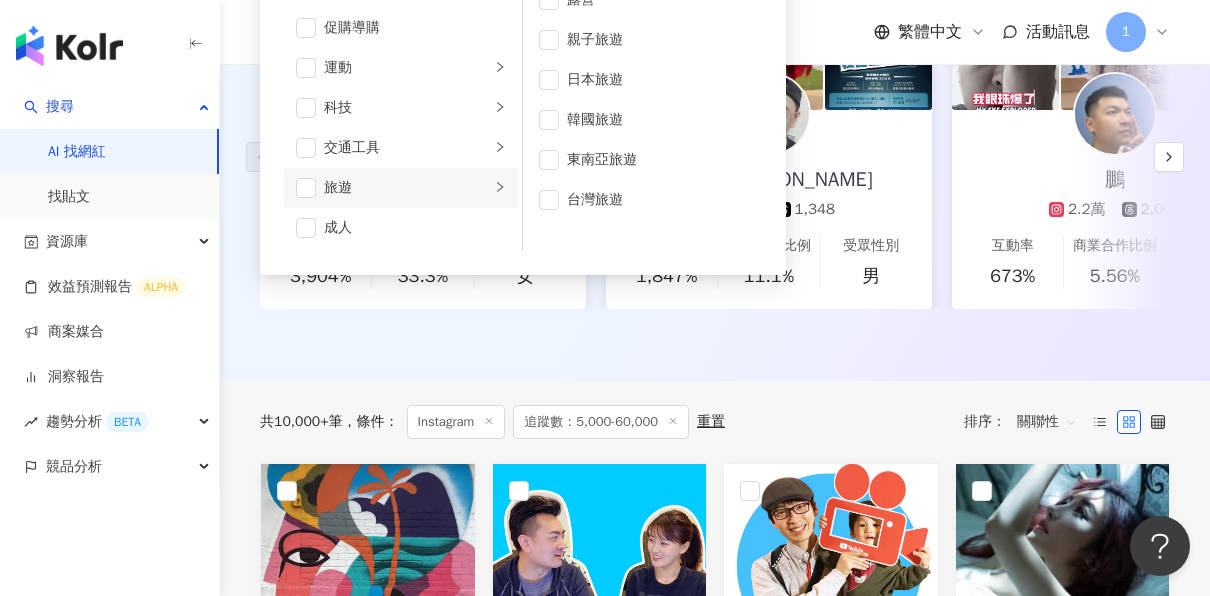 scroll, scrollTop: 300, scrollLeft: 0, axis: vertical 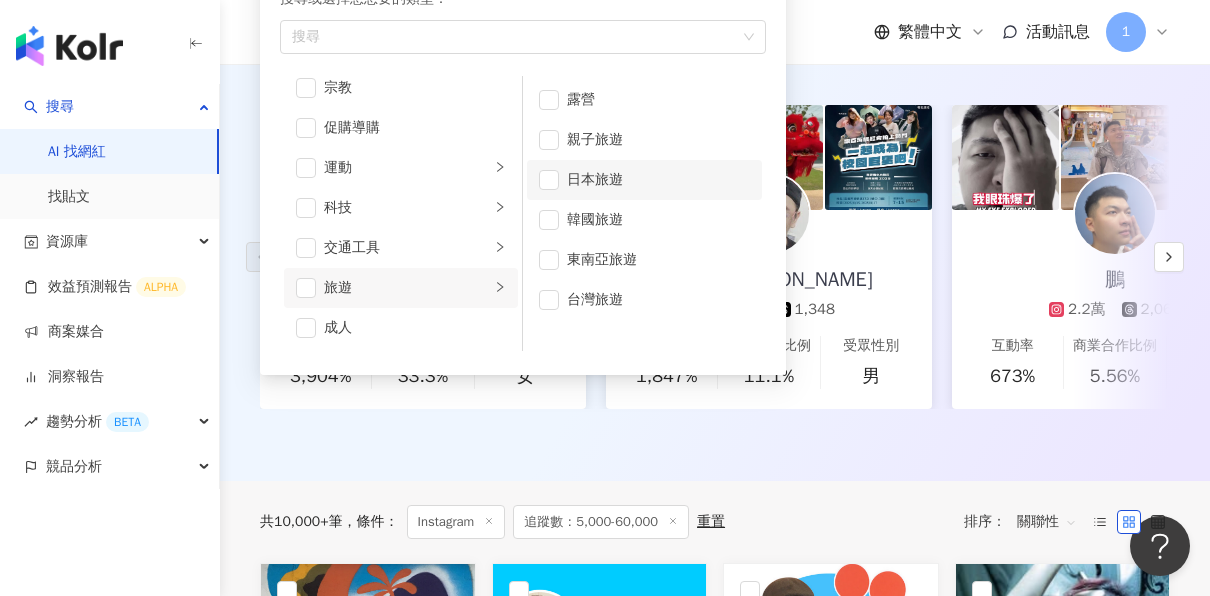 click on "日本旅遊" at bounding box center [658, 180] 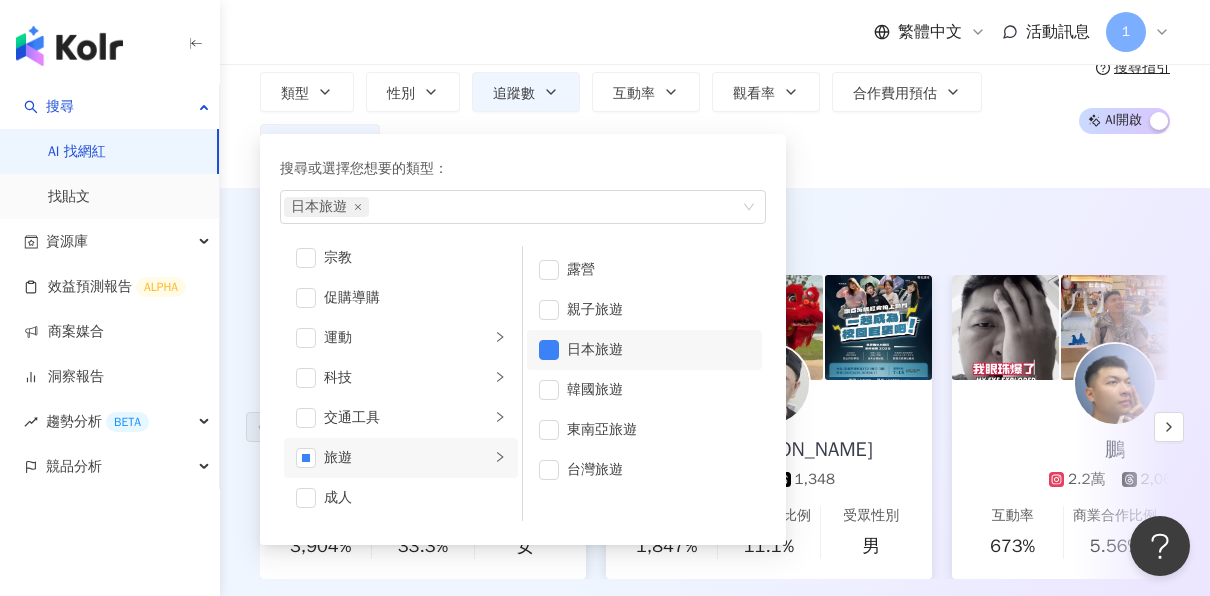 scroll, scrollTop: 100, scrollLeft: 0, axis: vertical 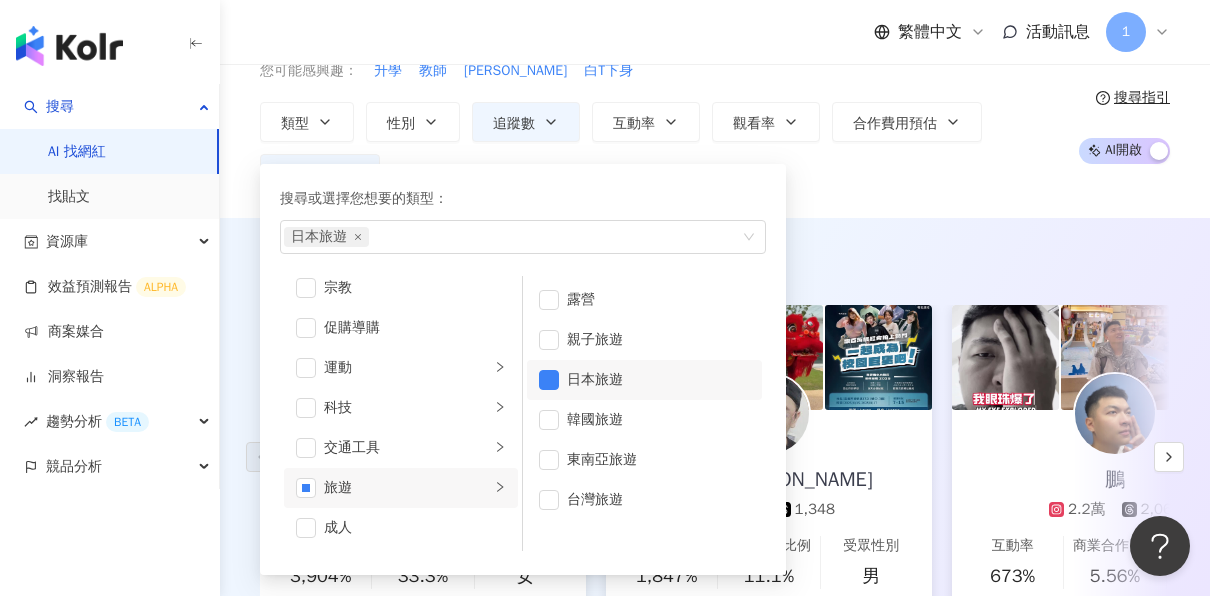 drag, startPoint x: 840, startPoint y: 194, endPoint x: 830, endPoint y: 202, distance: 12.806249 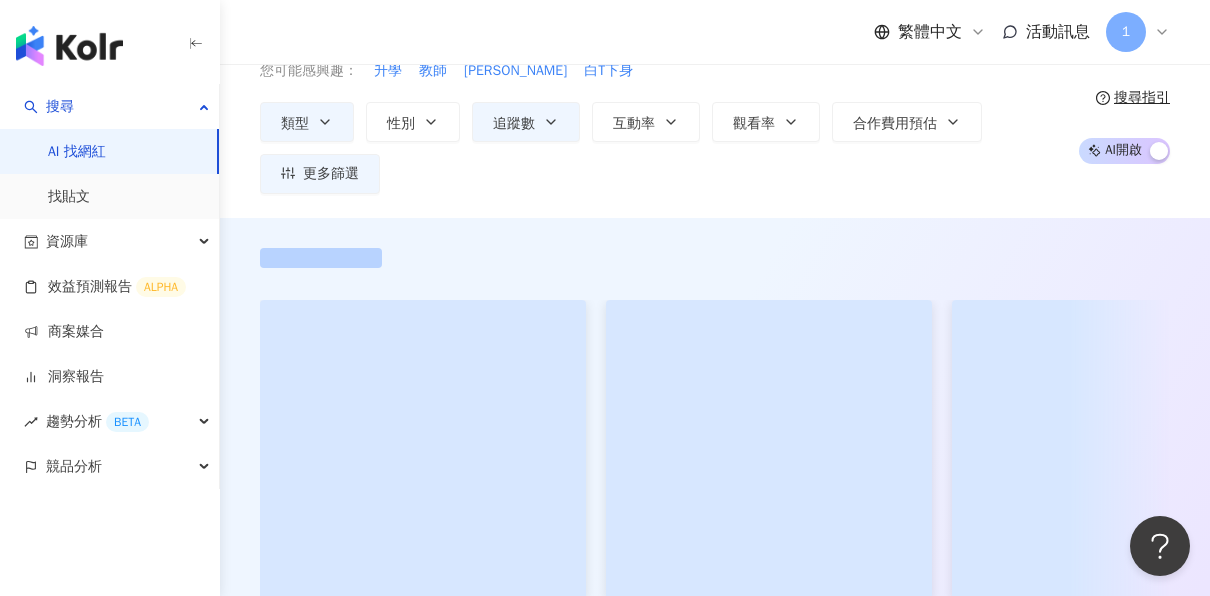 scroll, scrollTop: 0, scrollLeft: 0, axis: both 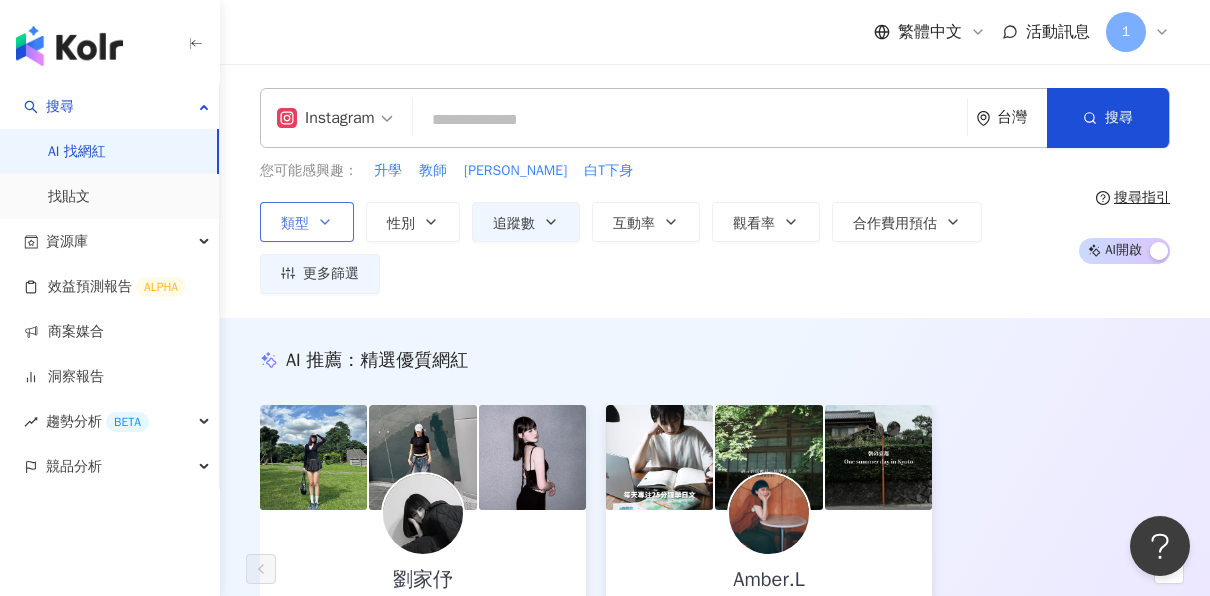 click 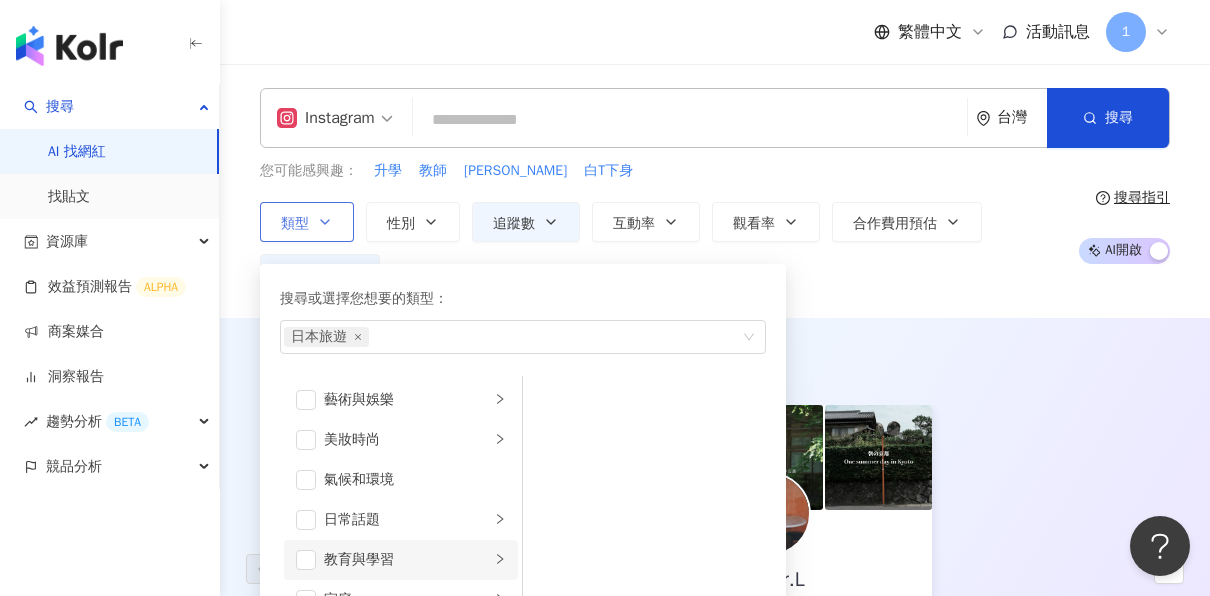 click on "教育與學習" at bounding box center (401, 560) 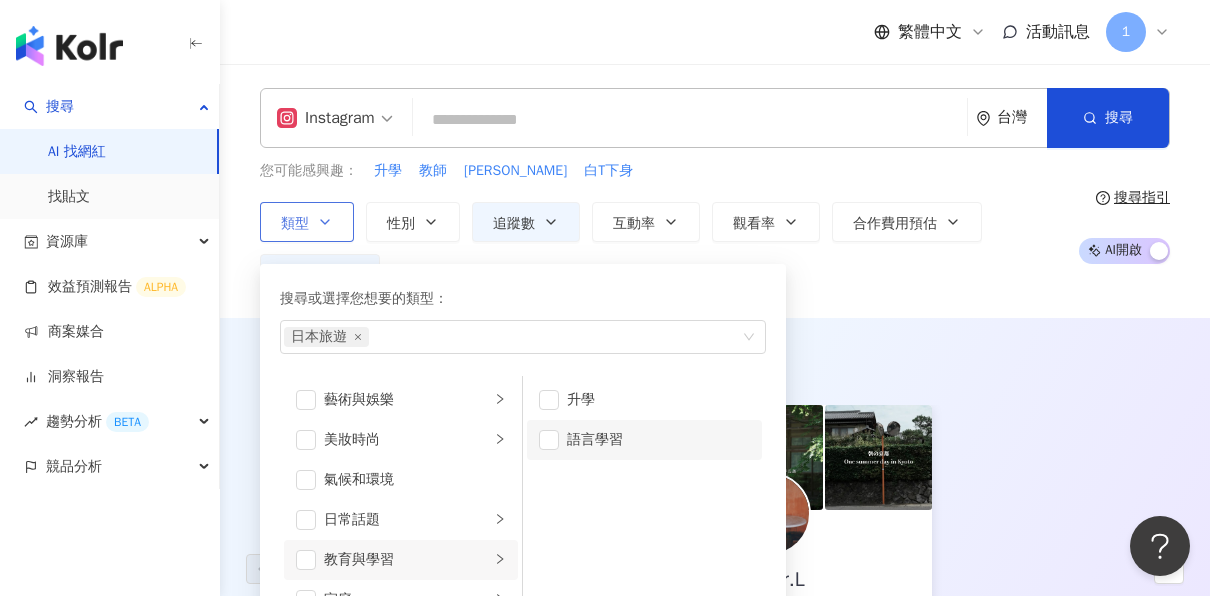 click on "語言學習" at bounding box center (658, 440) 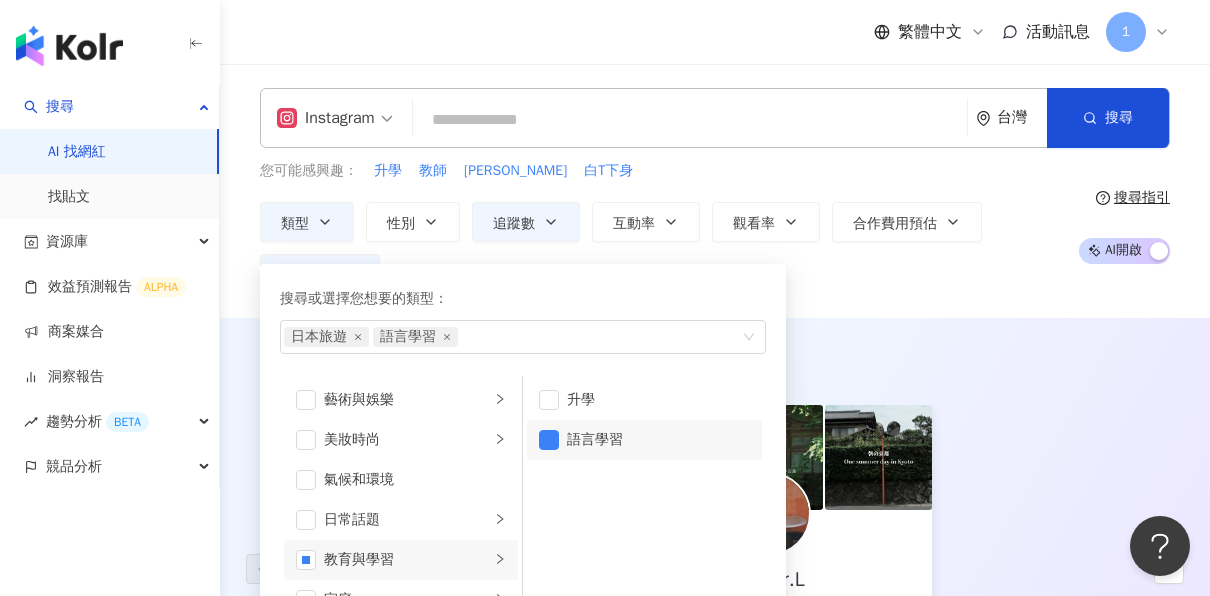 click on "類型 搜尋或選擇您想要的類型： 日本旅遊 語言學習   藝術與娛樂 美妝時尚 氣候和環境 日常話題 教育與學習 家庭 財經 美食 命理占卜 遊戲 法政社會 生活風格 影視娛樂 醫療與健康 寵物 攝影 感情 宗教 促購導購 運動 科技 交通工具 旅遊 成人 升學 語言學習 性別 追蹤數 互動率 觀看率 合作費用預估  更多篩選 ****  -  ***** 不限 小型 奈米網紅 (<1萬) 微型網紅 (1萬-3萬) 小型網紅 (3萬-5萬) 中型 中小型網紅 (5萬-10萬) 中型網紅 (10萬-30萬) 中大型網紅 (30萬-50萬) 大型 大型網紅 (50萬-100萬) 百萬網紅 (>100萬) 不限 女 男 其他" at bounding box center [662, 248] 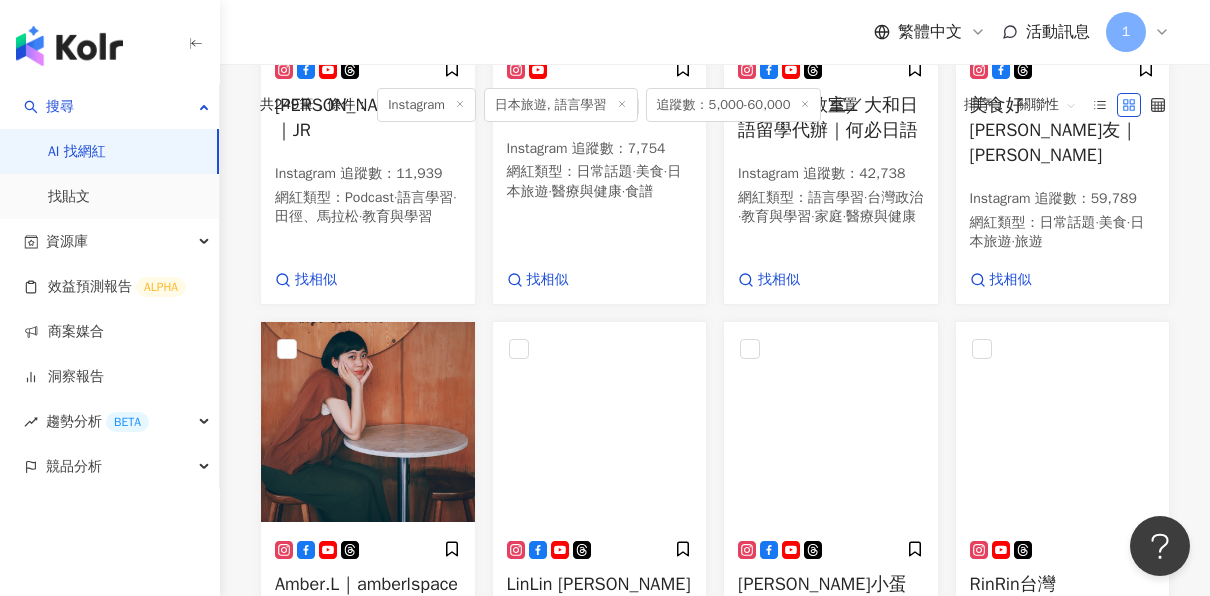 scroll, scrollTop: 1200, scrollLeft: 0, axis: vertical 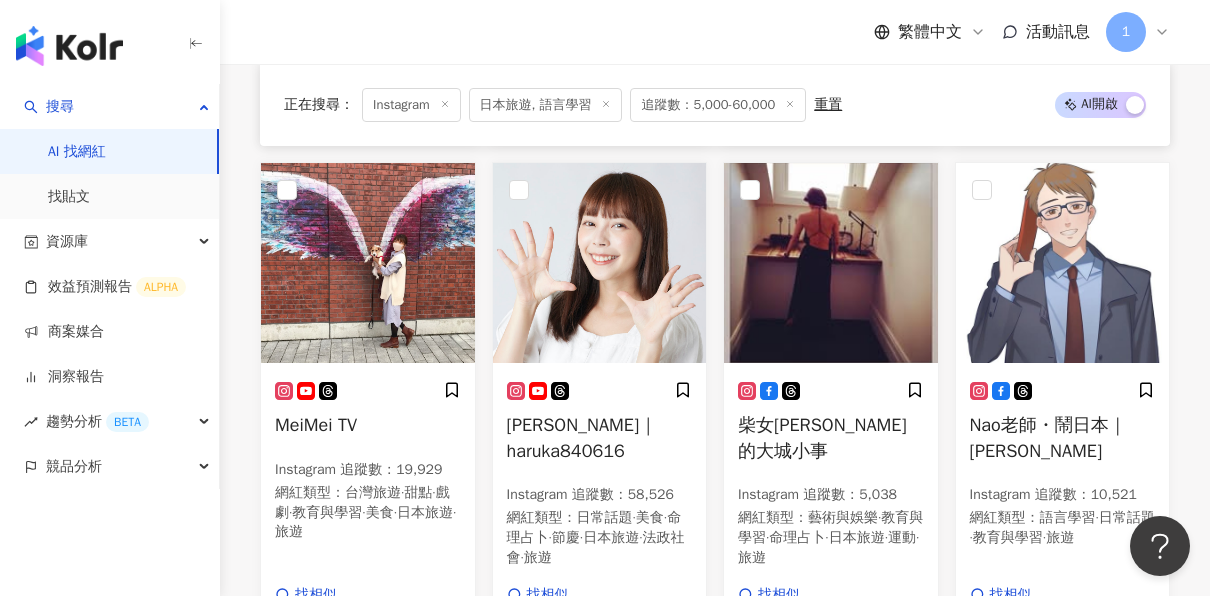 drag, startPoint x: 588, startPoint y: 436, endPoint x: 642, endPoint y: 55, distance: 384.80774 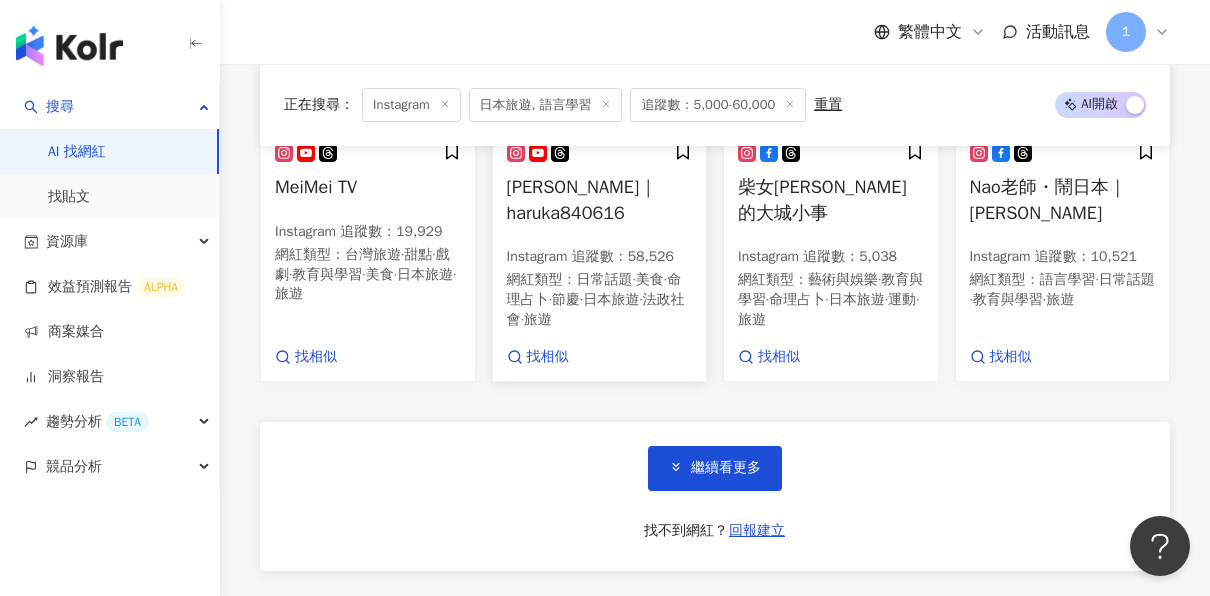 scroll, scrollTop: 2000, scrollLeft: 0, axis: vertical 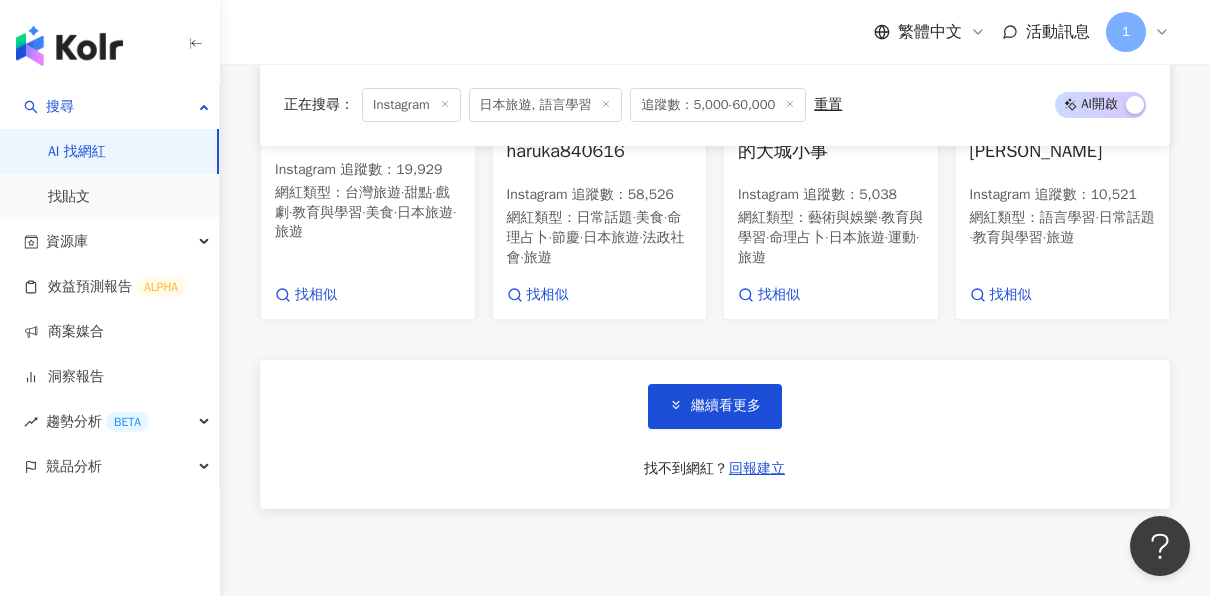 drag, startPoint x: 730, startPoint y: 388, endPoint x: 747, endPoint y: 336, distance: 54.708317 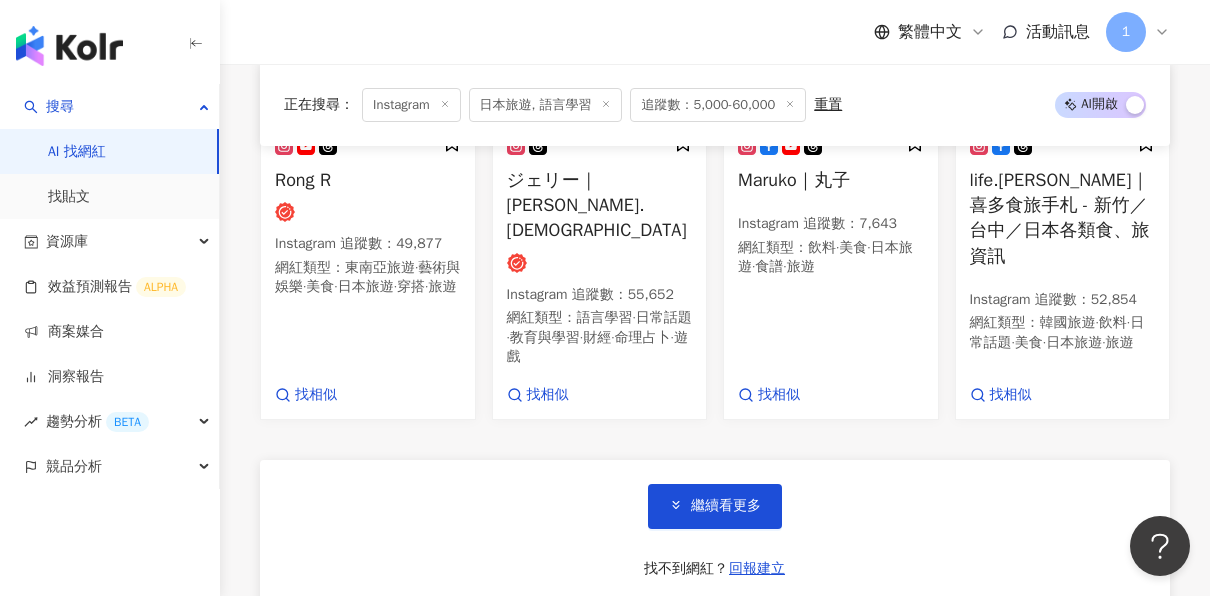 scroll, scrollTop: 3500, scrollLeft: 0, axis: vertical 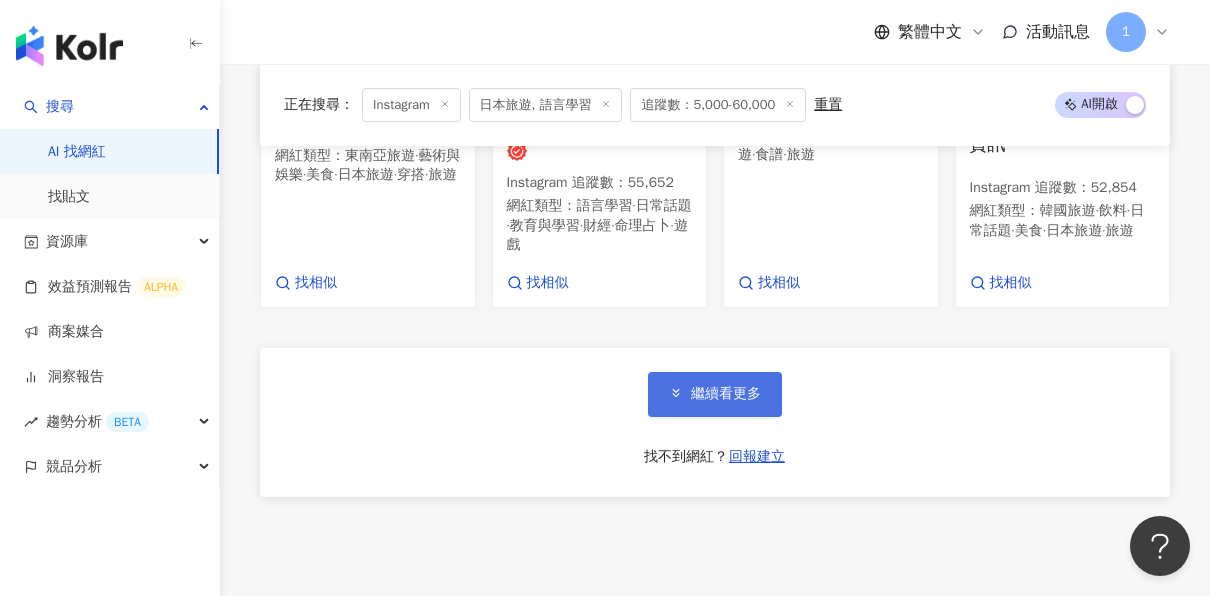 click on "繼續看更多" at bounding box center (715, 394) 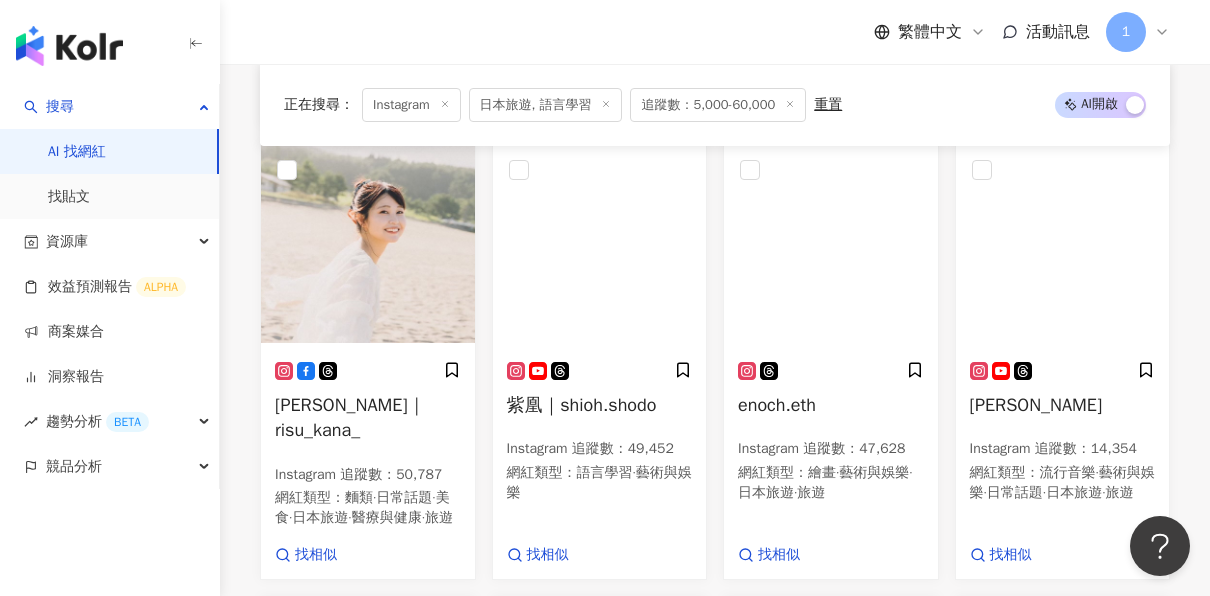 scroll, scrollTop: 3700, scrollLeft: 0, axis: vertical 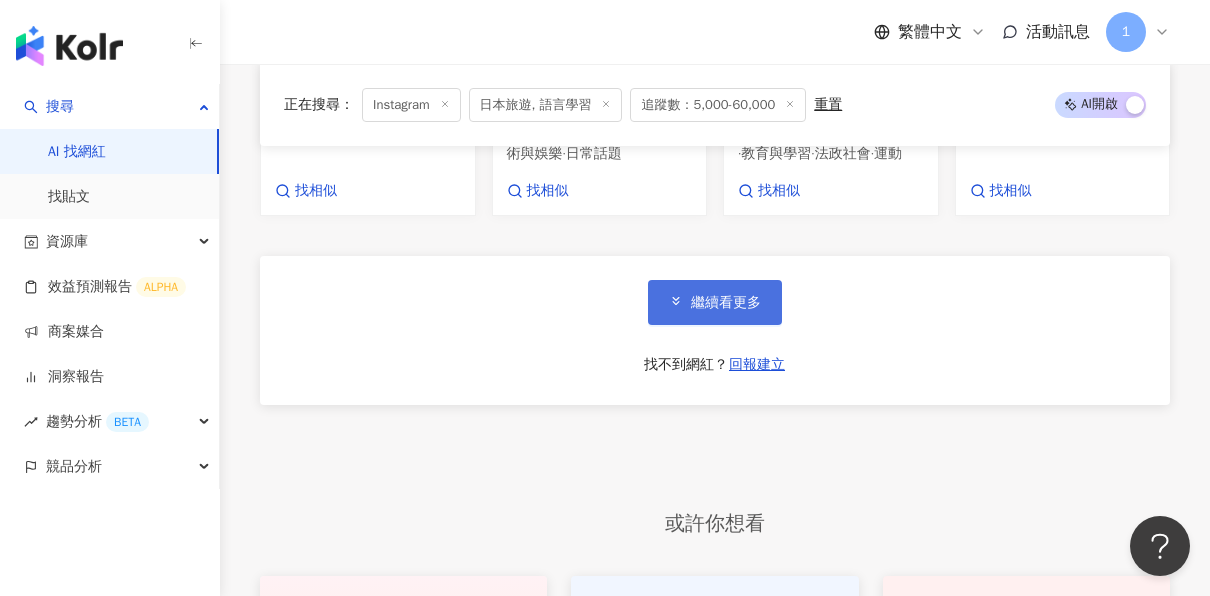 click on "繼續看更多" at bounding box center [726, 303] 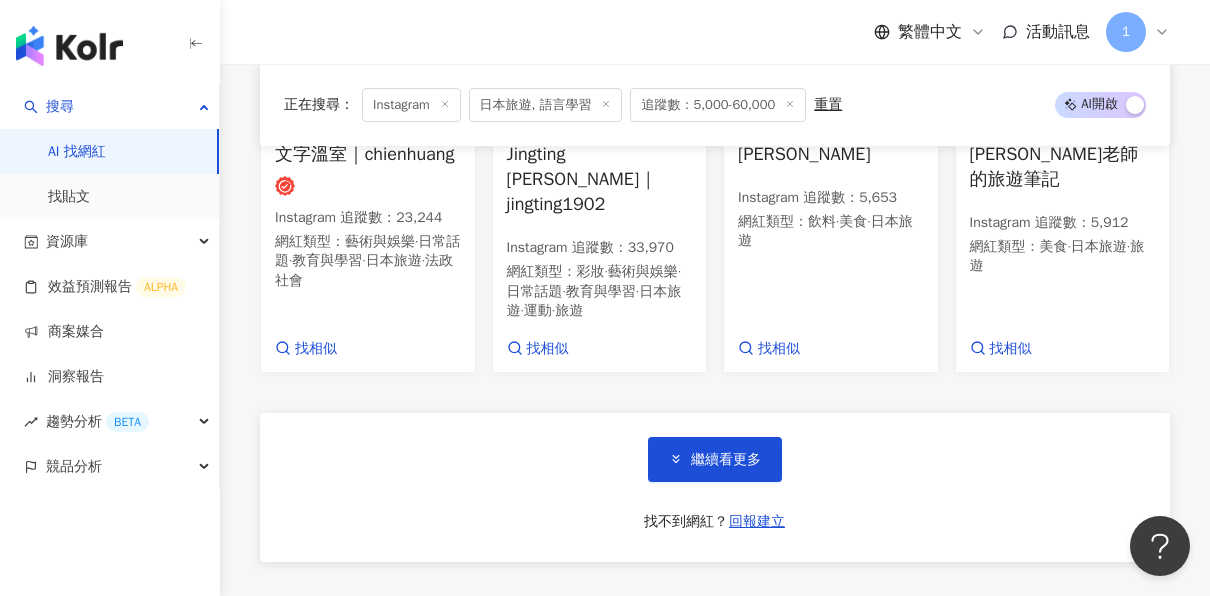scroll, scrollTop: 6500, scrollLeft: 0, axis: vertical 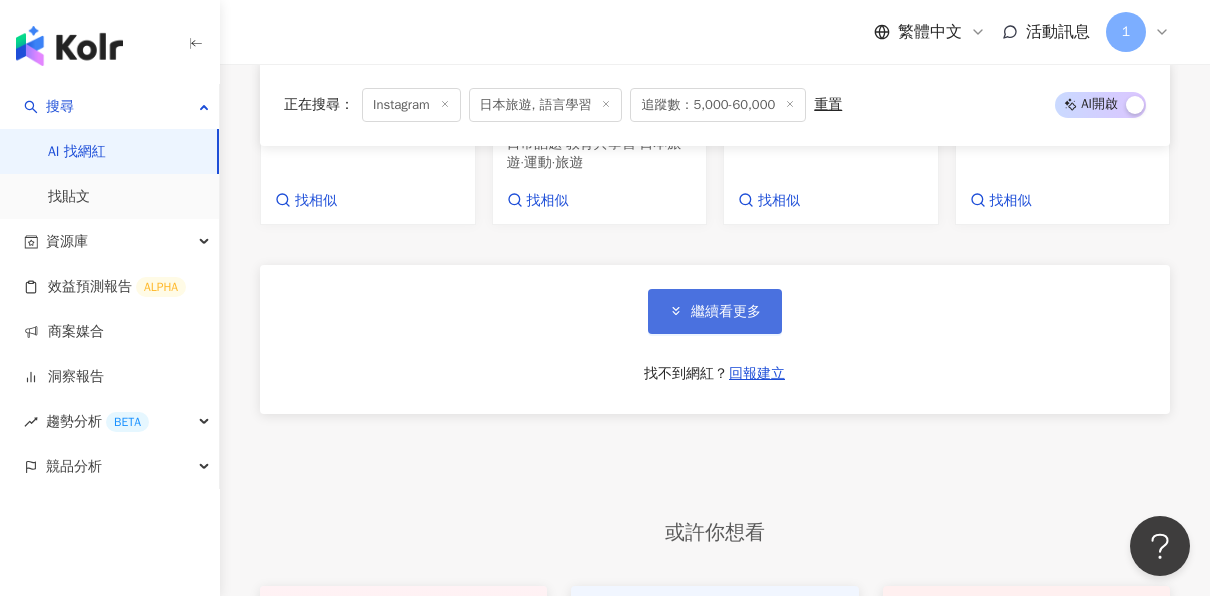 click on "繼續看更多" at bounding box center (715, 311) 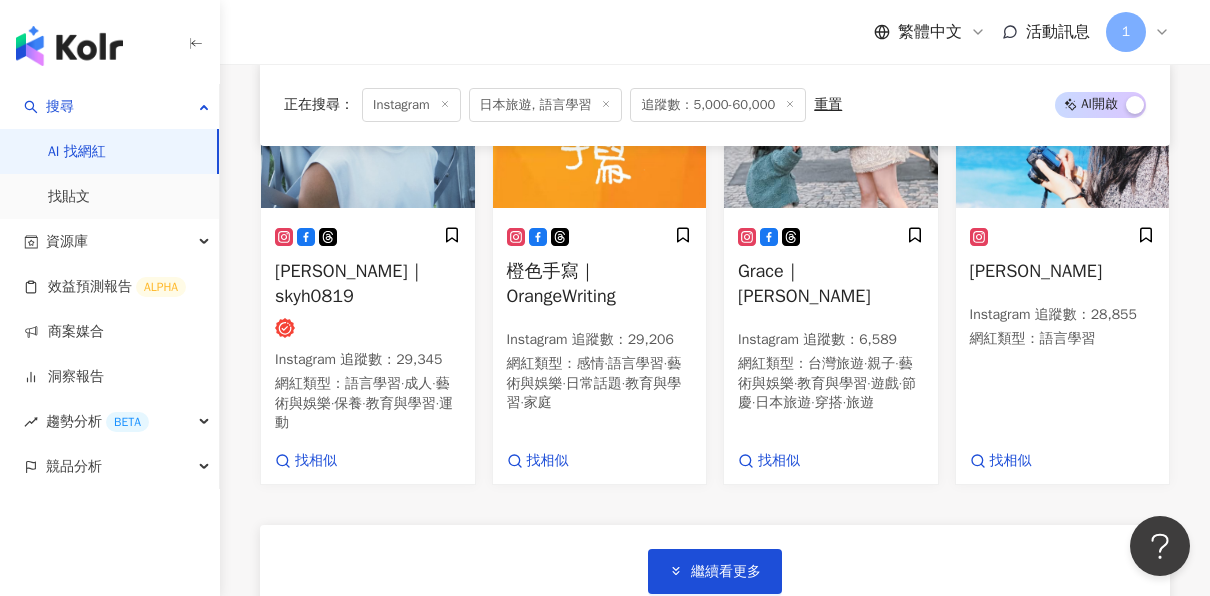 scroll, scrollTop: 7800, scrollLeft: 0, axis: vertical 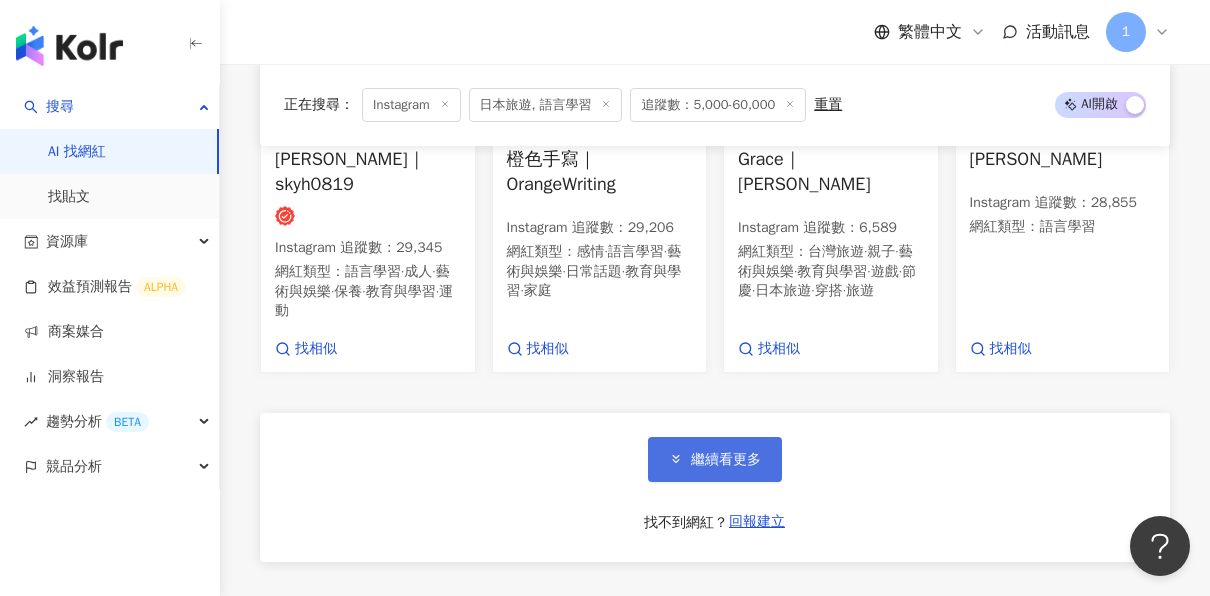 click on "繼續看更多" at bounding box center (726, 460) 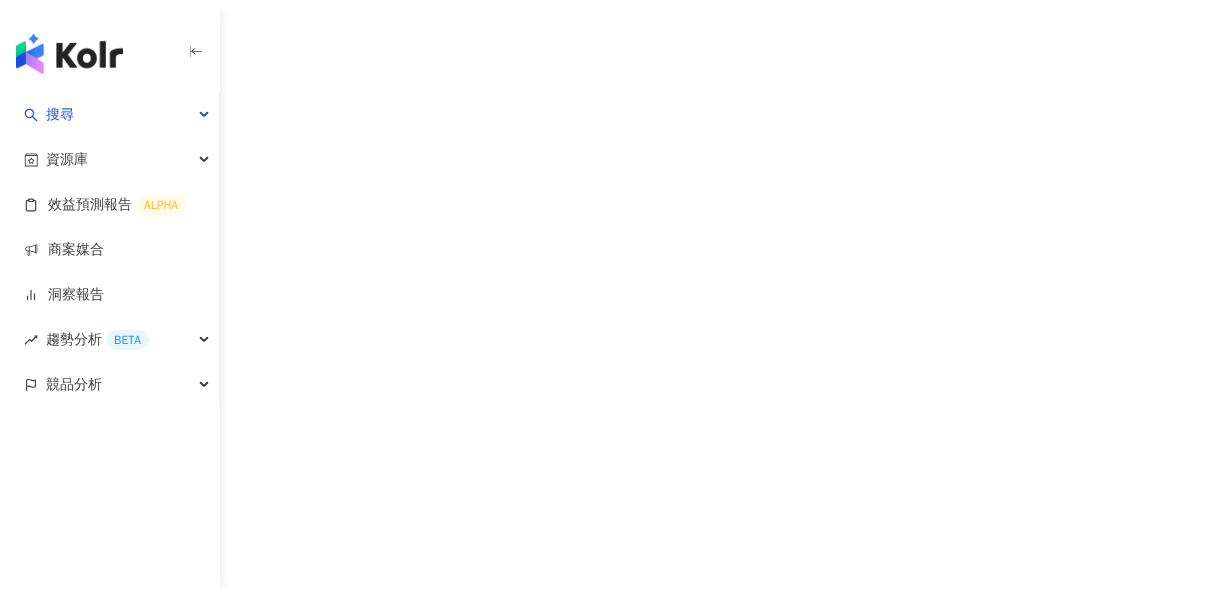 scroll, scrollTop: 0, scrollLeft: 0, axis: both 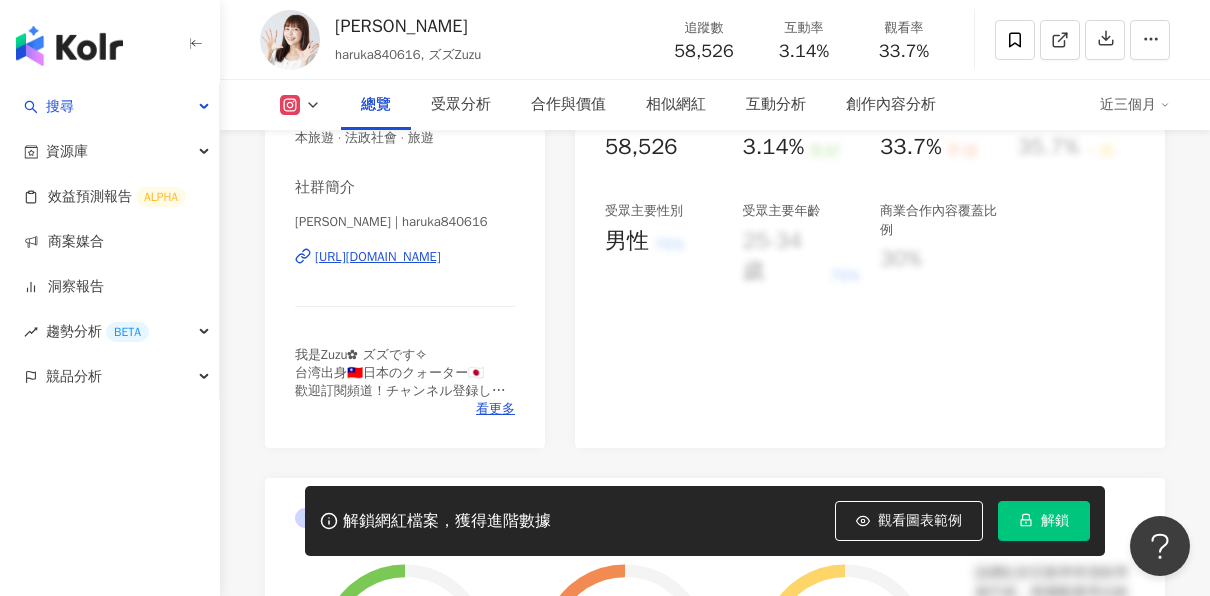 click on "https://www.instagram.com/haruka840616/" at bounding box center [378, 257] 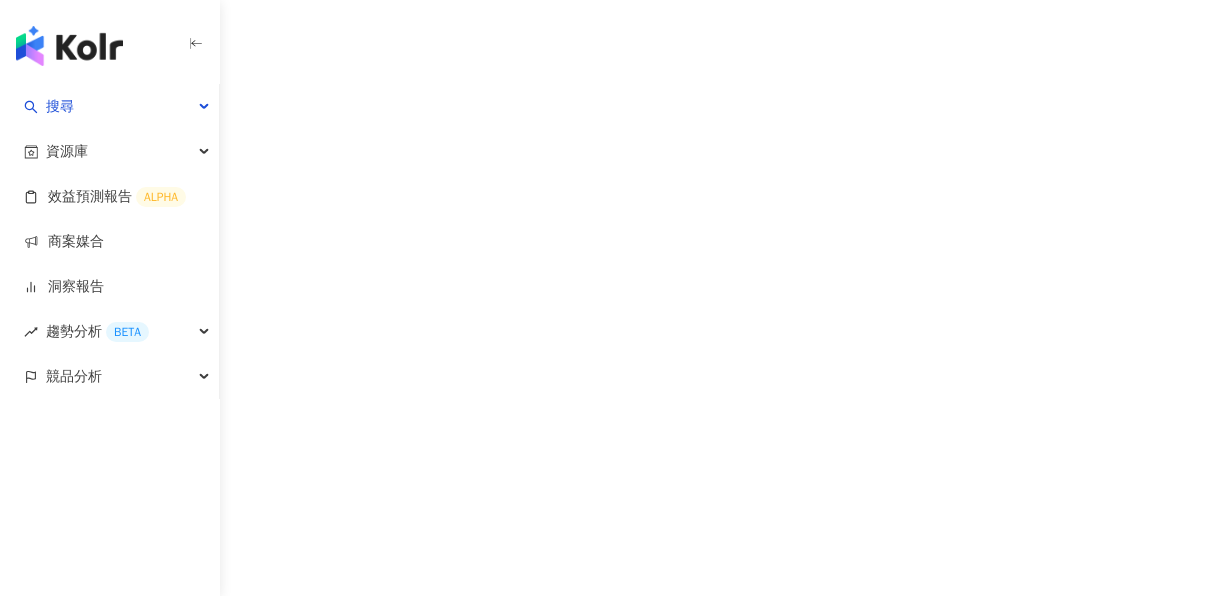 scroll, scrollTop: 0, scrollLeft: 0, axis: both 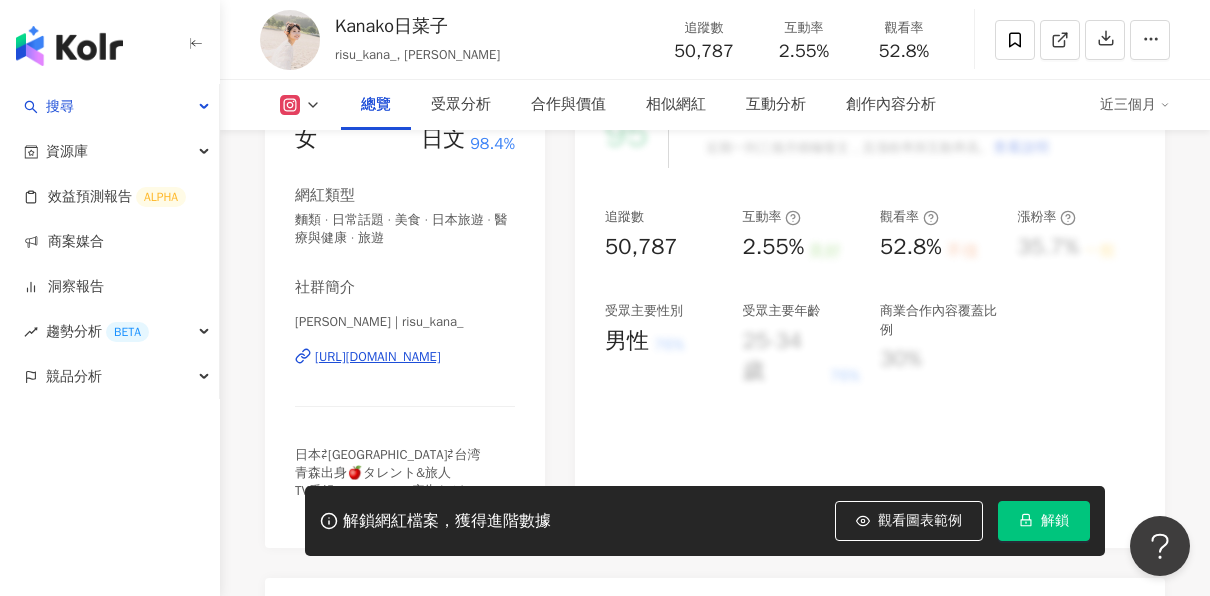 click on "https://www.instagram.com/risu_kana_/" at bounding box center [378, 357] 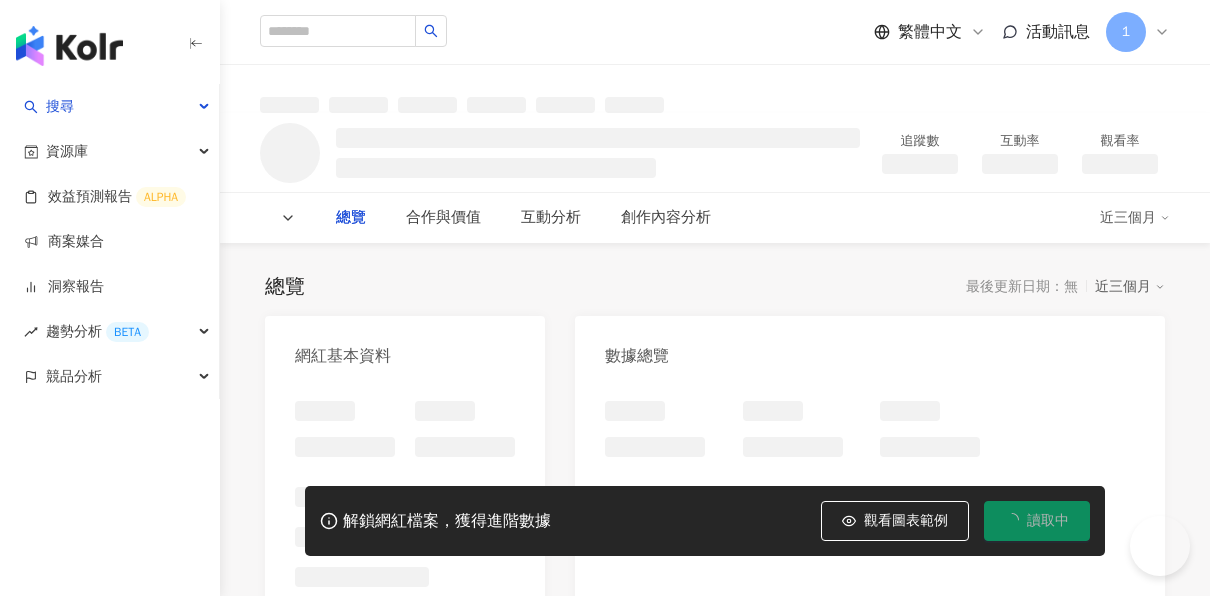 scroll, scrollTop: 0, scrollLeft: 0, axis: both 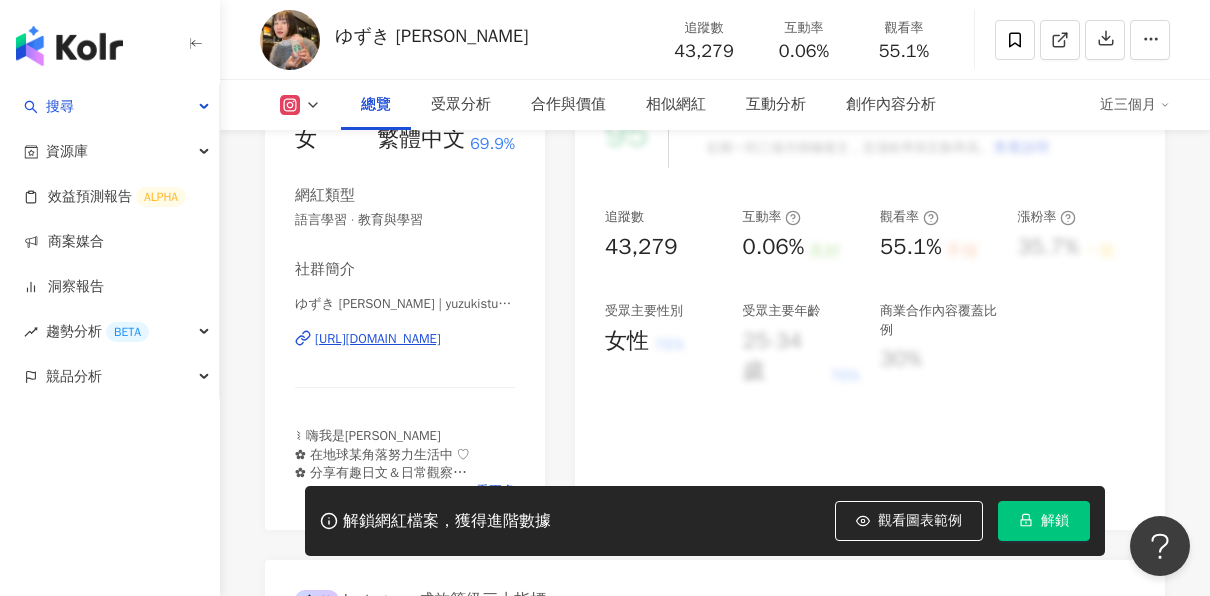 click on "https://www.instagram.com/yuzukistudy_jp/" at bounding box center (378, 339) 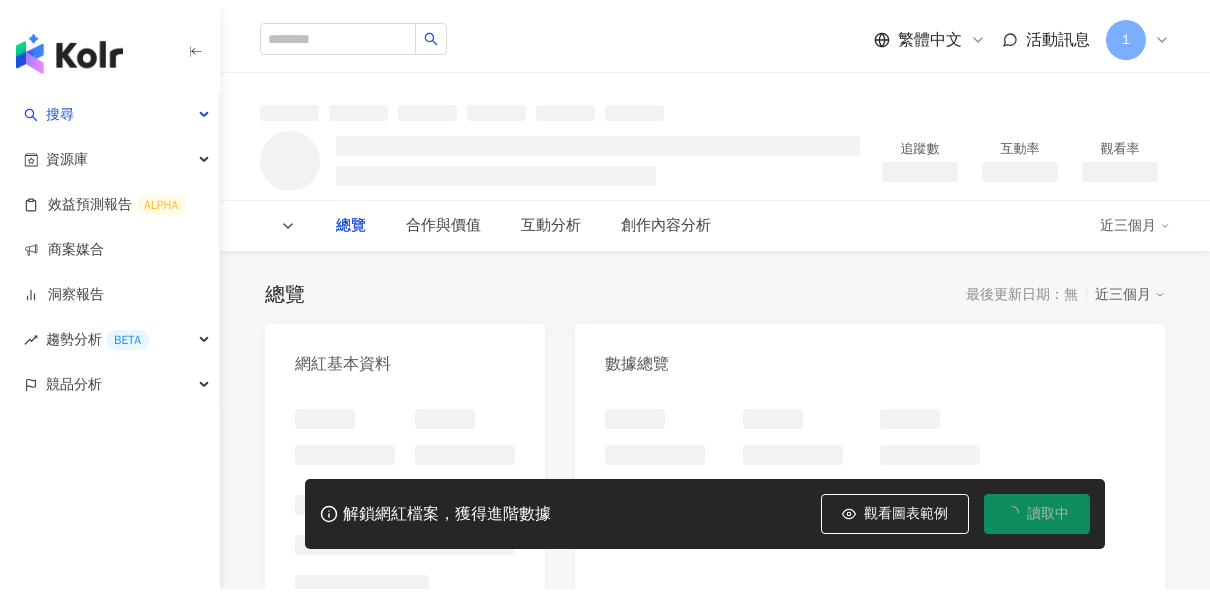 scroll, scrollTop: 0, scrollLeft: 0, axis: both 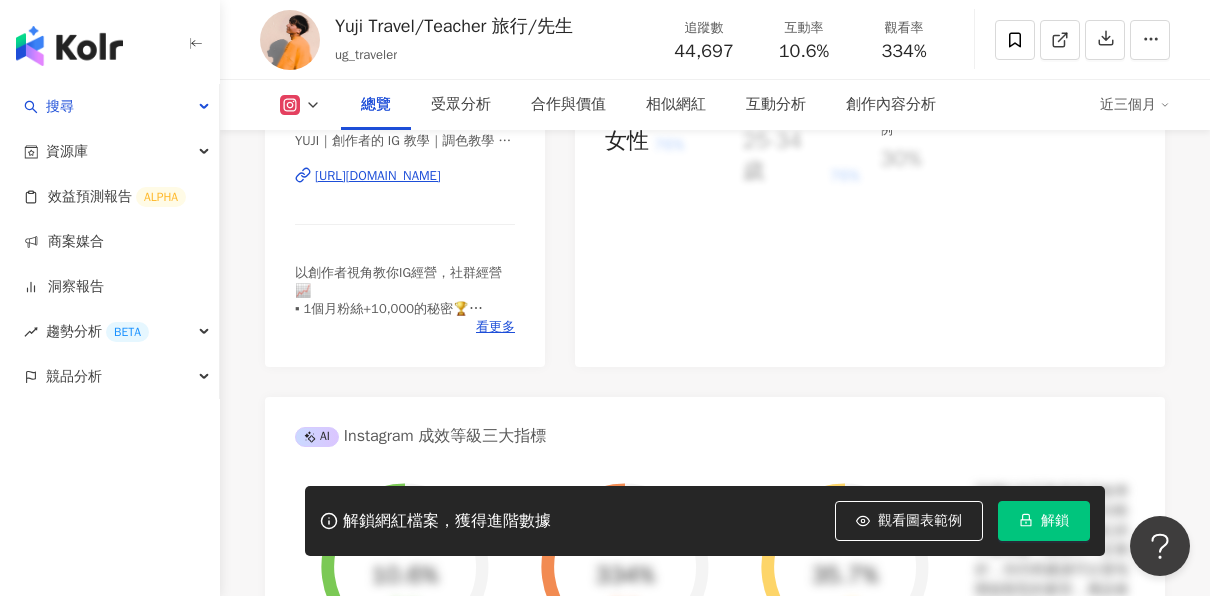 click on "https://www.instagram.com/ug_traveler/" at bounding box center (378, 176) 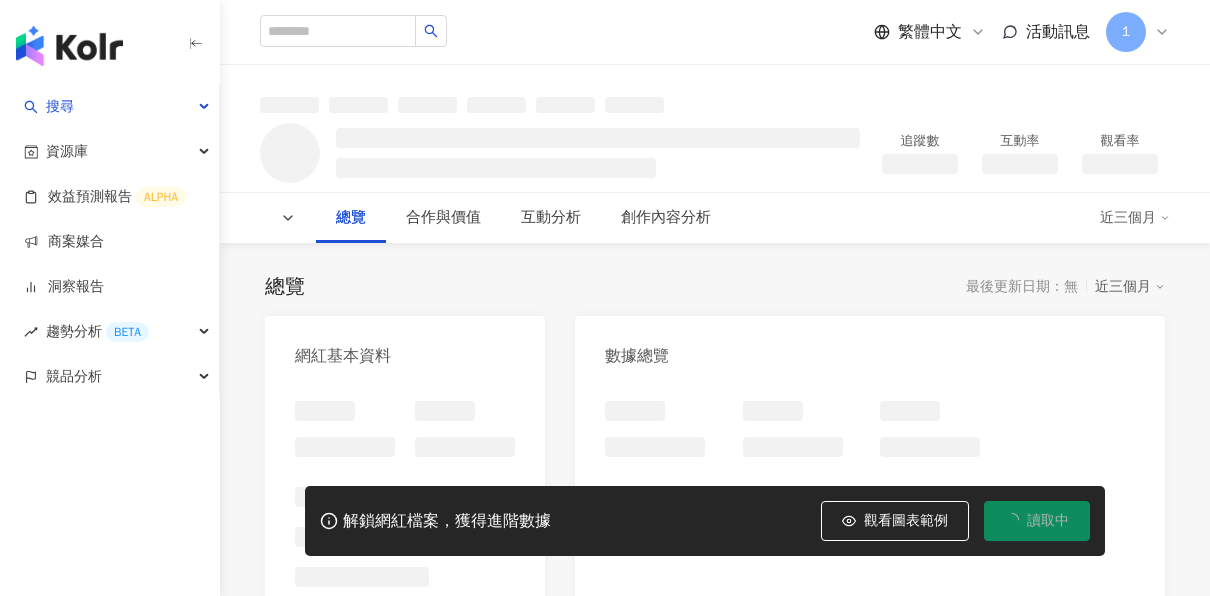 scroll, scrollTop: 0, scrollLeft: 0, axis: both 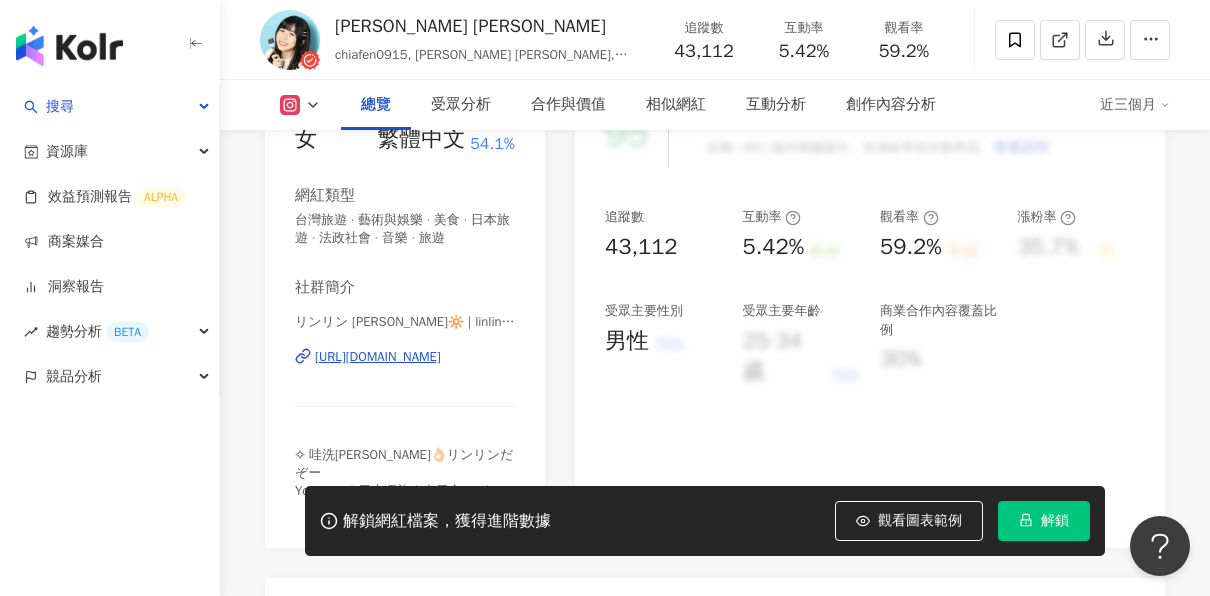 click on "[URL][DOMAIN_NAME]" at bounding box center [378, 357] 